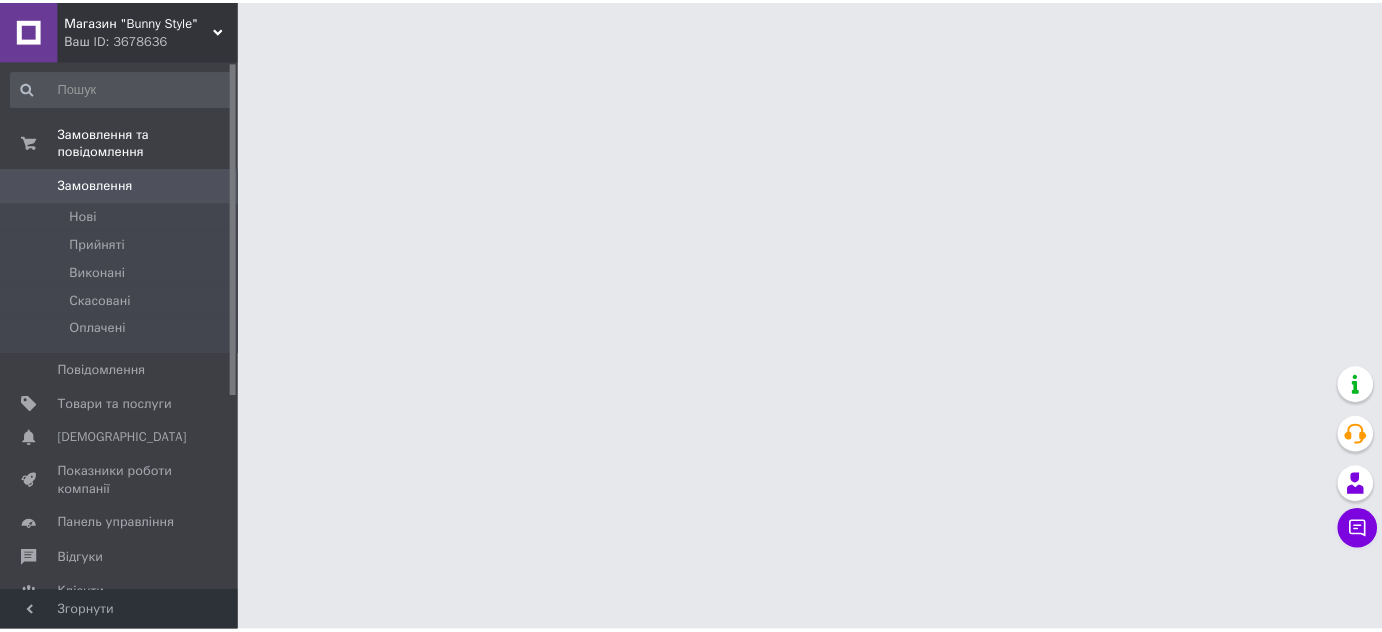 scroll, scrollTop: 0, scrollLeft: 0, axis: both 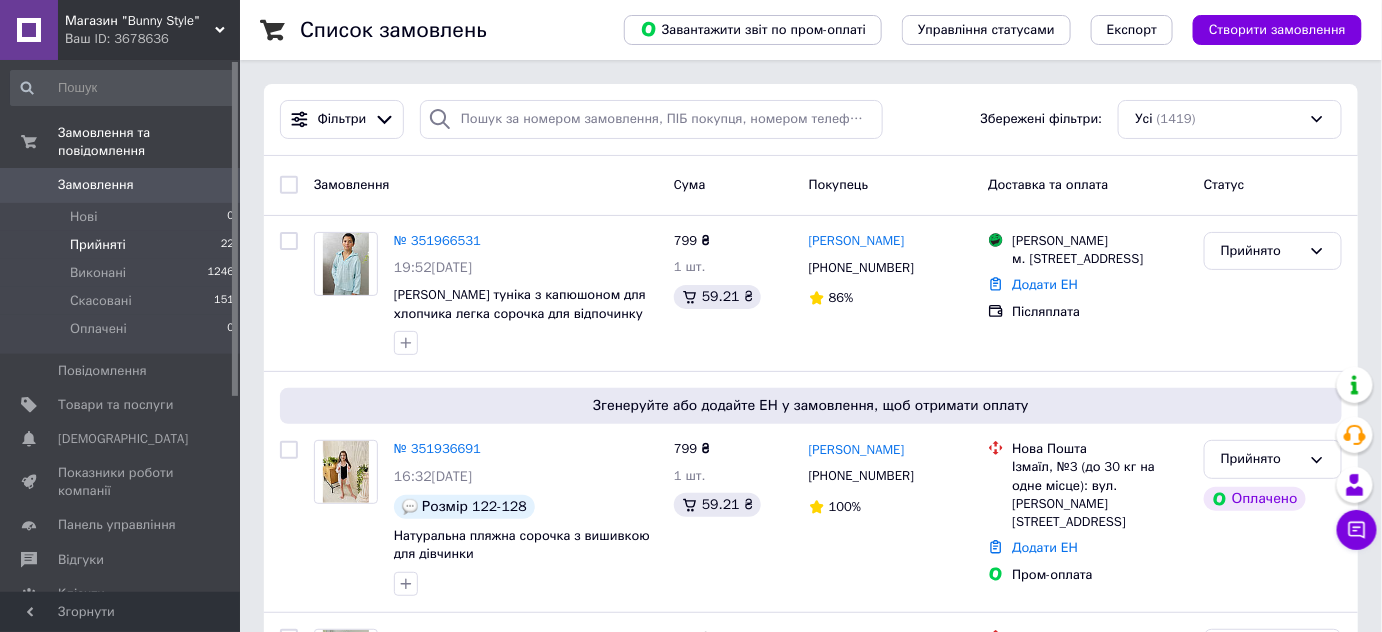 click on "Прийняті" at bounding box center [98, 245] 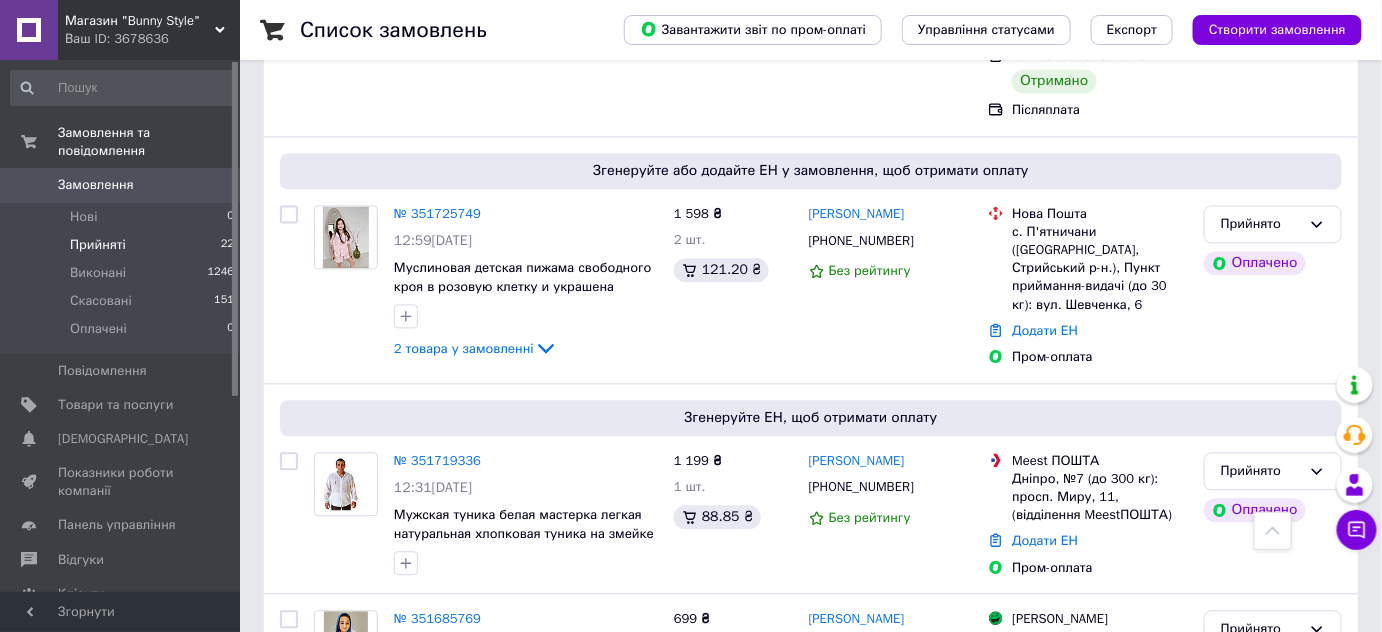 scroll, scrollTop: 1430, scrollLeft: 0, axis: vertical 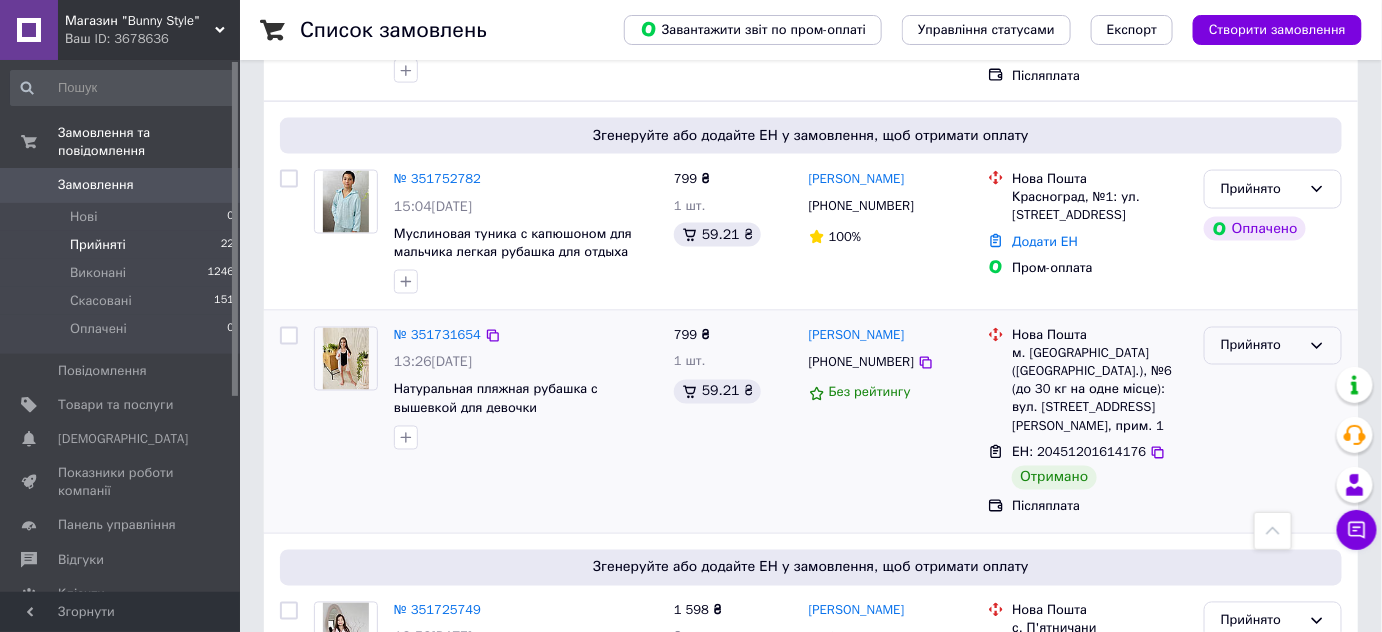 click on "Прийнято" at bounding box center [1261, 346] 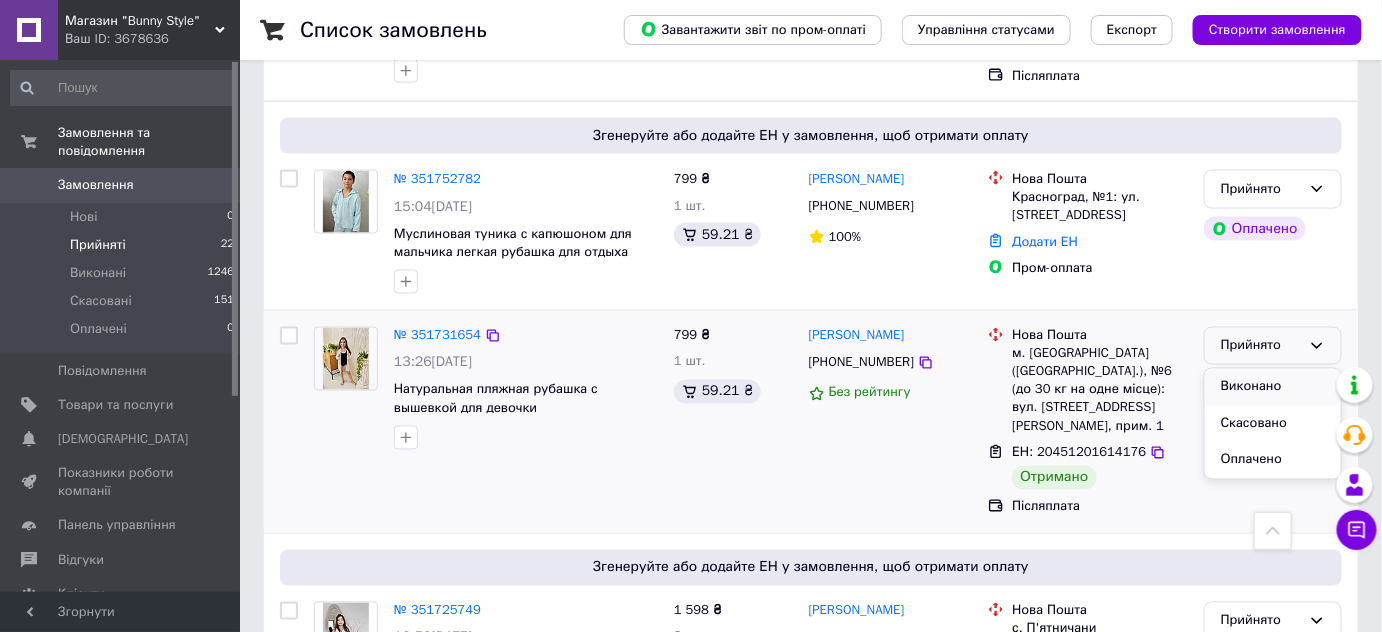 click on "Виконано" at bounding box center [1273, 387] 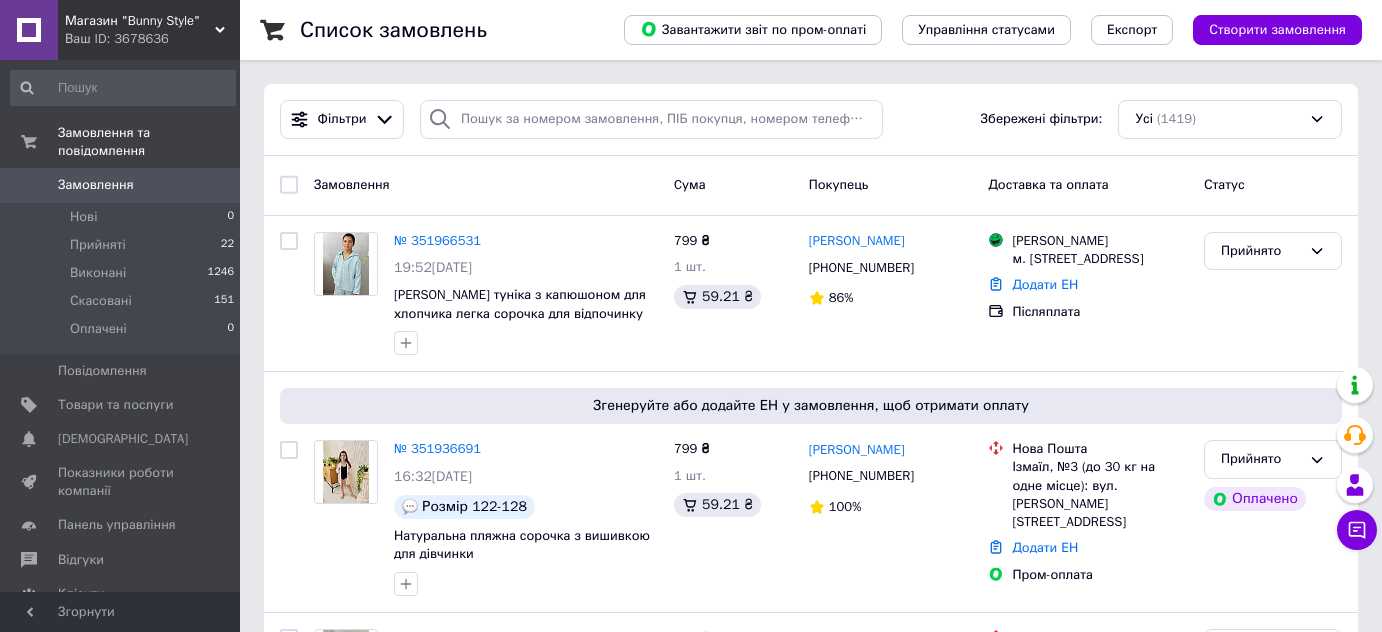 scroll, scrollTop: 0, scrollLeft: 0, axis: both 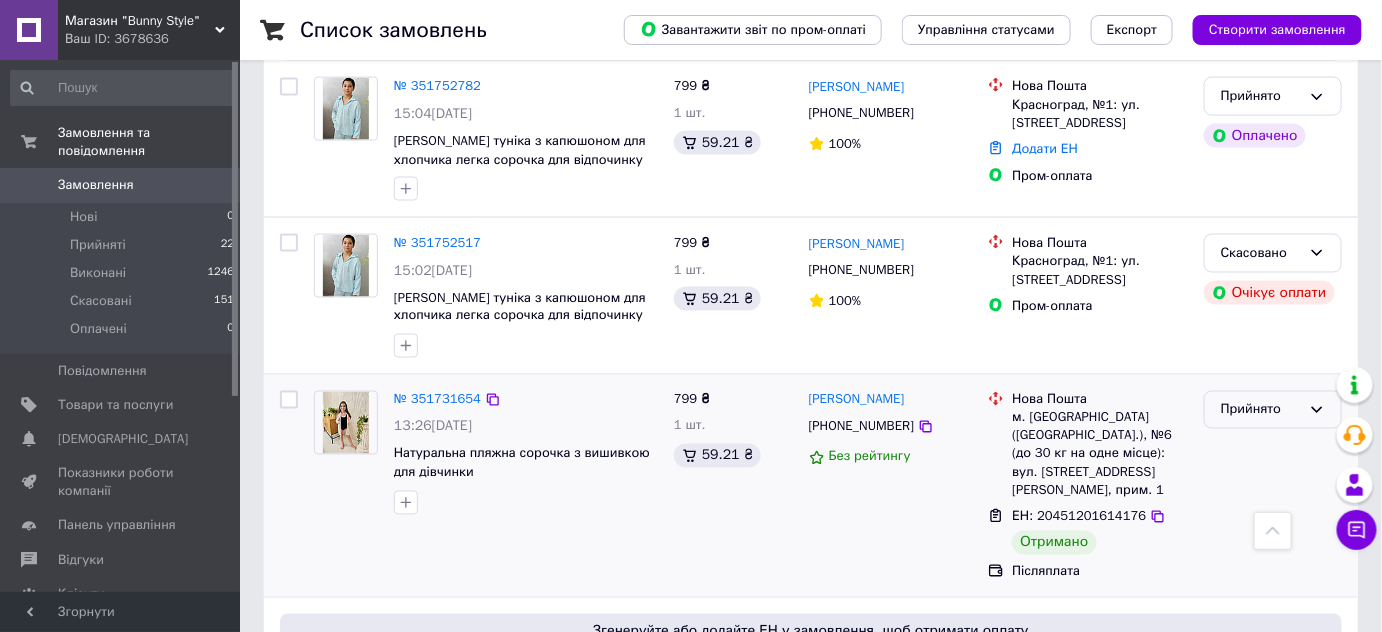 click on "Прийнято" at bounding box center [1273, 410] 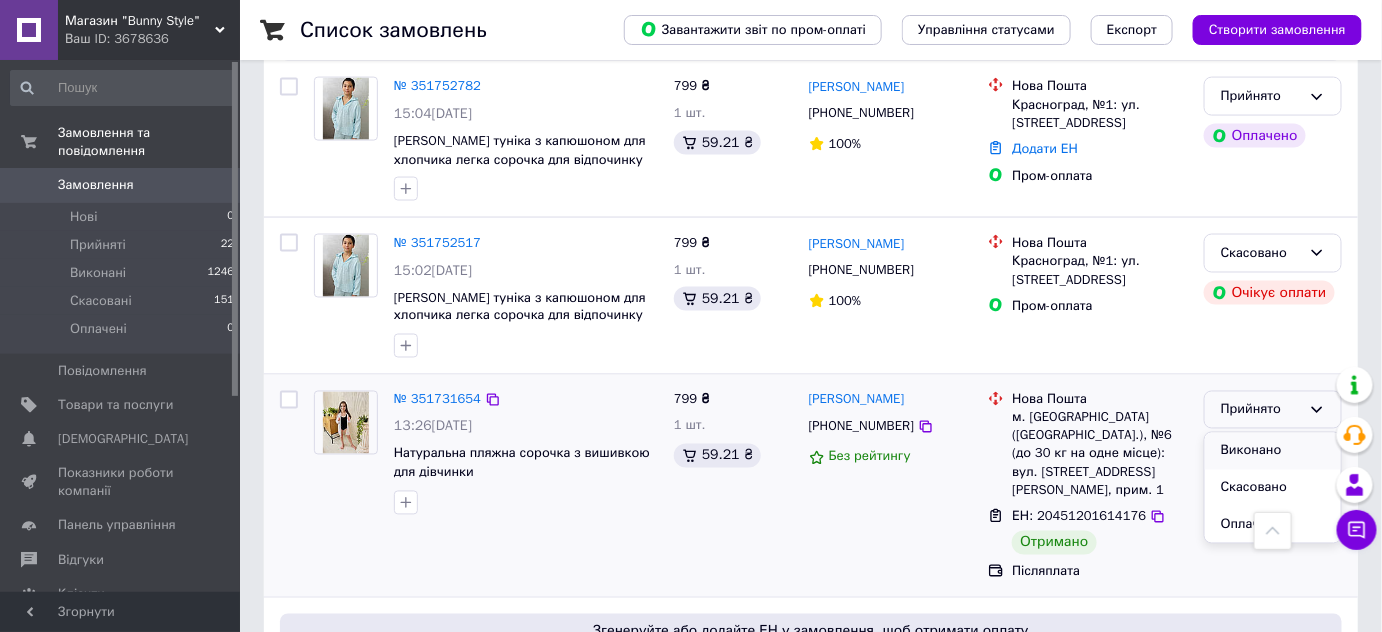 click on "Виконано" at bounding box center [1273, 451] 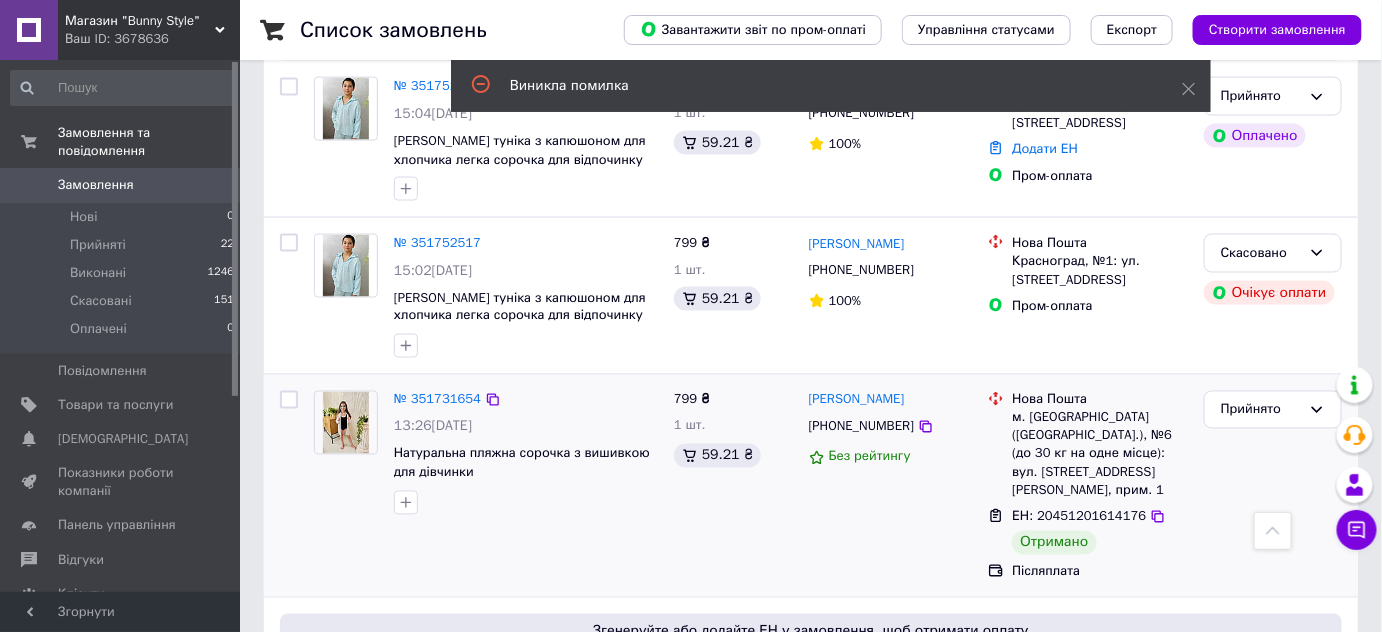 click on "Прийнято" at bounding box center [1273, 486] 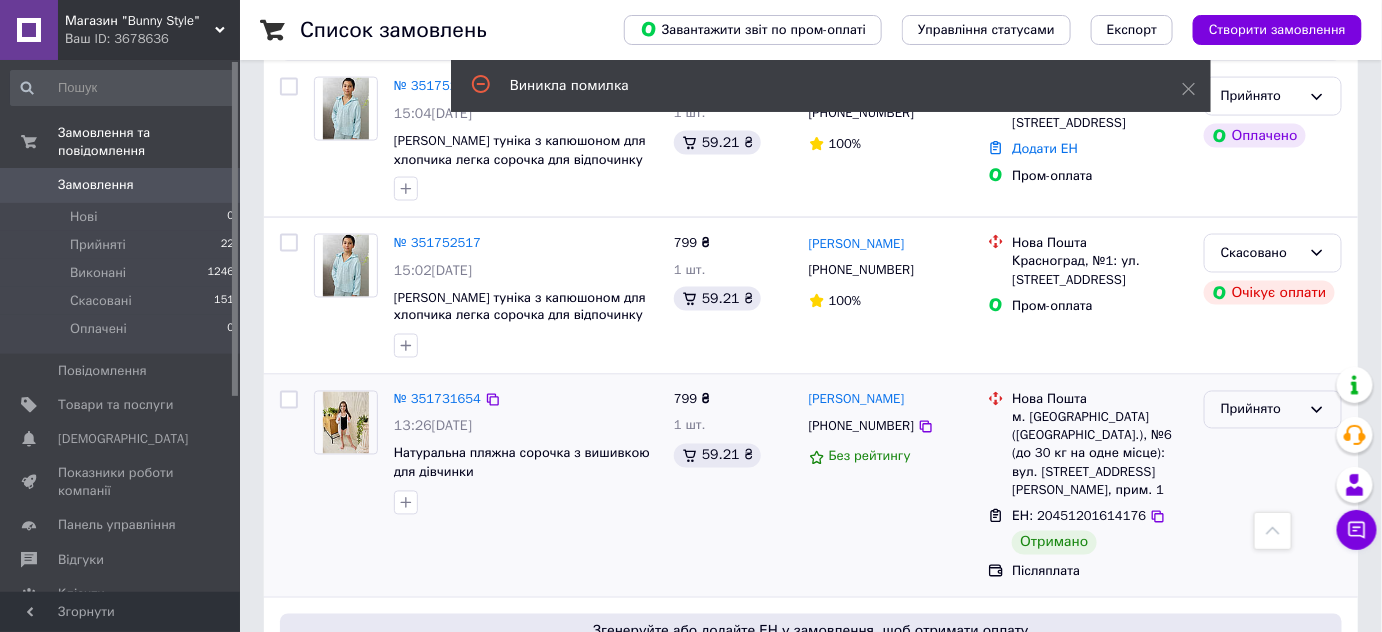 click on "Прийнято" at bounding box center [1261, 410] 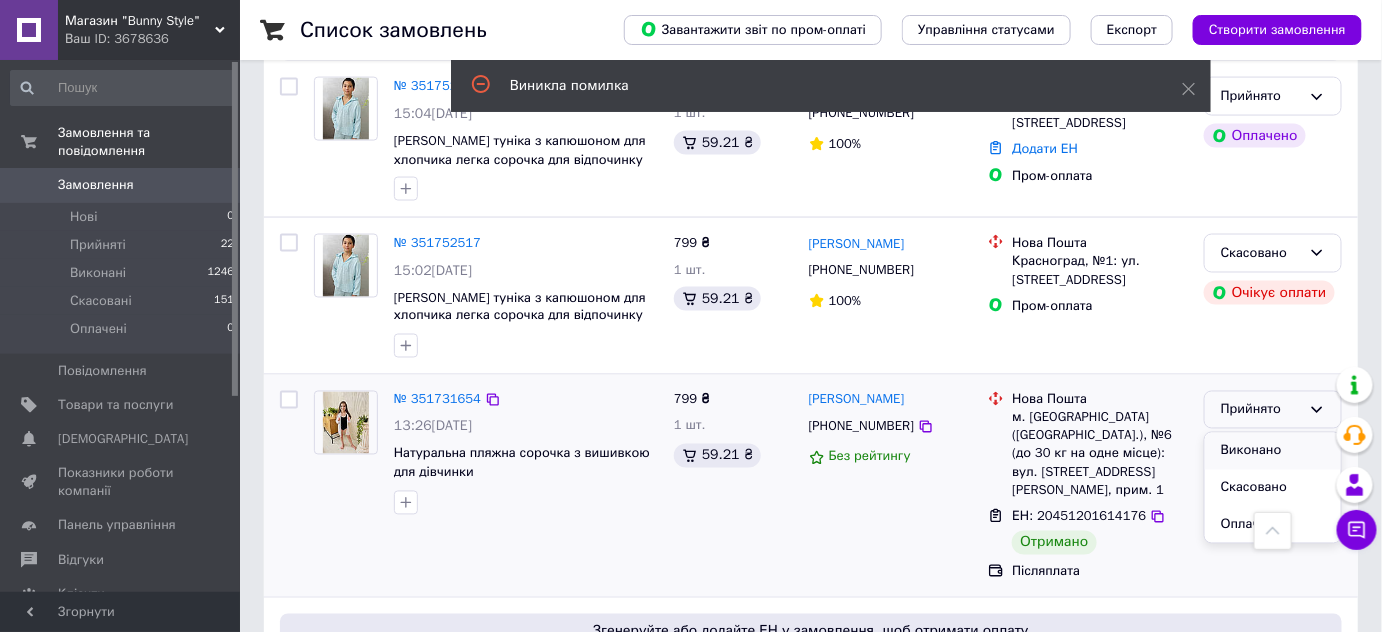 click on "Виконано" at bounding box center (1273, 451) 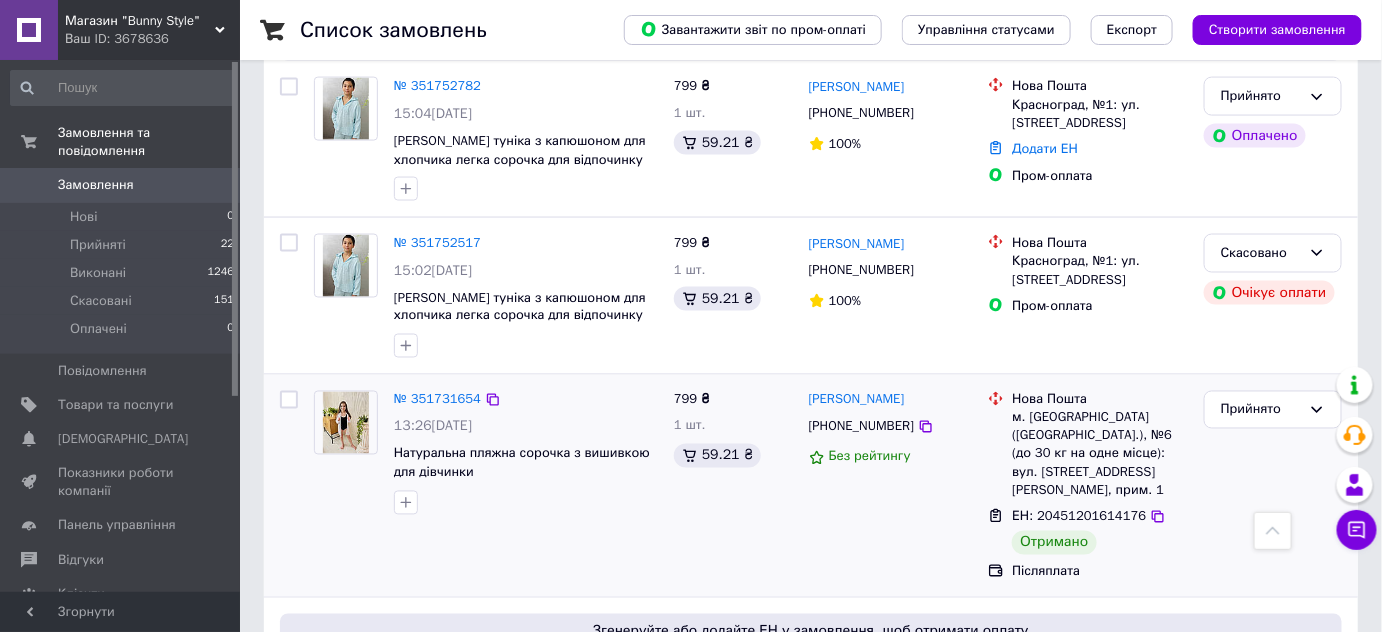 click on "Замовлення 0" at bounding box center (123, 185) 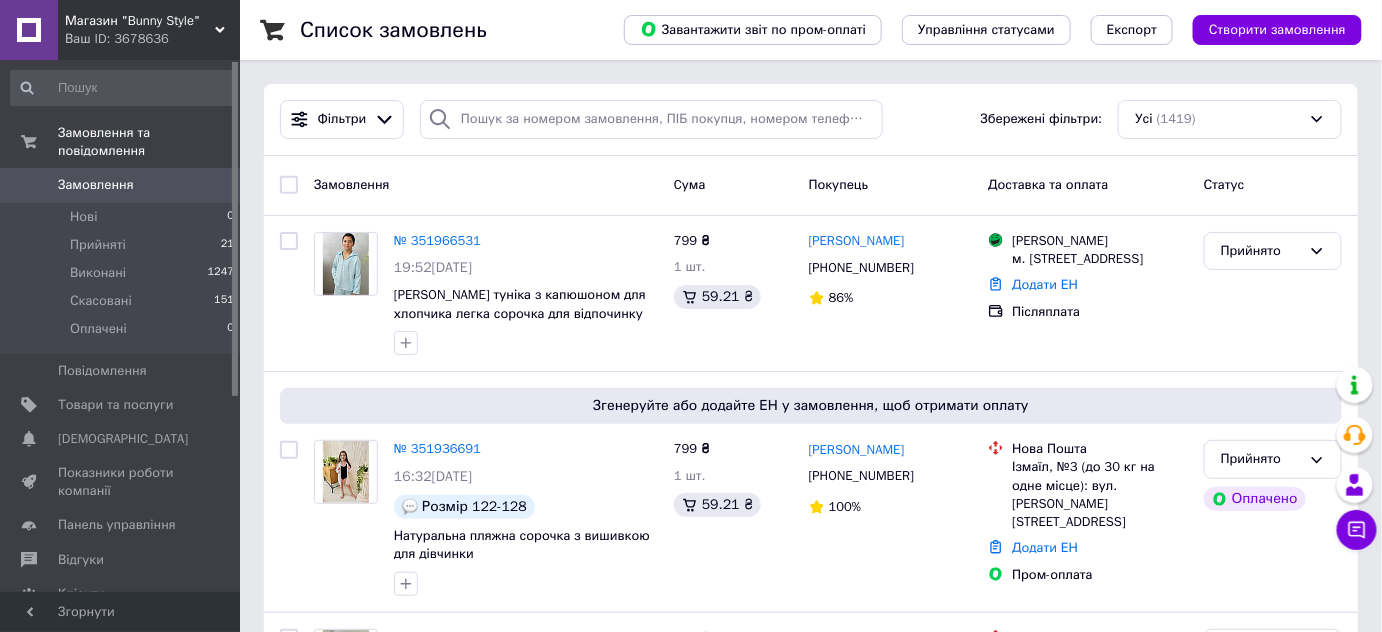 click on "Замовлення" at bounding box center [121, 185] 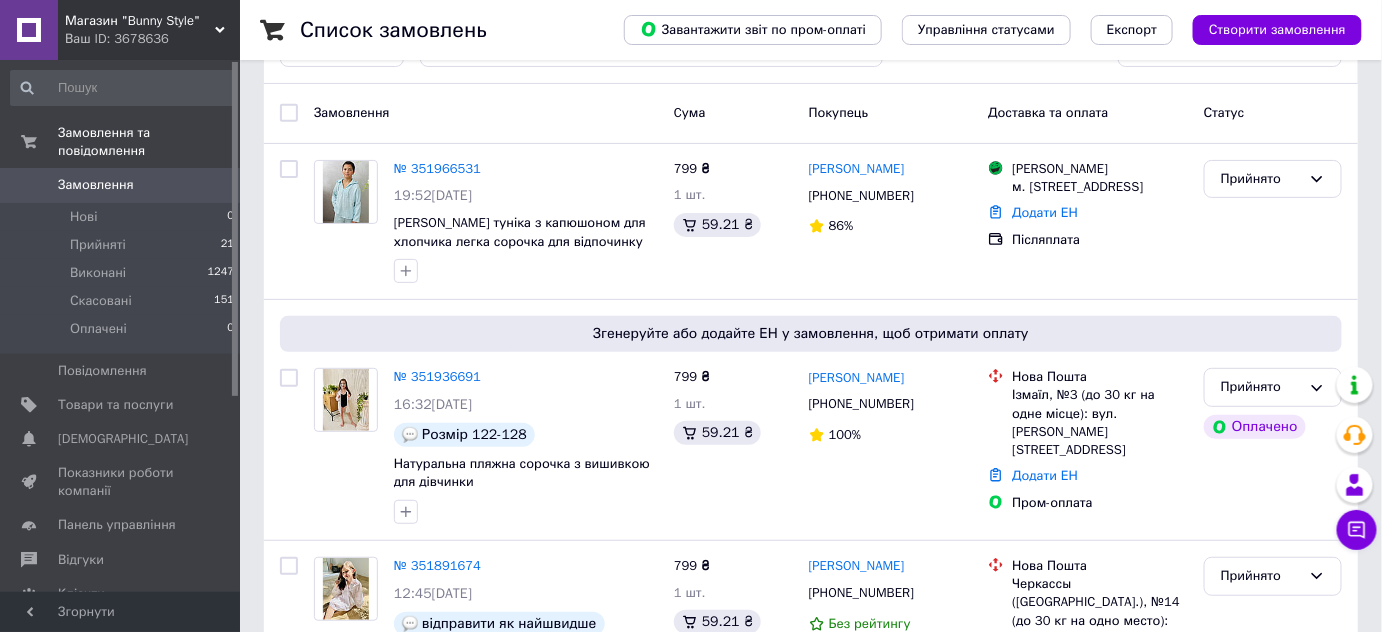 scroll, scrollTop: 109, scrollLeft: 0, axis: vertical 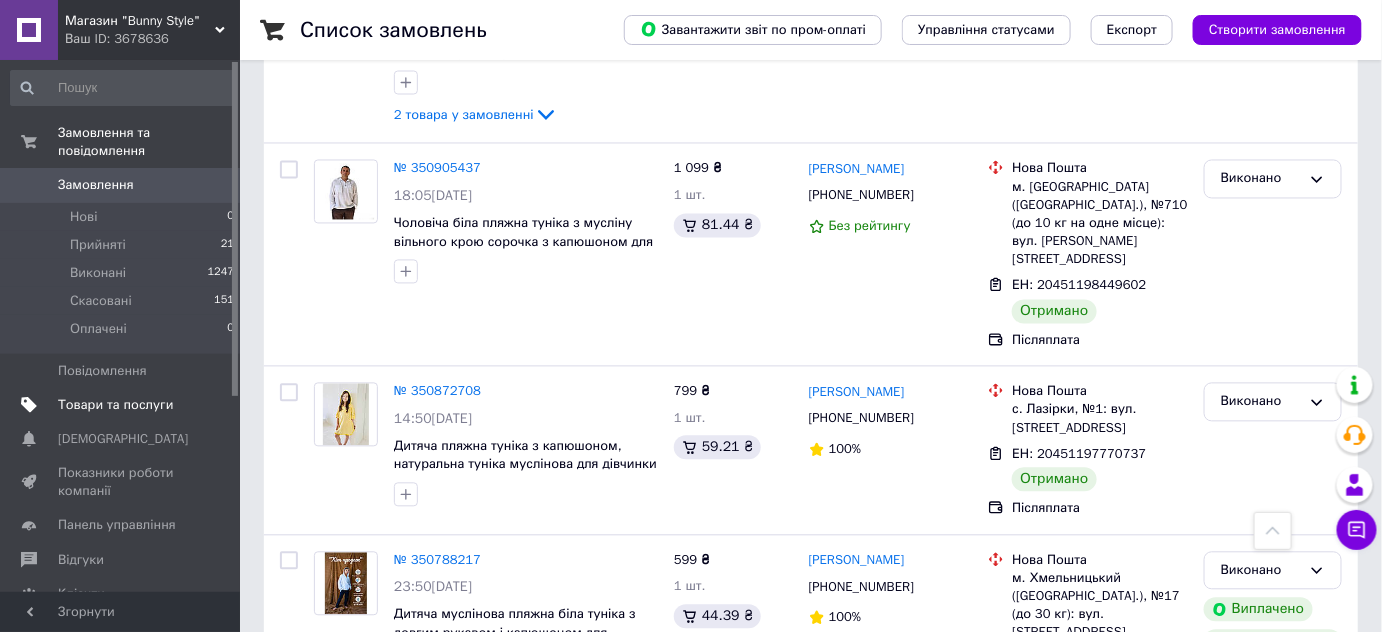 click on "Товари та послуги" at bounding box center [115, 405] 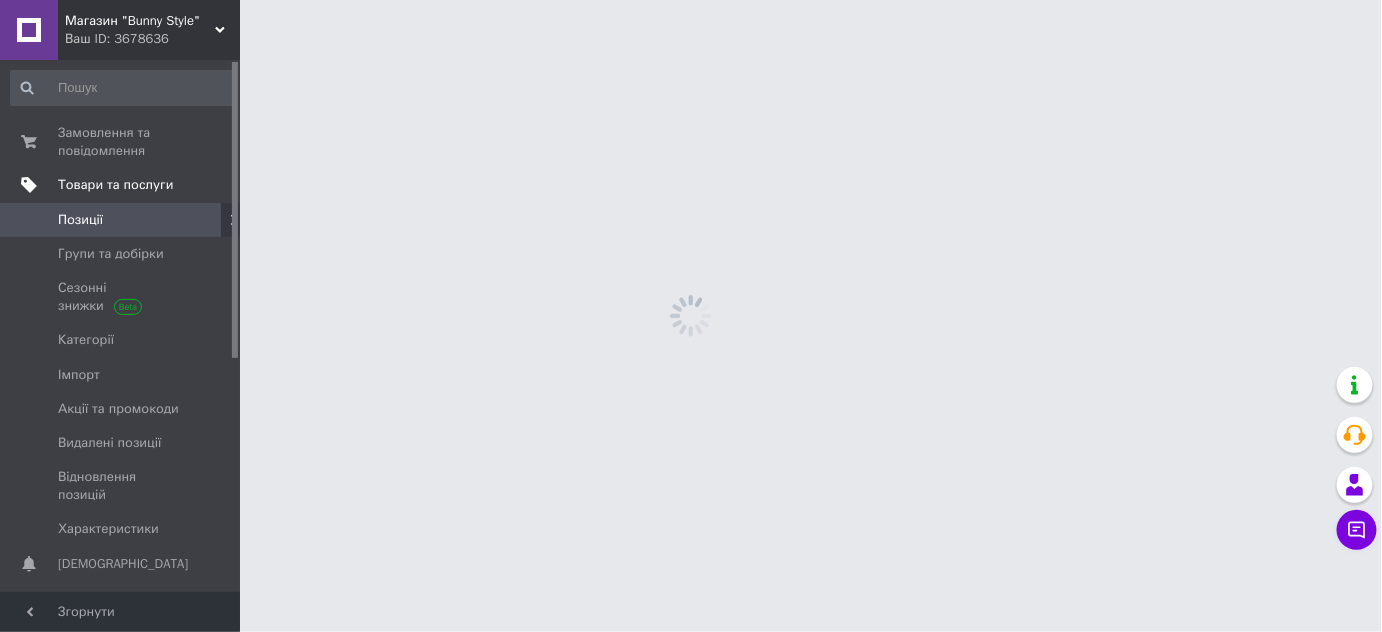 scroll, scrollTop: 0, scrollLeft: 0, axis: both 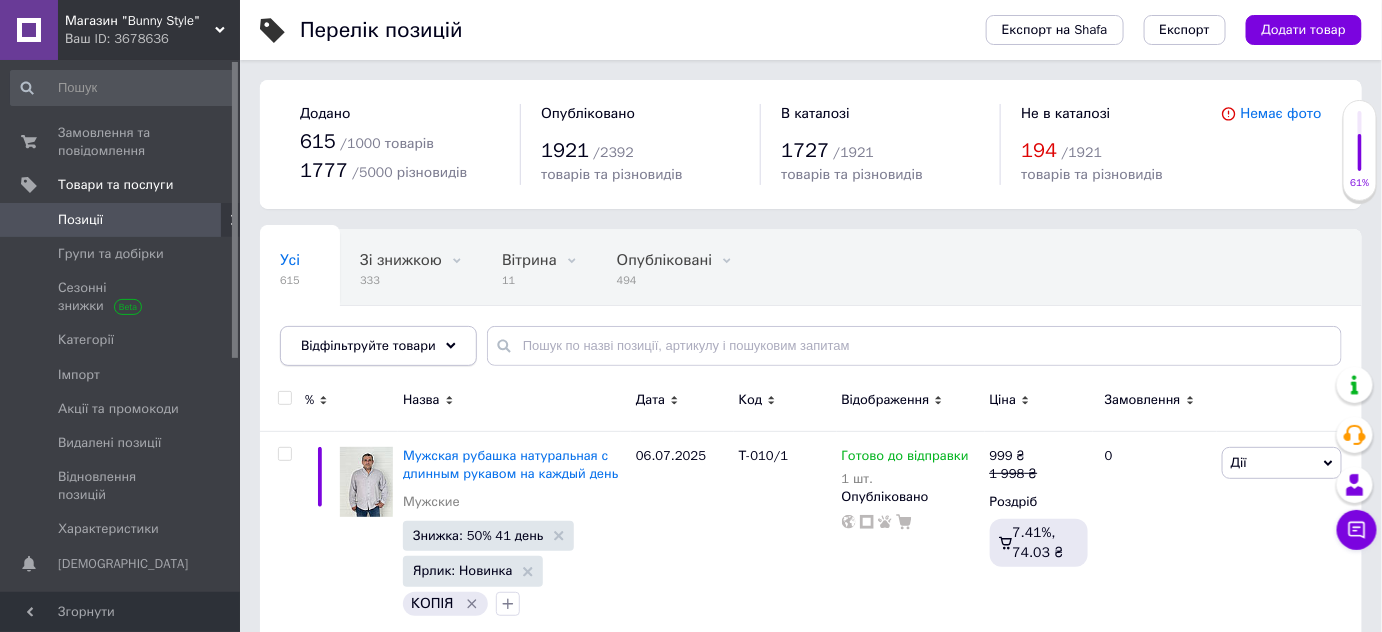 click 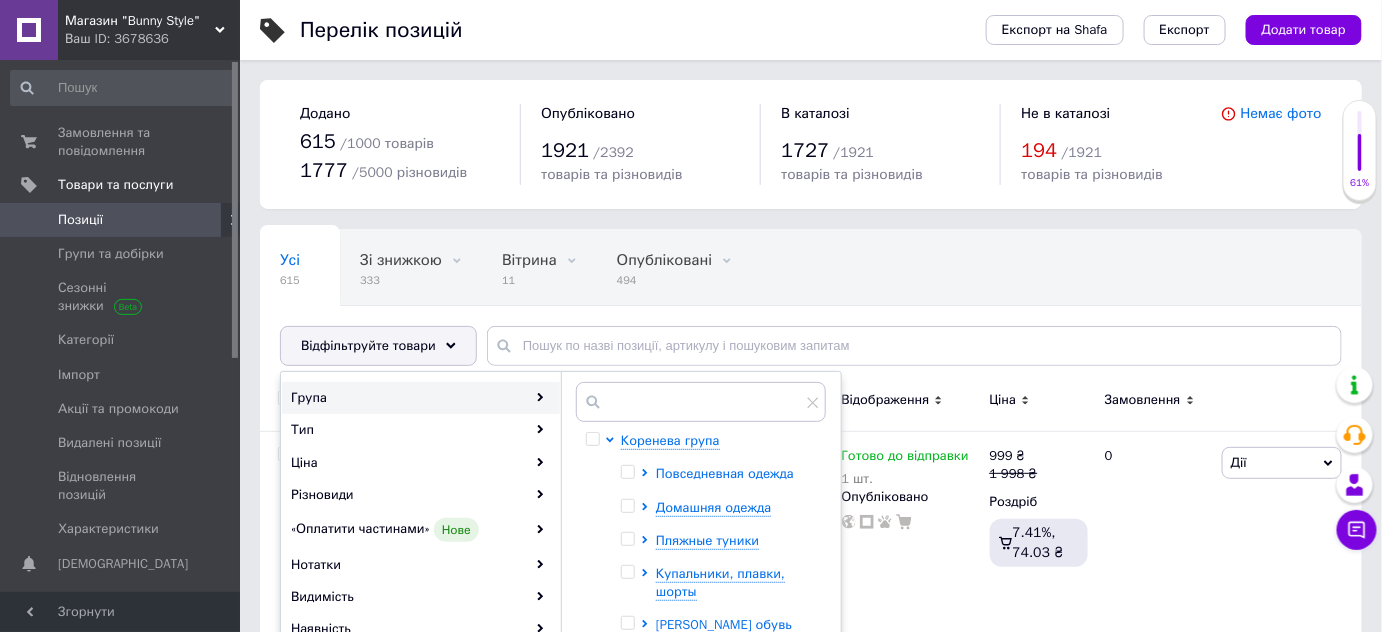 click on "Повседневная одежда" at bounding box center [725, 473] 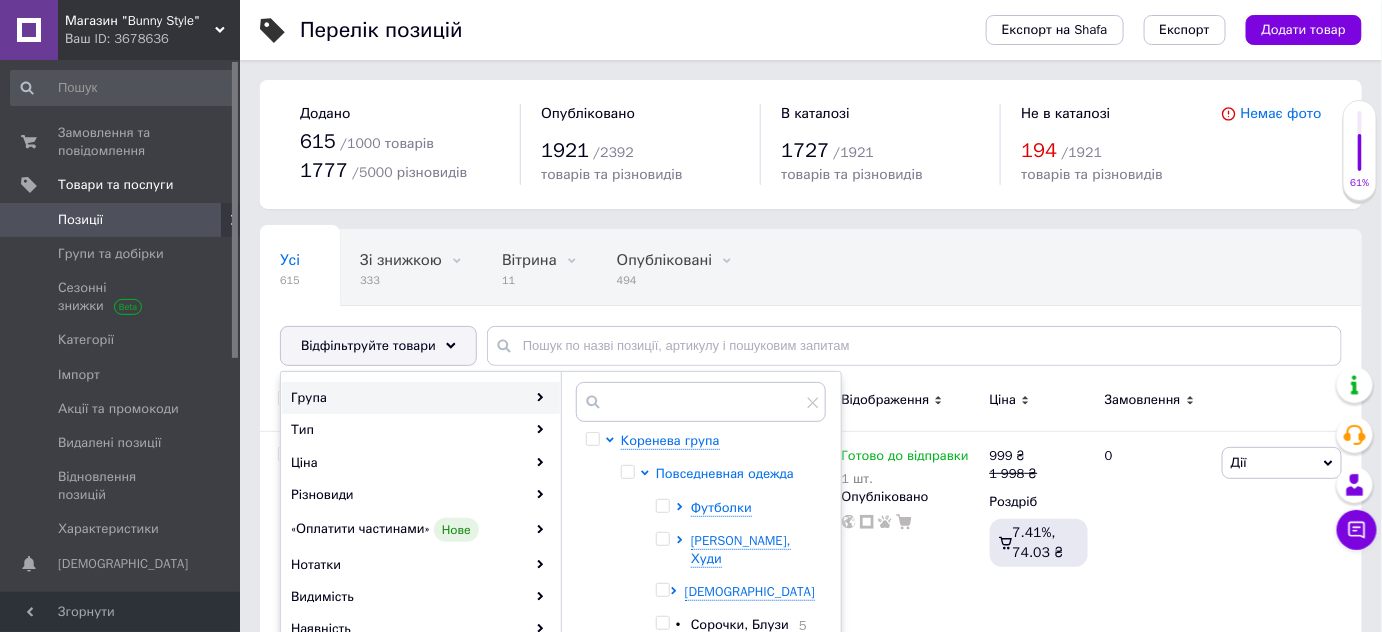 click on "Повседневная одежда" at bounding box center [725, 473] 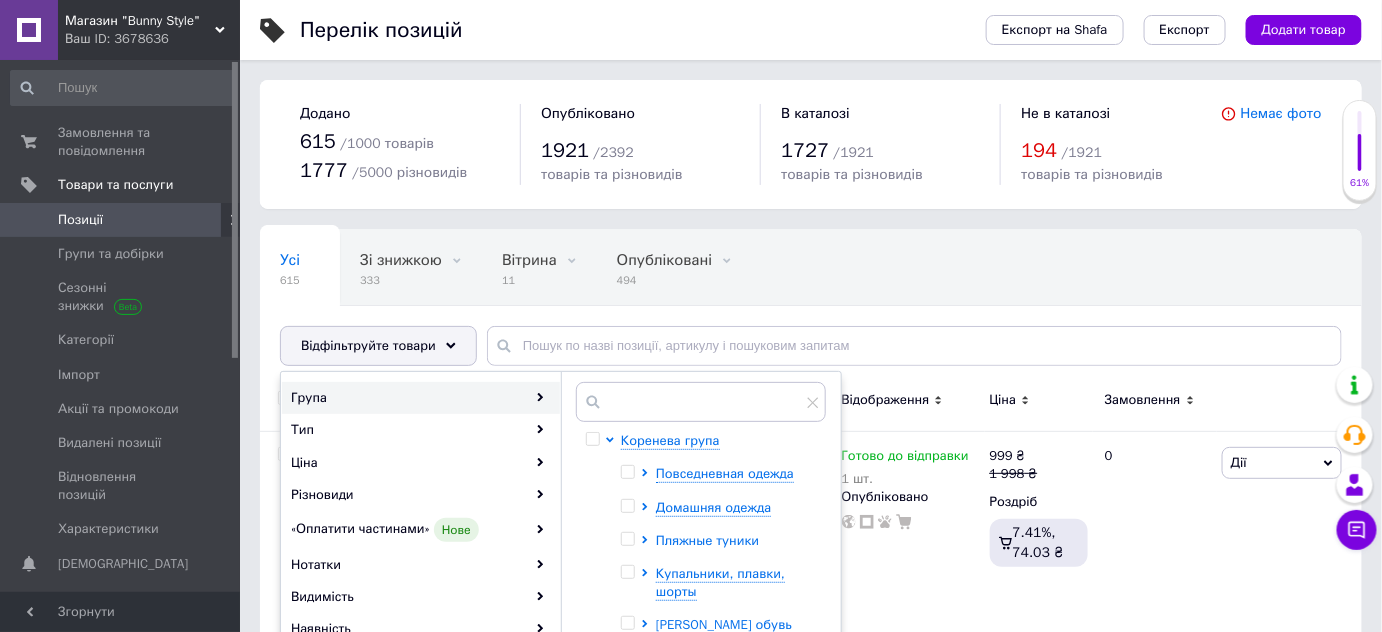 click on "Пляжные туники" at bounding box center [707, 540] 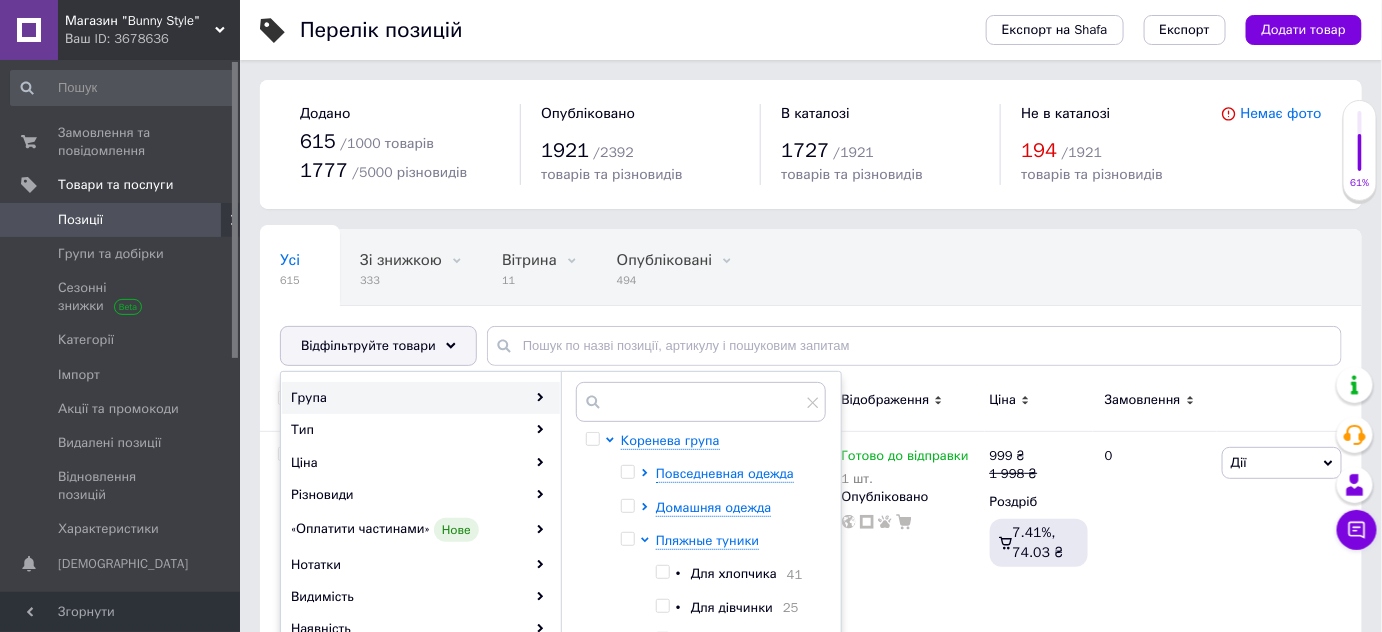 click on "Для хлопчика" at bounding box center (734, 573) 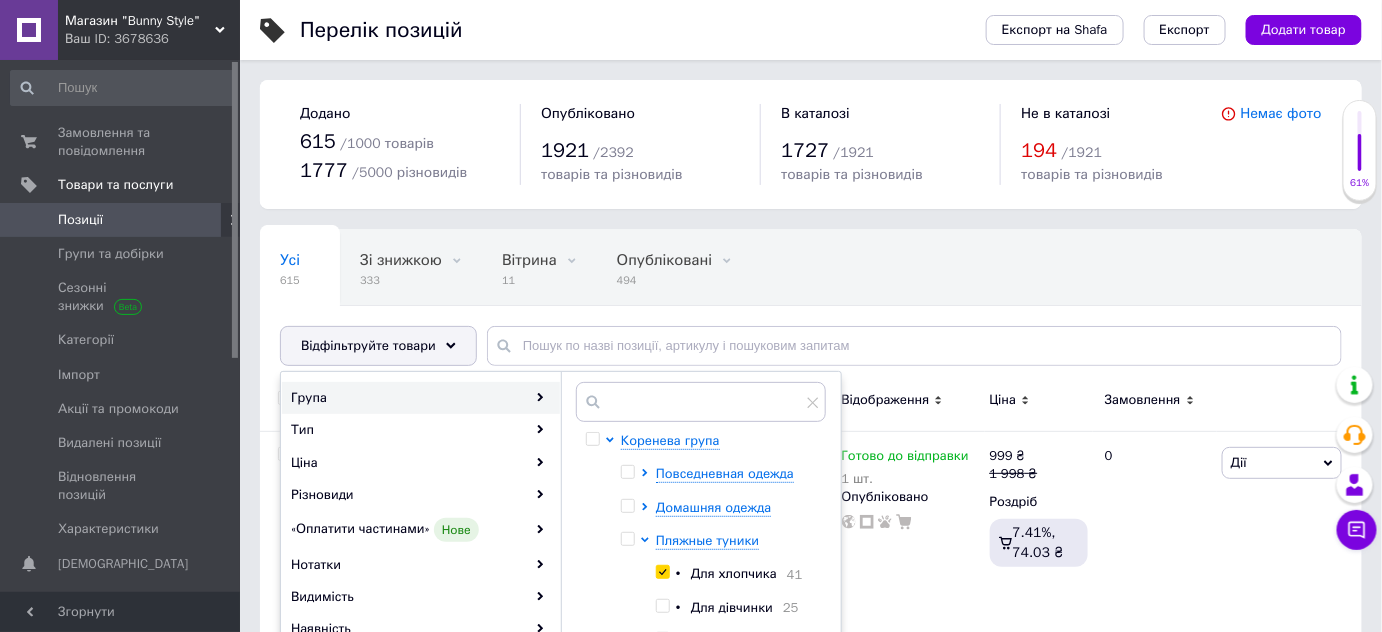 checkbox on "true" 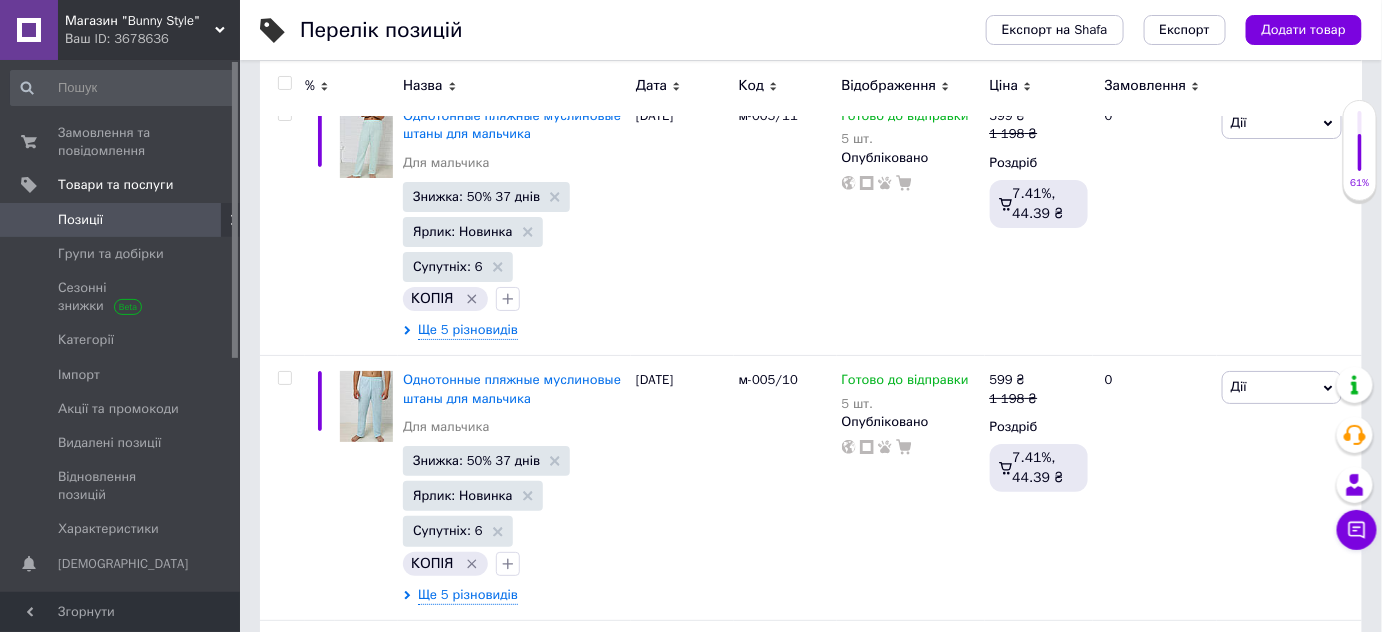 scroll, scrollTop: 2592, scrollLeft: 0, axis: vertical 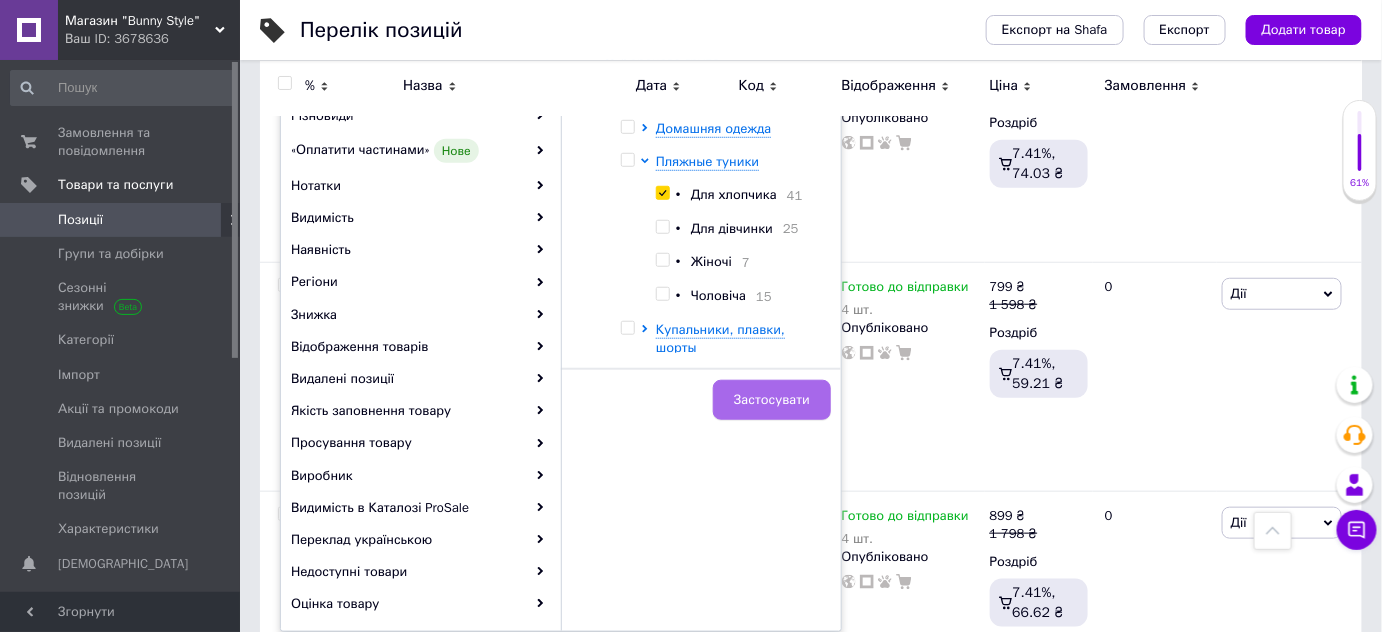 click on "Застосувати" at bounding box center [772, 400] 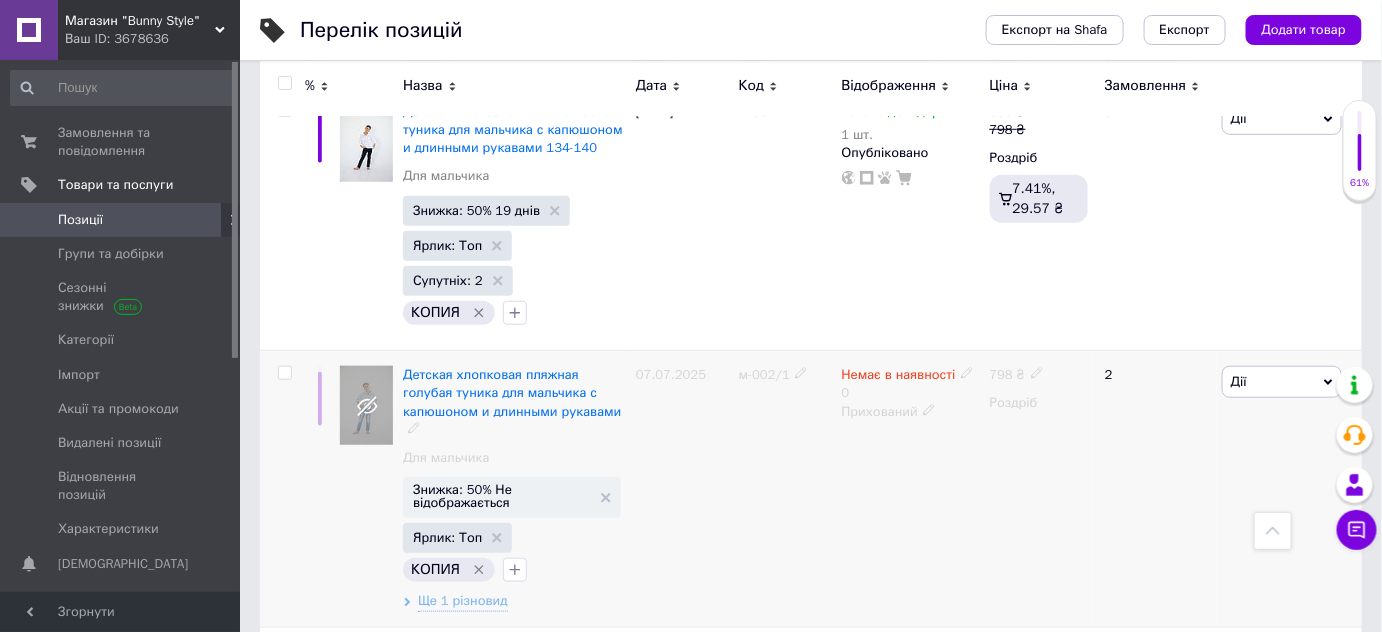 click on "Дії" at bounding box center [1282, 382] 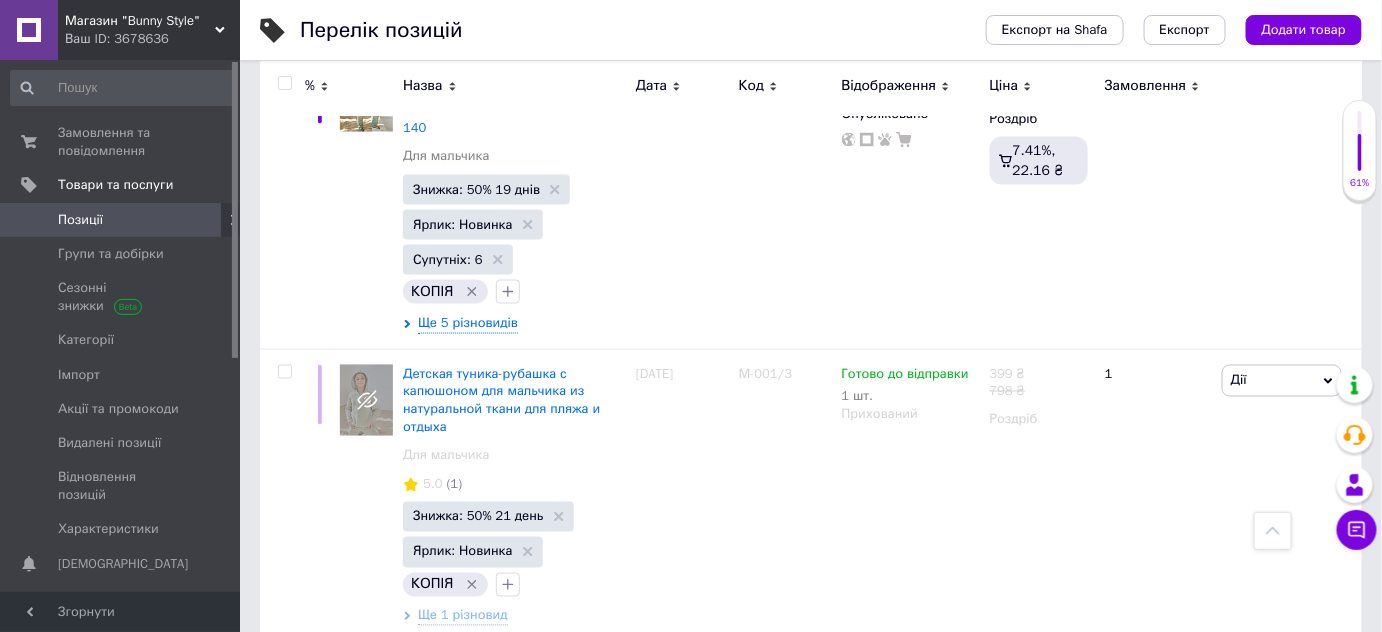 scroll, scrollTop: 3459, scrollLeft: 0, axis: vertical 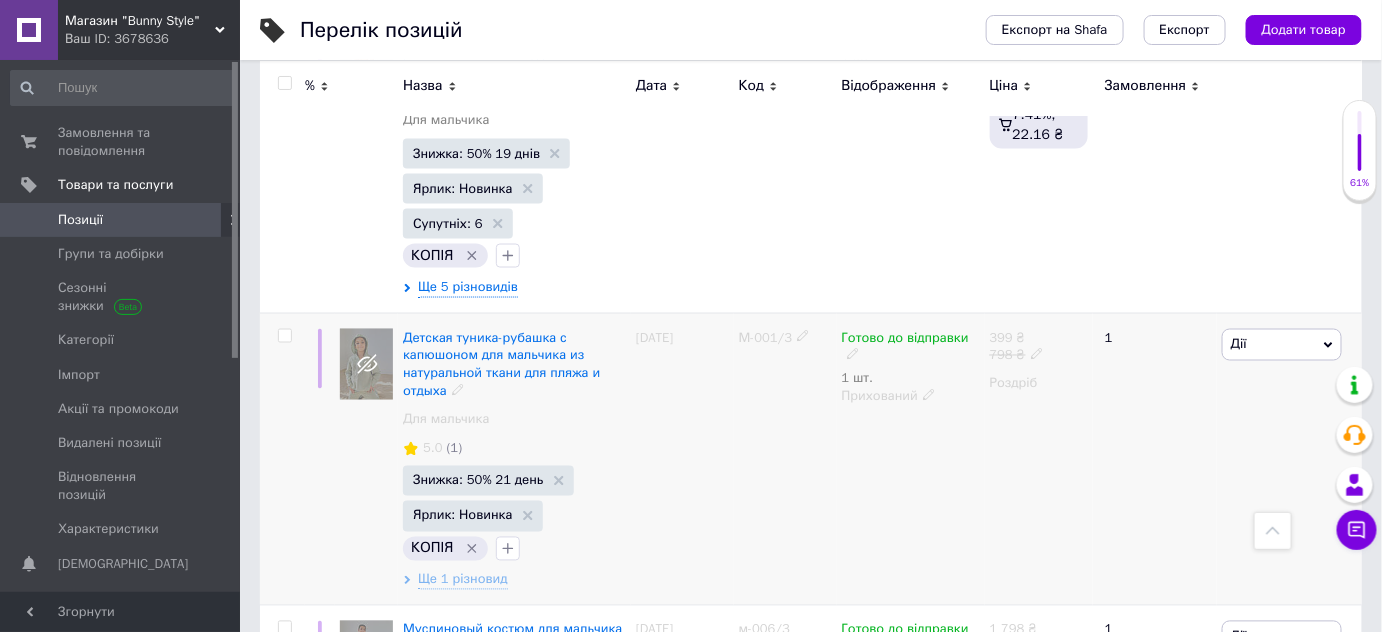 click 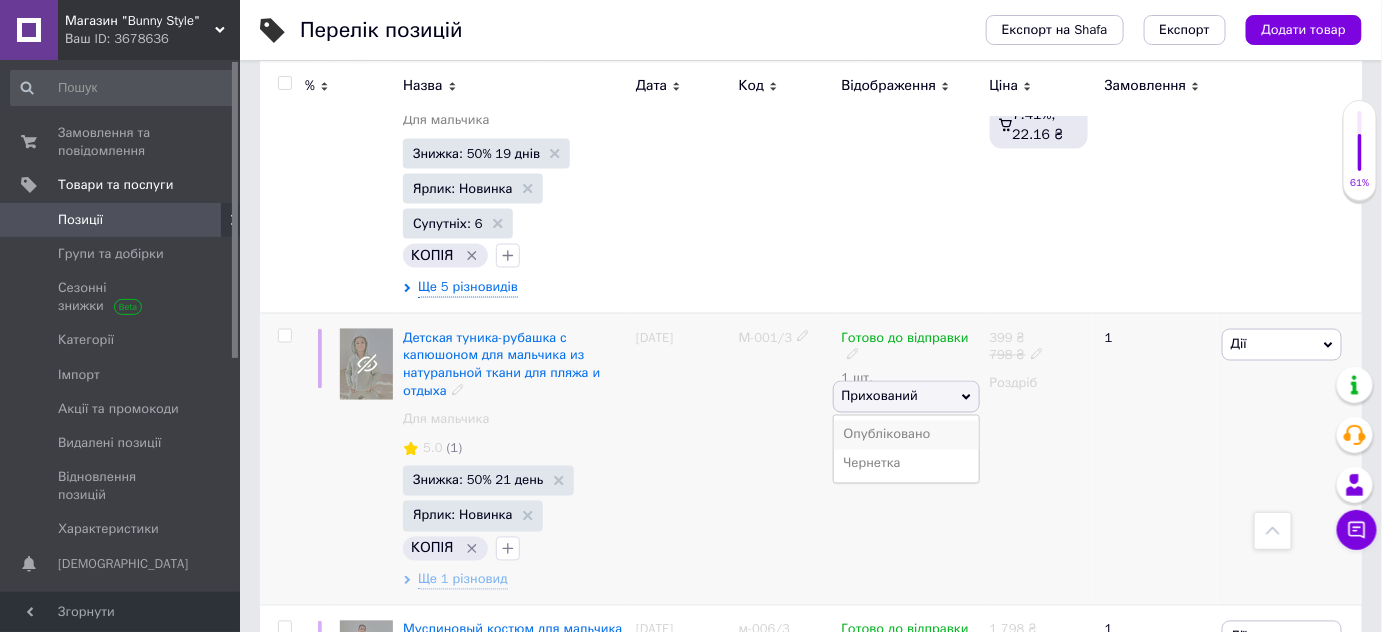 click on "Опубліковано" at bounding box center (906, 435) 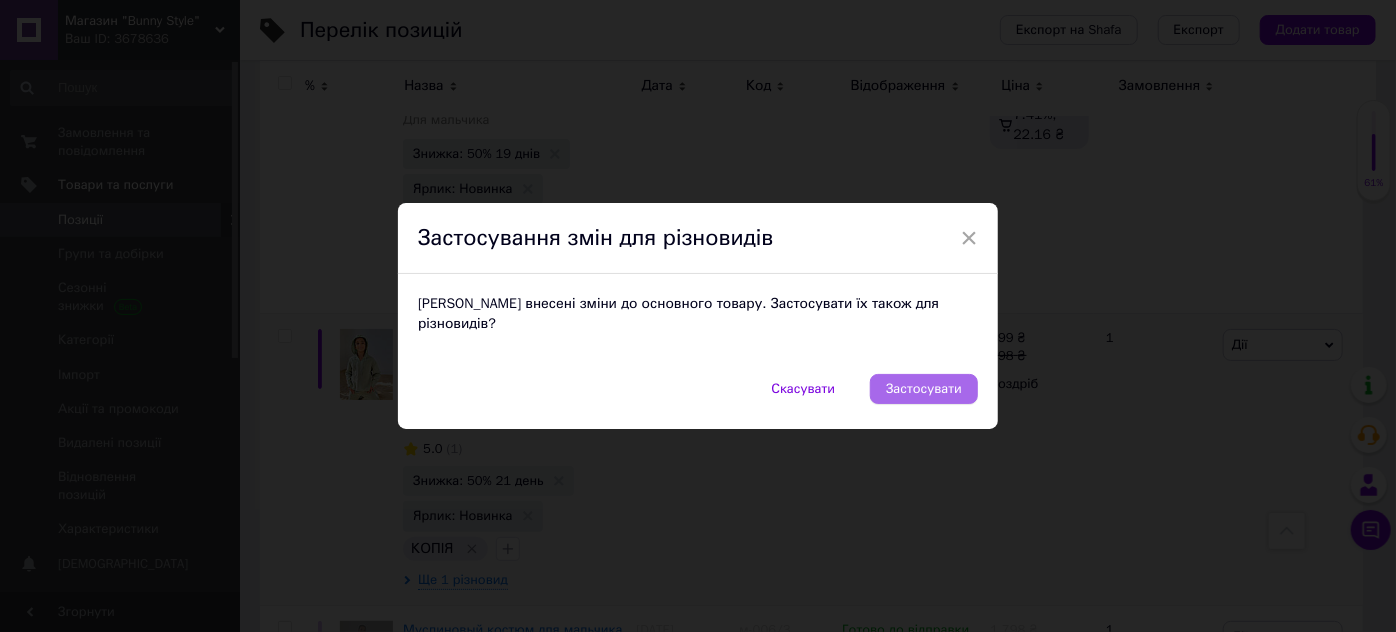 click on "Застосувати" at bounding box center [924, 389] 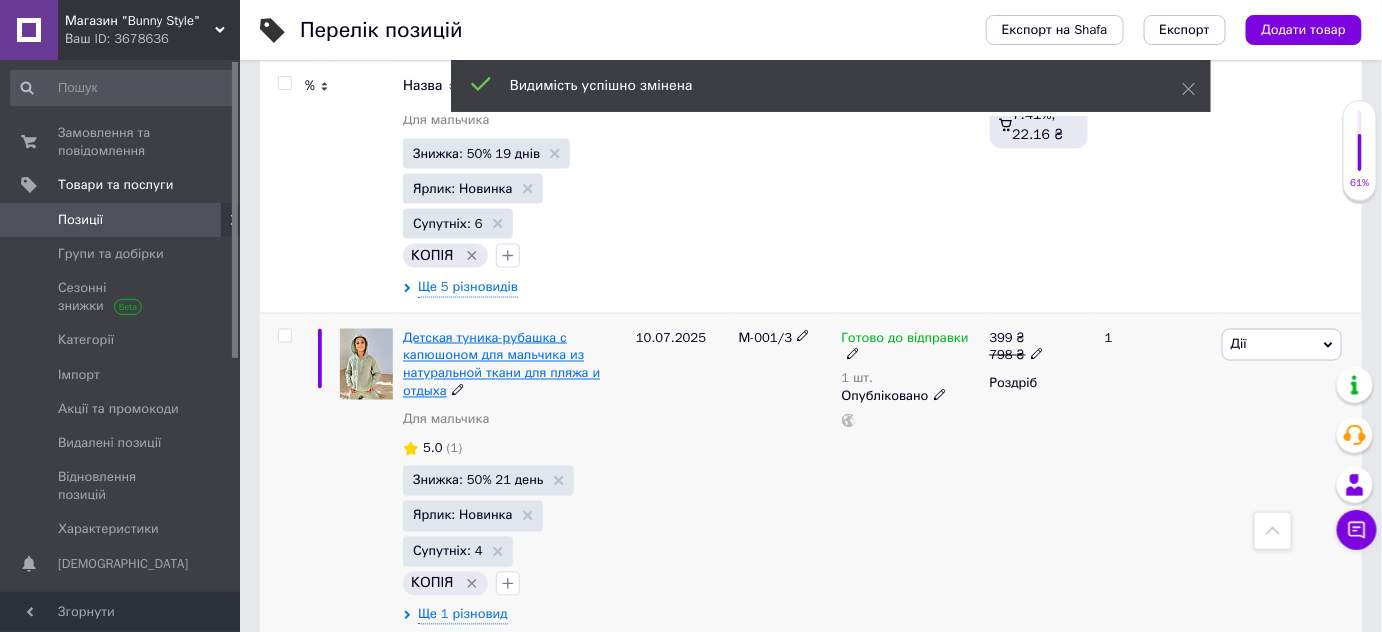 click on "Детская туника-рубашка с капюшоном для мальчика из натуральной ткани для пляжа и отдыха" at bounding box center (501, 365) 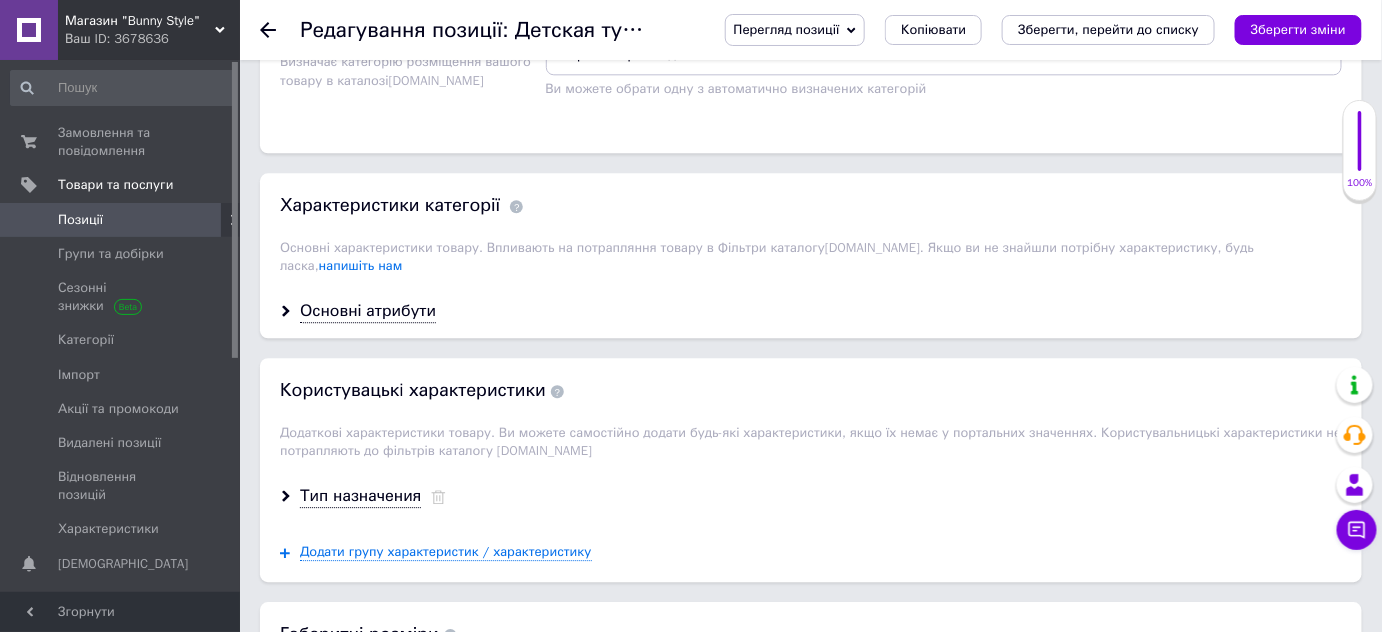 scroll, scrollTop: 1770, scrollLeft: 0, axis: vertical 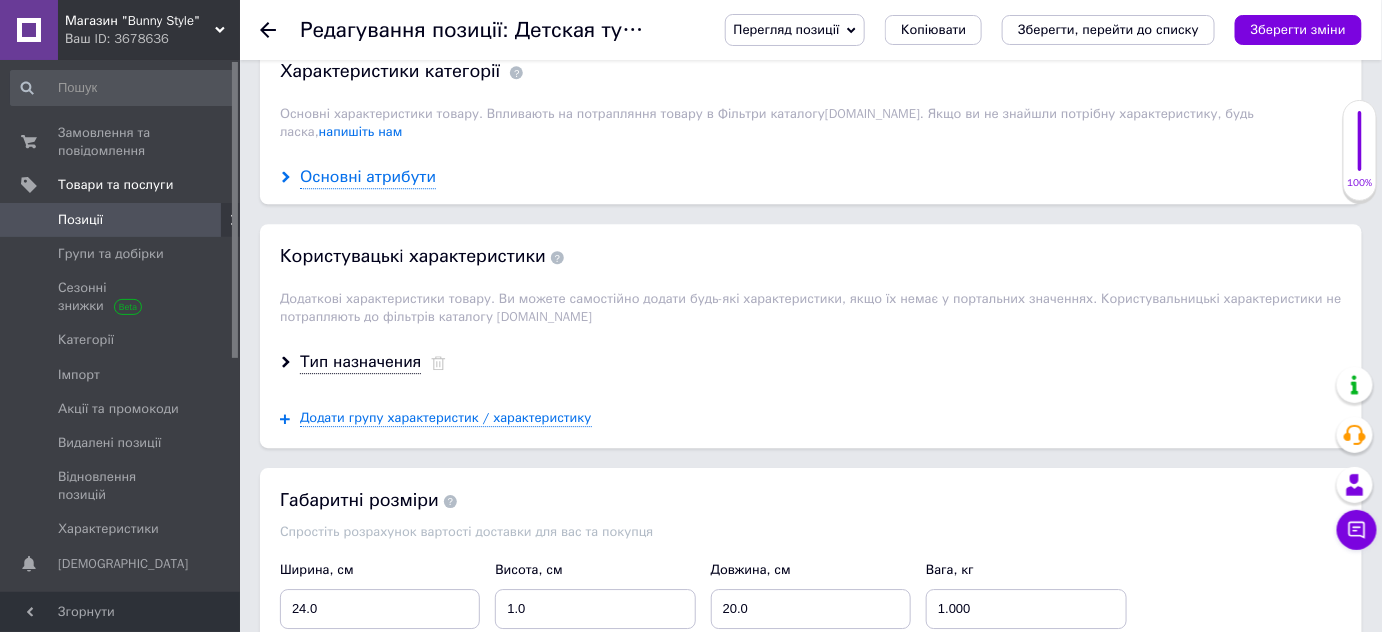 click on "Основні атрибути" at bounding box center (368, 177) 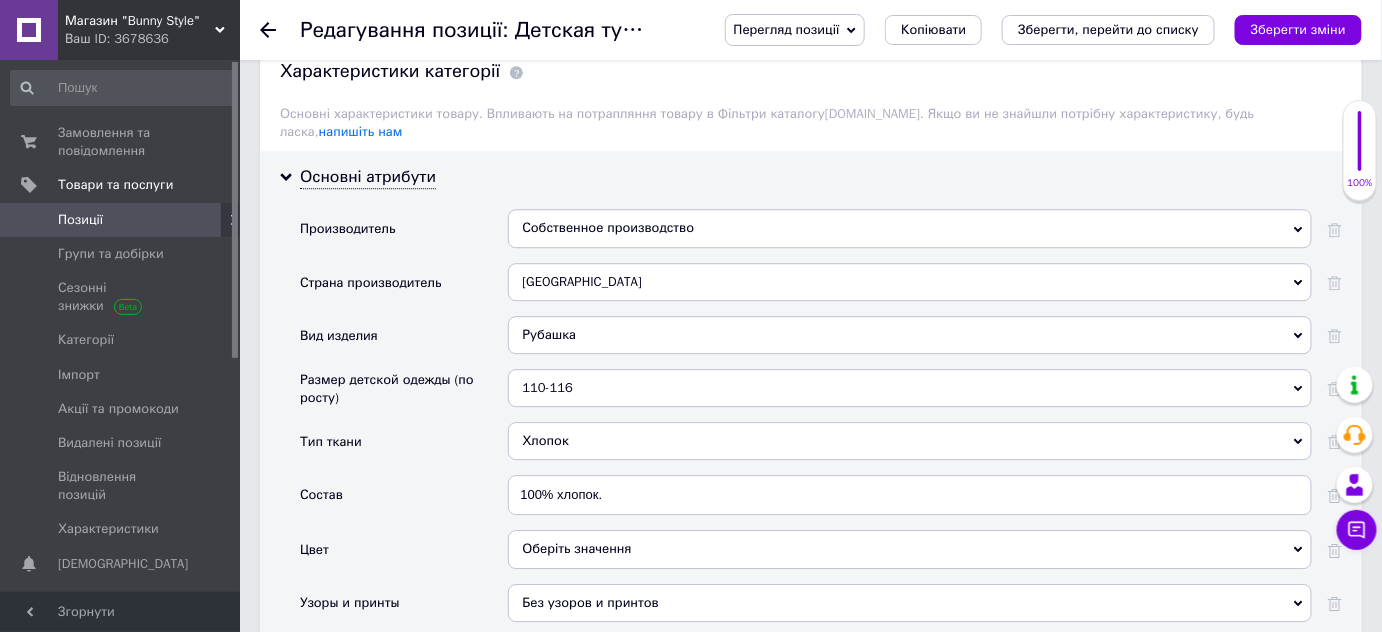 click on "110-116" at bounding box center [910, 388] 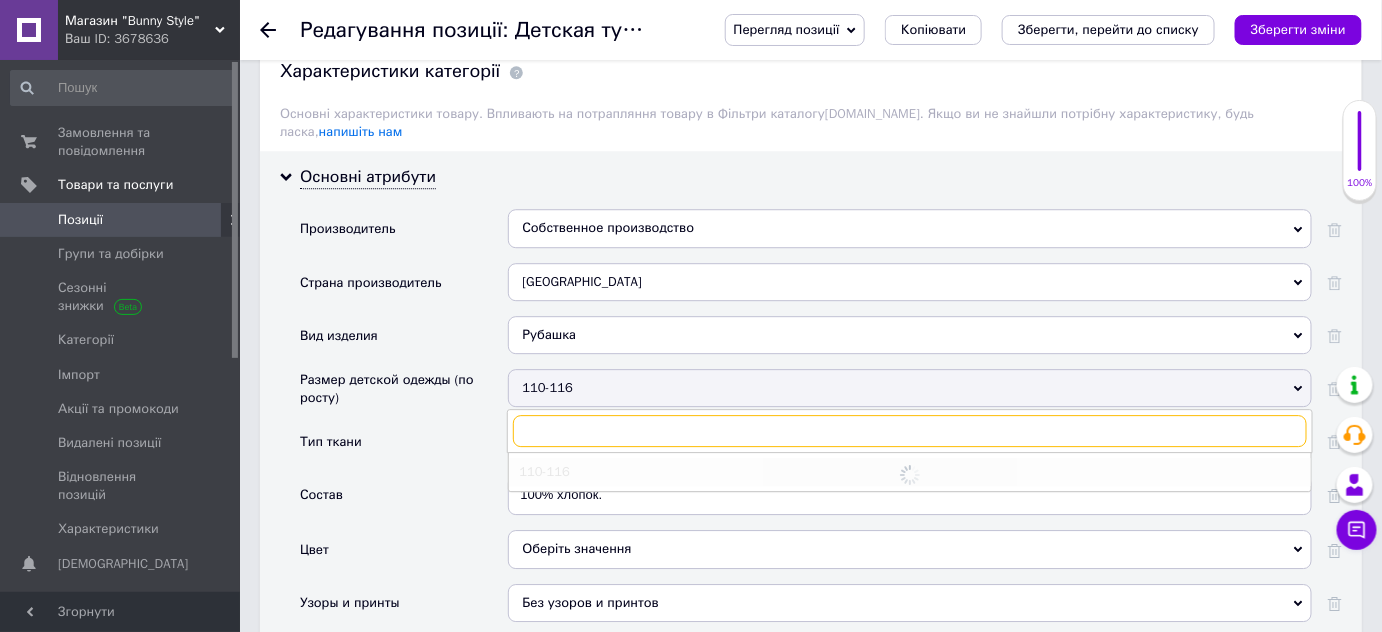 checkbox on "true" 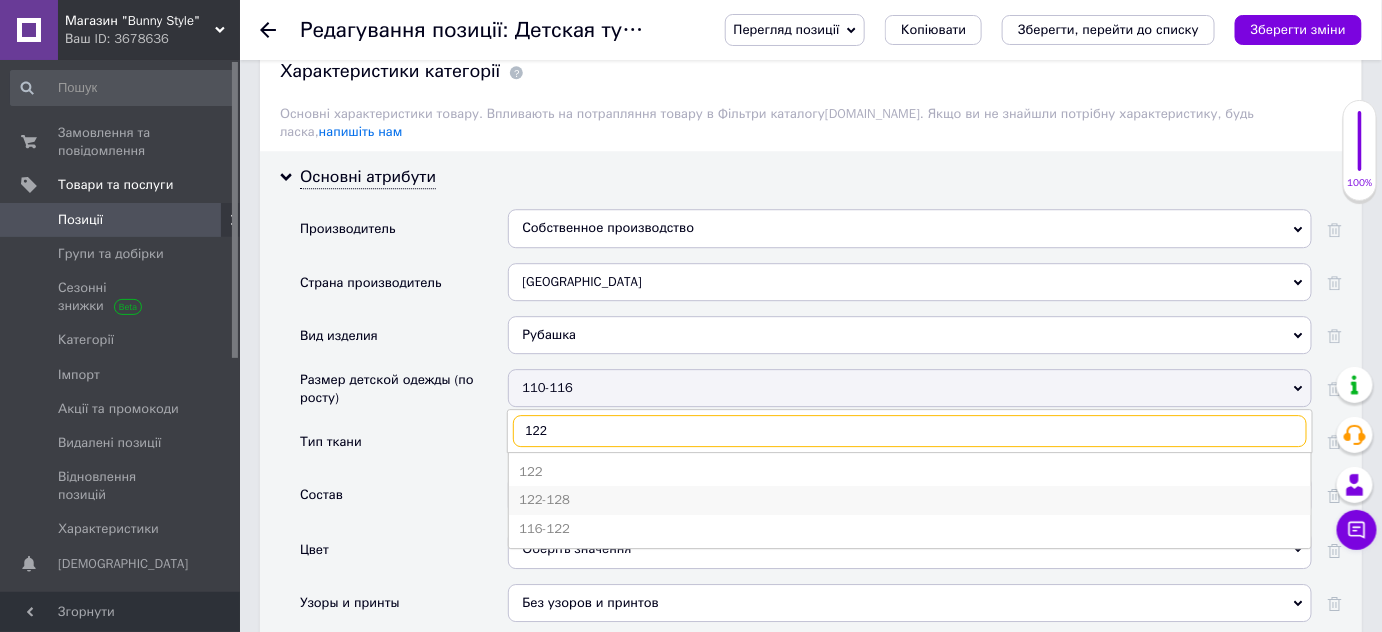 type on "122" 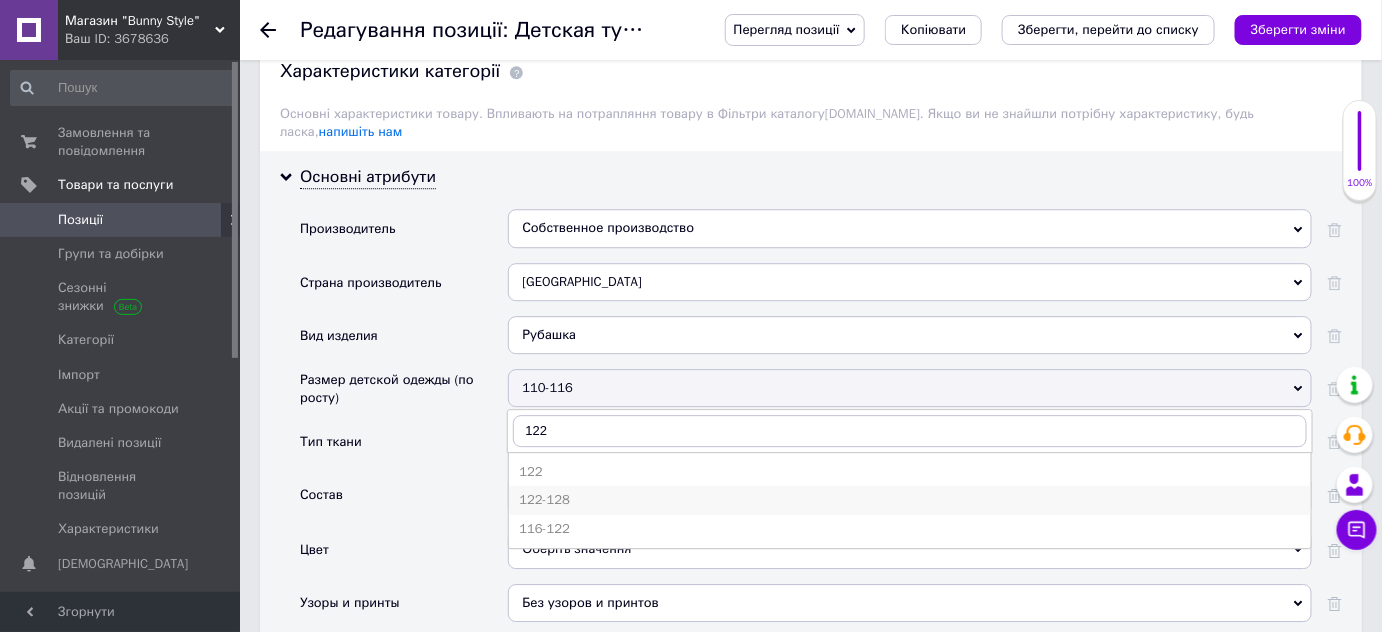 click on "122-128" at bounding box center [910, 500] 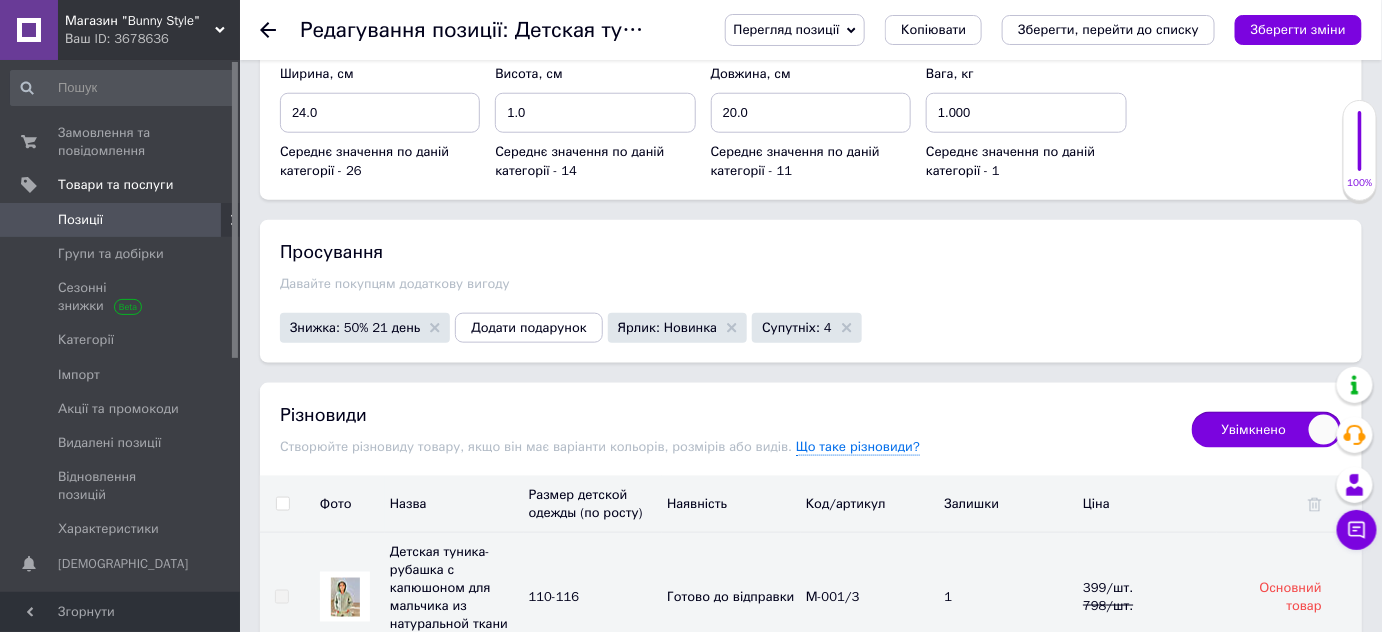 scroll, scrollTop: 3164, scrollLeft: 0, axis: vertical 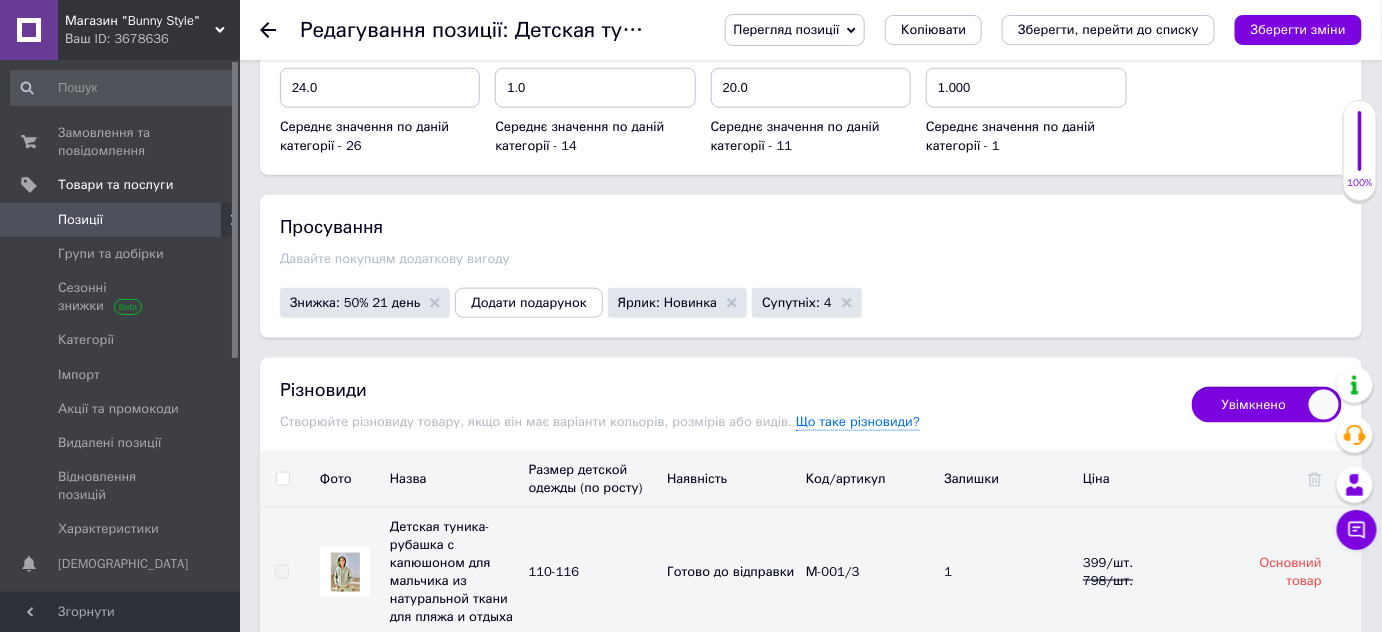 checkbox on "true" 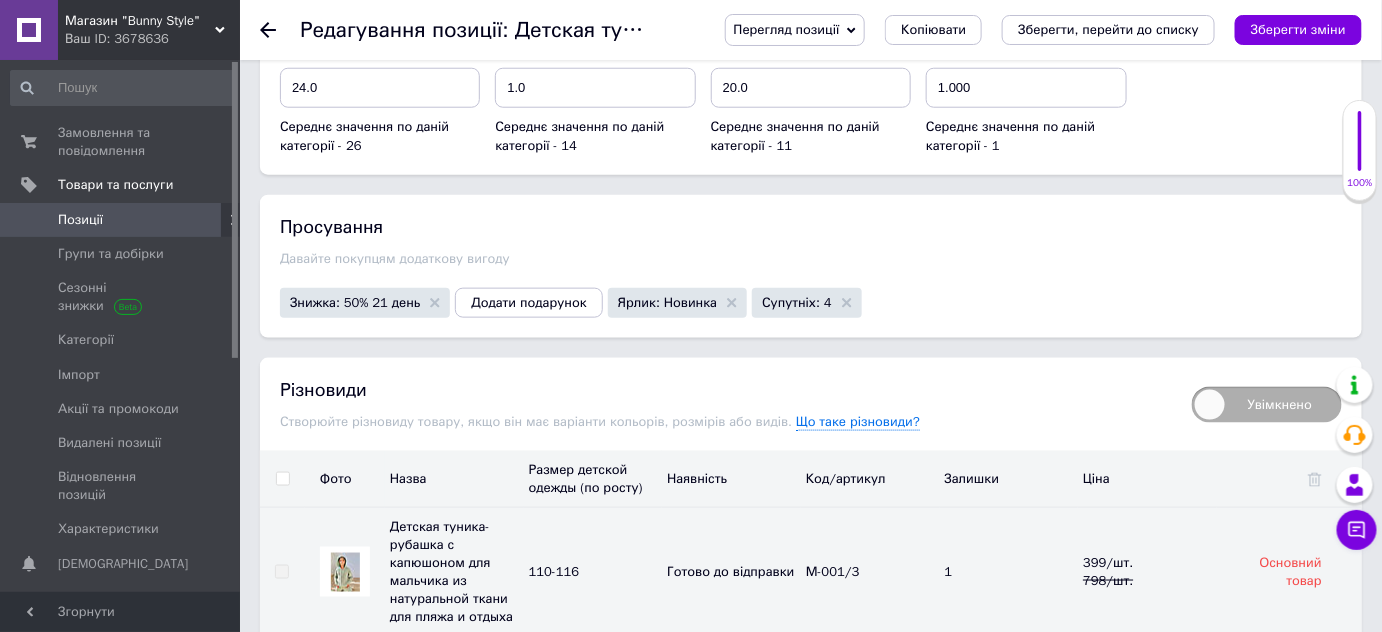 checkbox on "false" 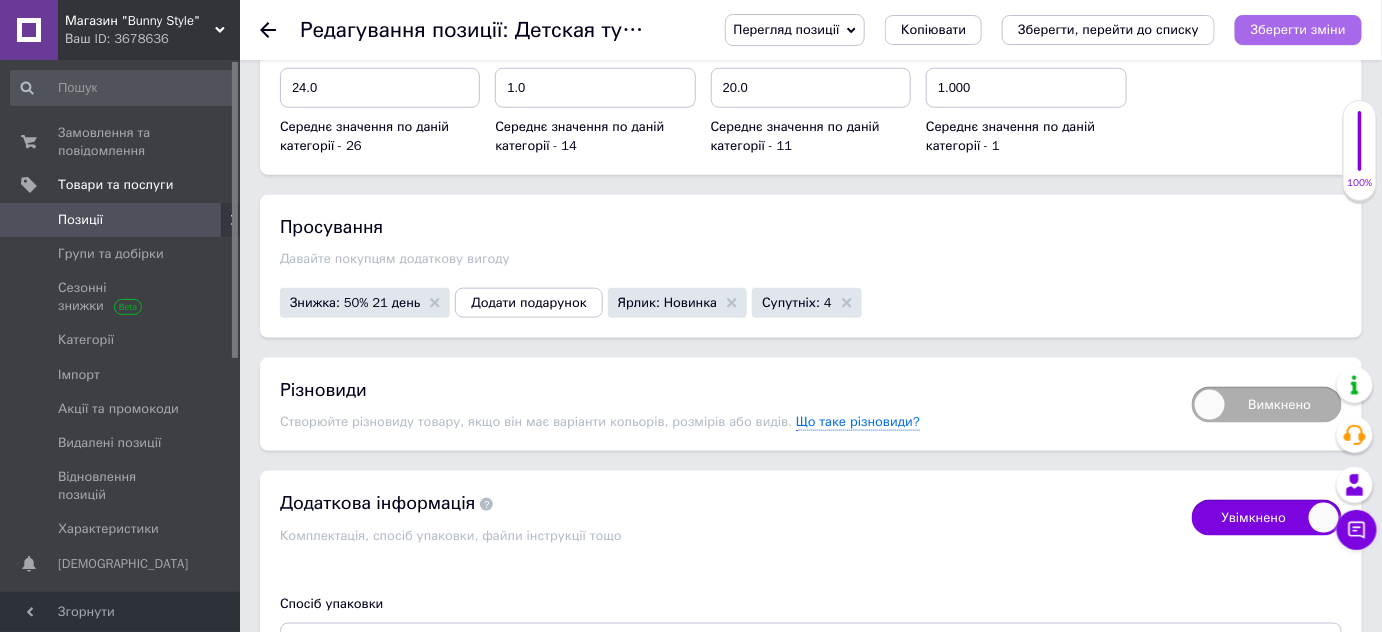 click on "Зберегти зміни" at bounding box center (1298, 29) 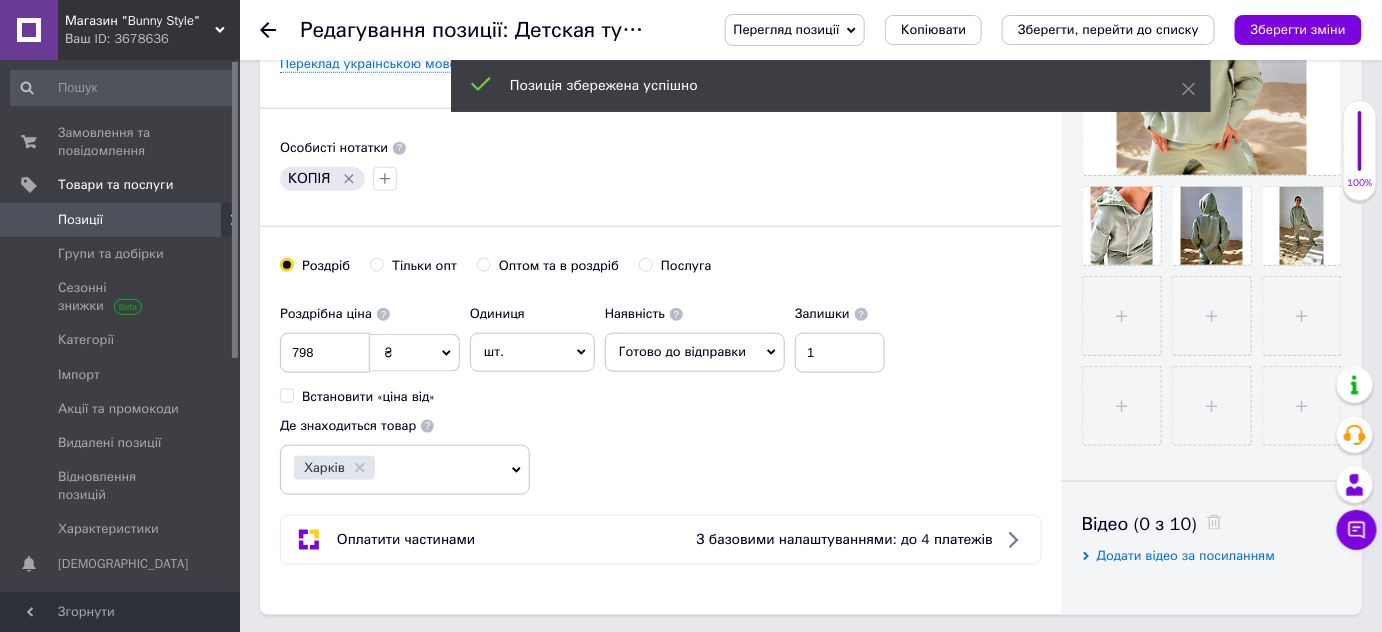 scroll, scrollTop: 215, scrollLeft: 0, axis: vertical 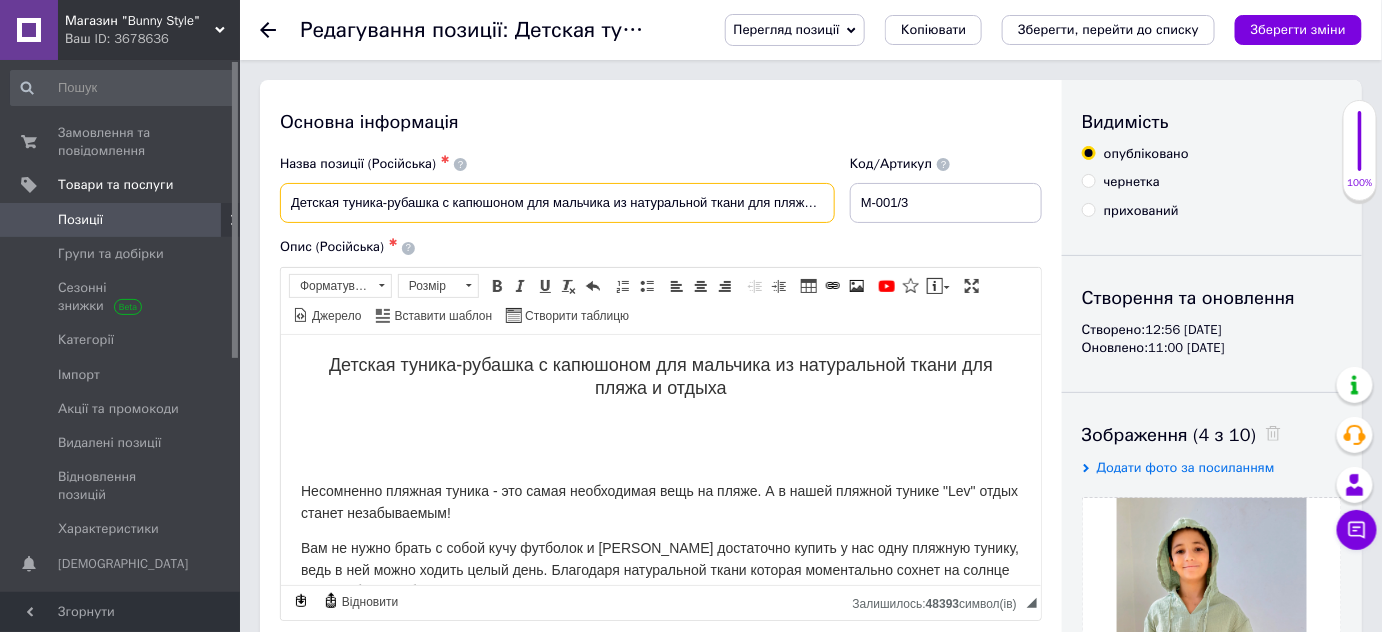 click on "Детская туника-рубашка с капюшоном для мальчика из натуральной ткани для пляжа и отдыха" at bounding box center [557, 203] 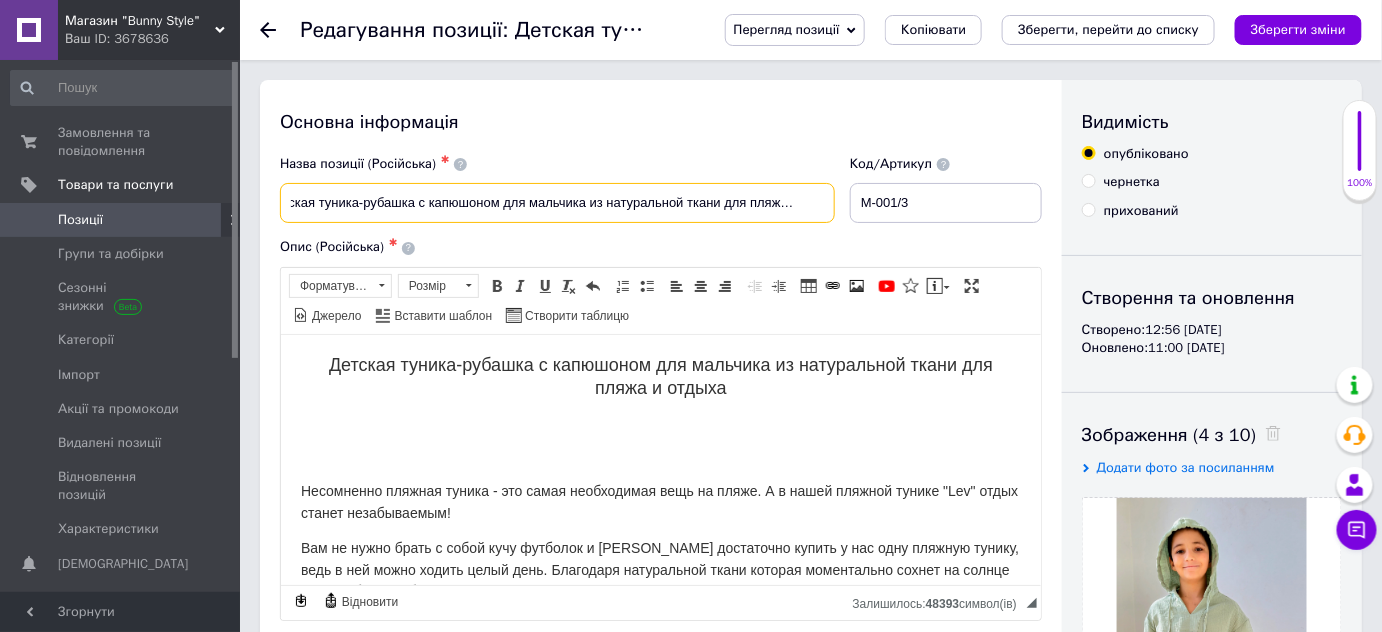 scroll, scrollTop: 0, scrollLeft: 36, axis: horizontal 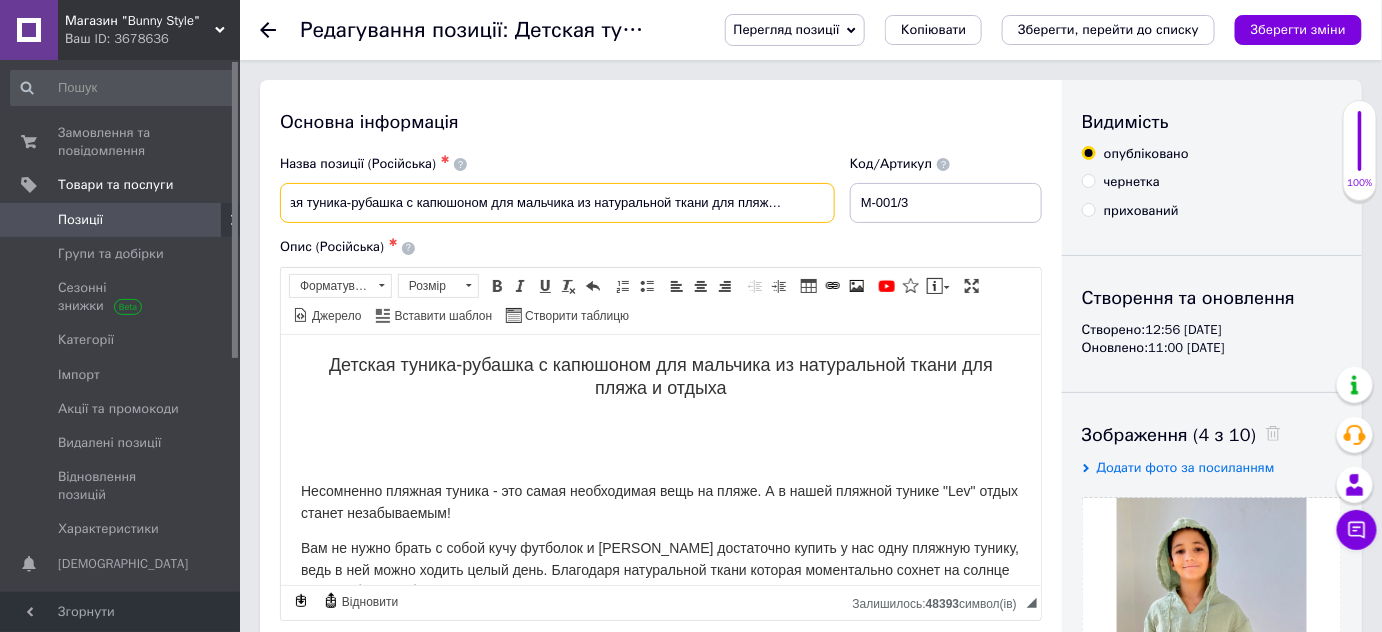 type on "Детская туника-рубашка с капюшоном для мальчика из натуральной ткани для пляжа и отдыха" 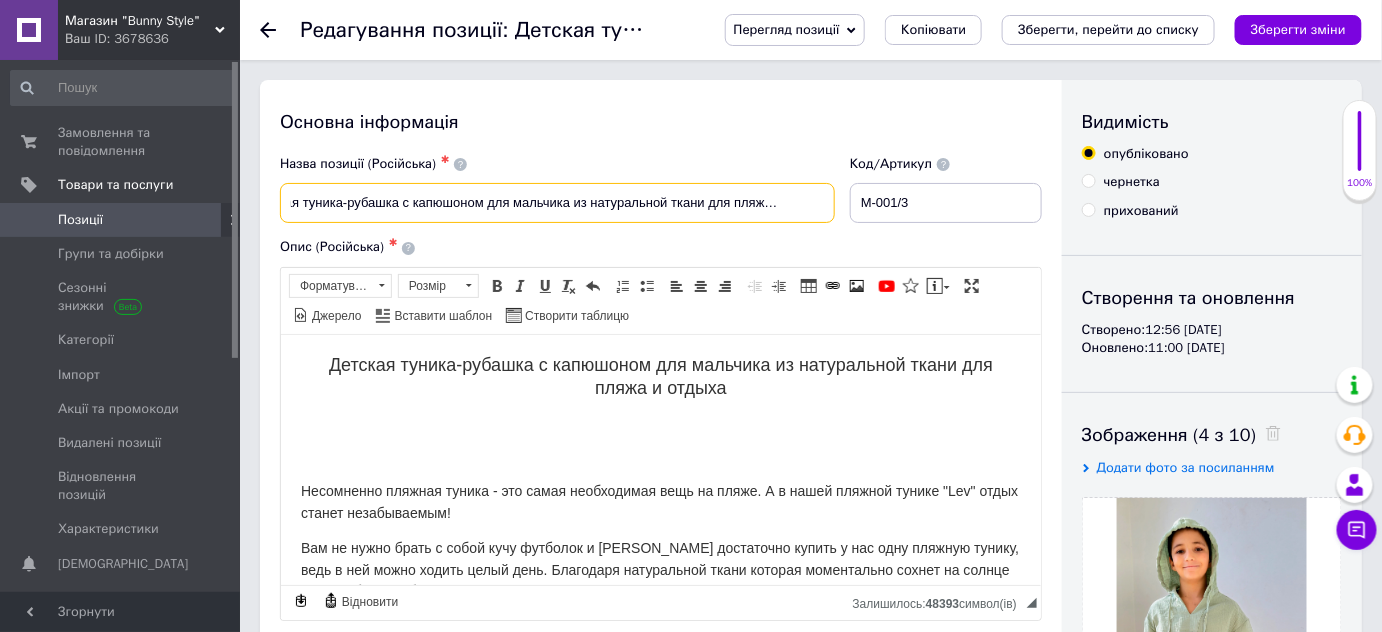 type on "Детская туника-рубашка с капюшоном для мальчика из натуральной ткани для пляжа и отдыха 1" 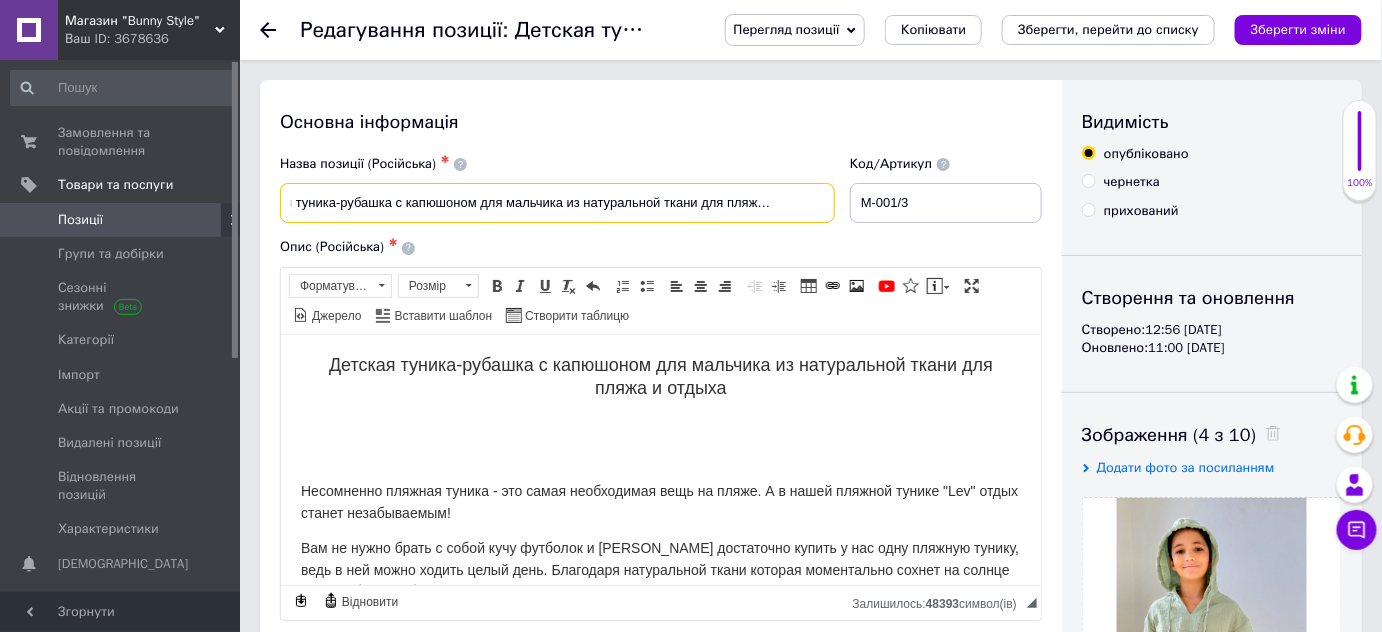 type on "Детская туника-рубашка с капюшоном для мальчика из натуральной ткани для пляжа и отдыха 12" 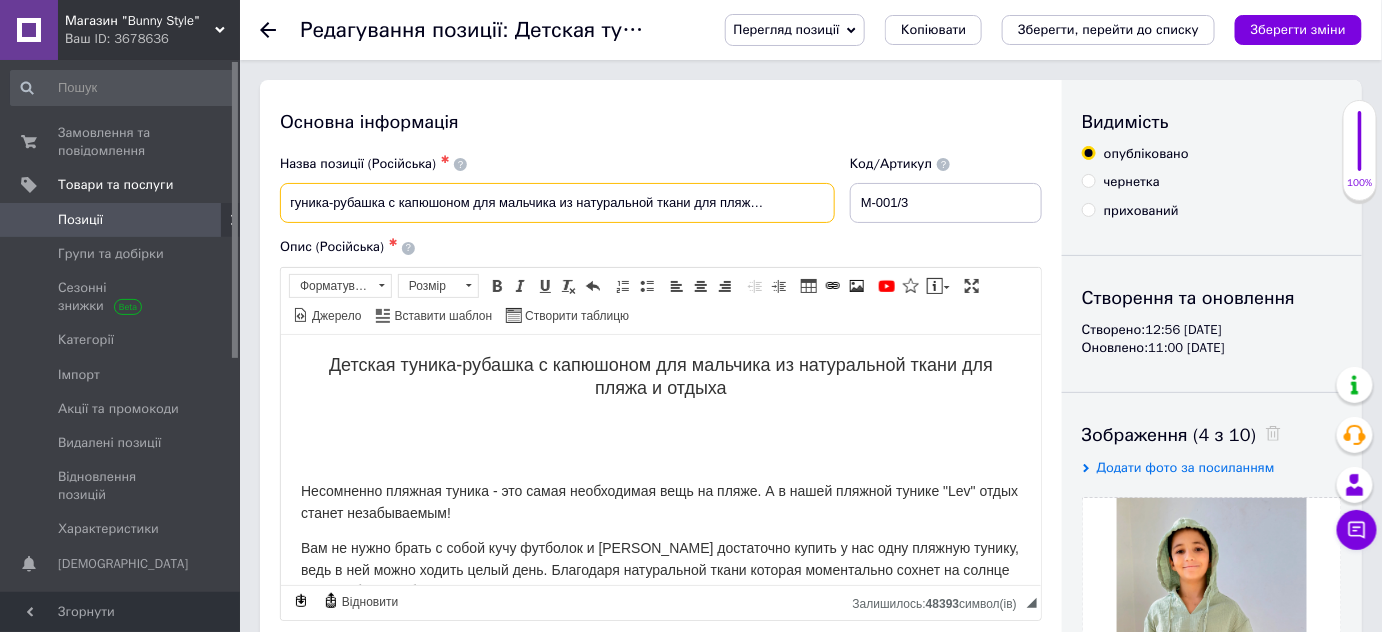 type on "Детская туника-рубашка с капюшоном для мальчика из натуральной ткани для пляжа и отдыха 122" 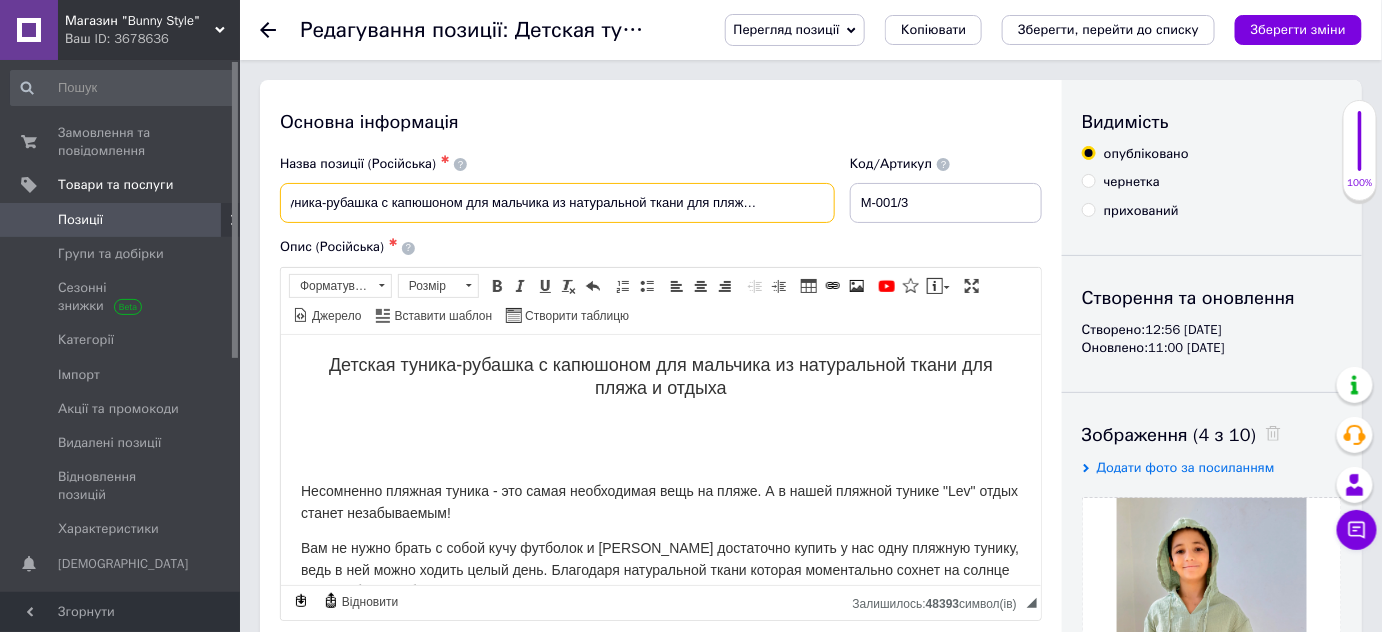 type on "Детская туника-рубашка с капюшоном для мальчика из натуральной ткани для пляжа и отдыха 122-" 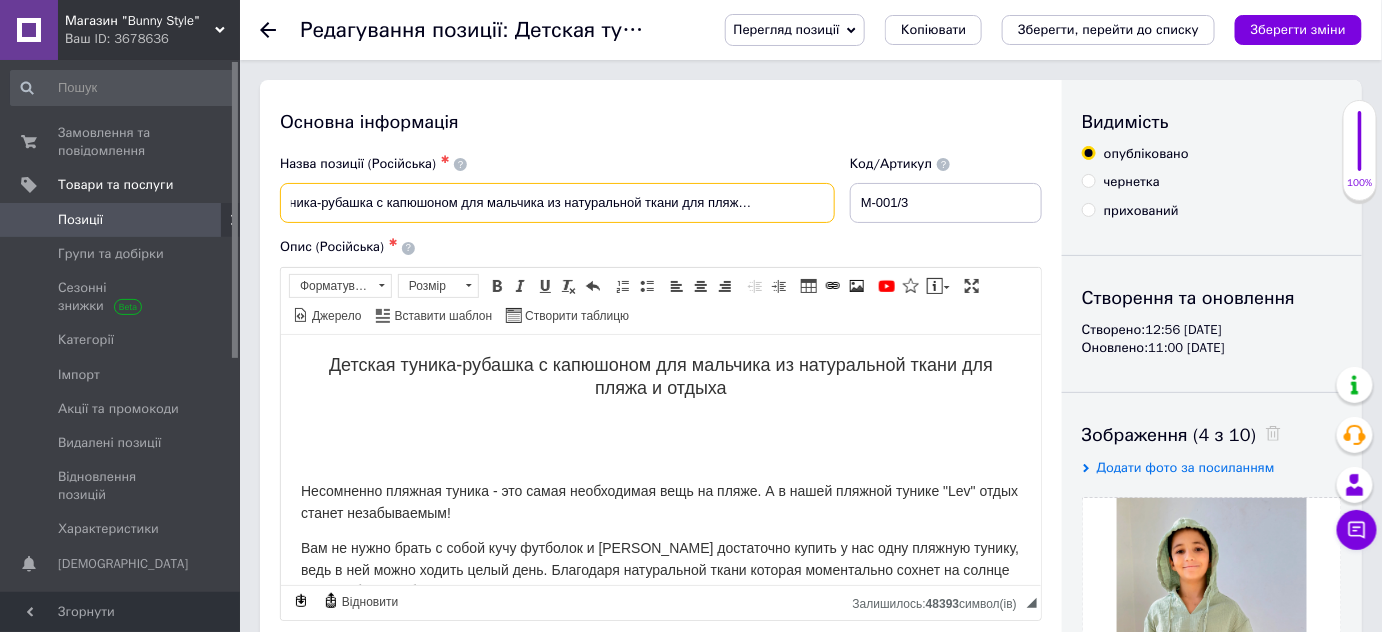 type on "Детская туника-рубашка с капюшоном для мальчика из натуральной ткани для пляжа и отдыха 122-1" 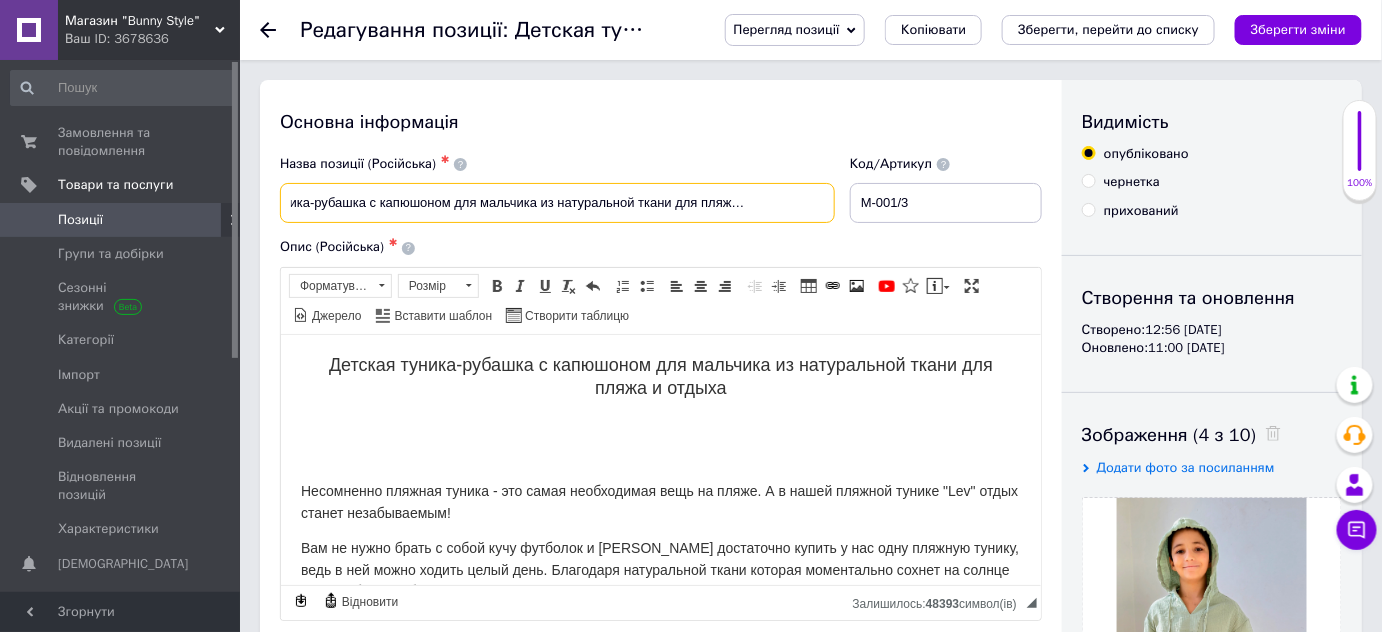 type on "Детская туника-рубашка с капюшоном для мальчика из натуральной ткани для пляжа и отдыха 122-12" 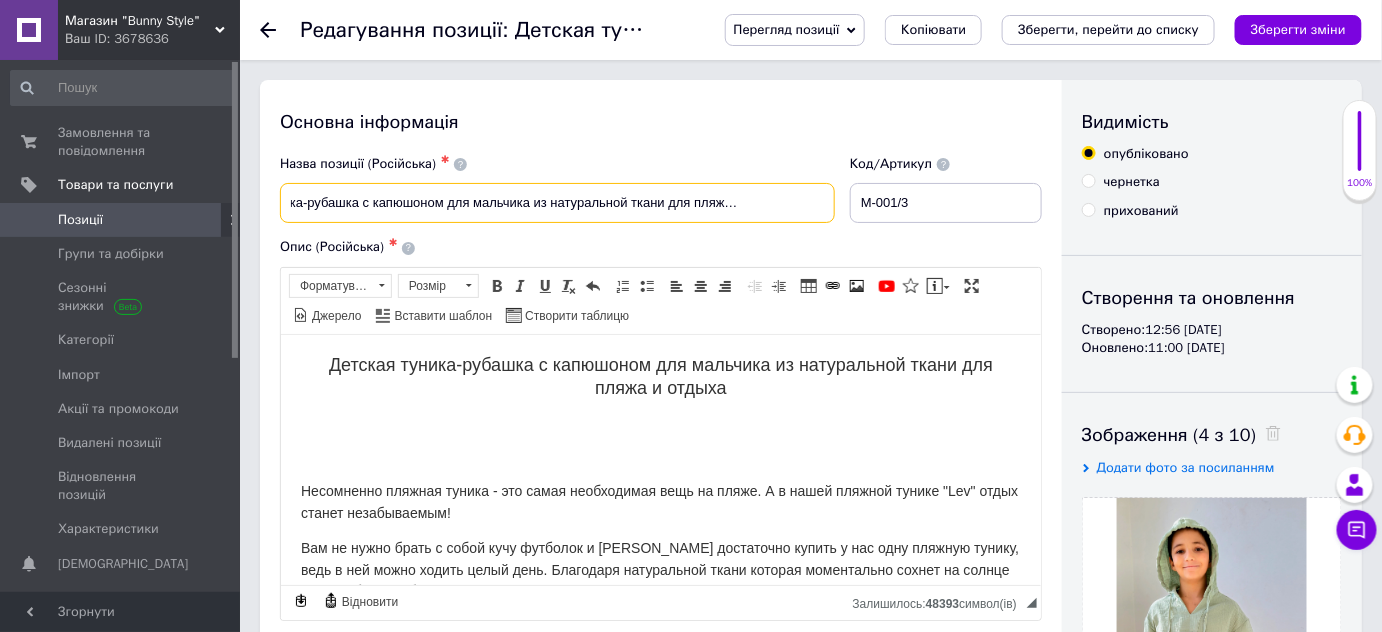 type on "Детская туника-рубашка с капюшоном для мальчика из натуральной ткани для пляжа и отдыха 122-128" 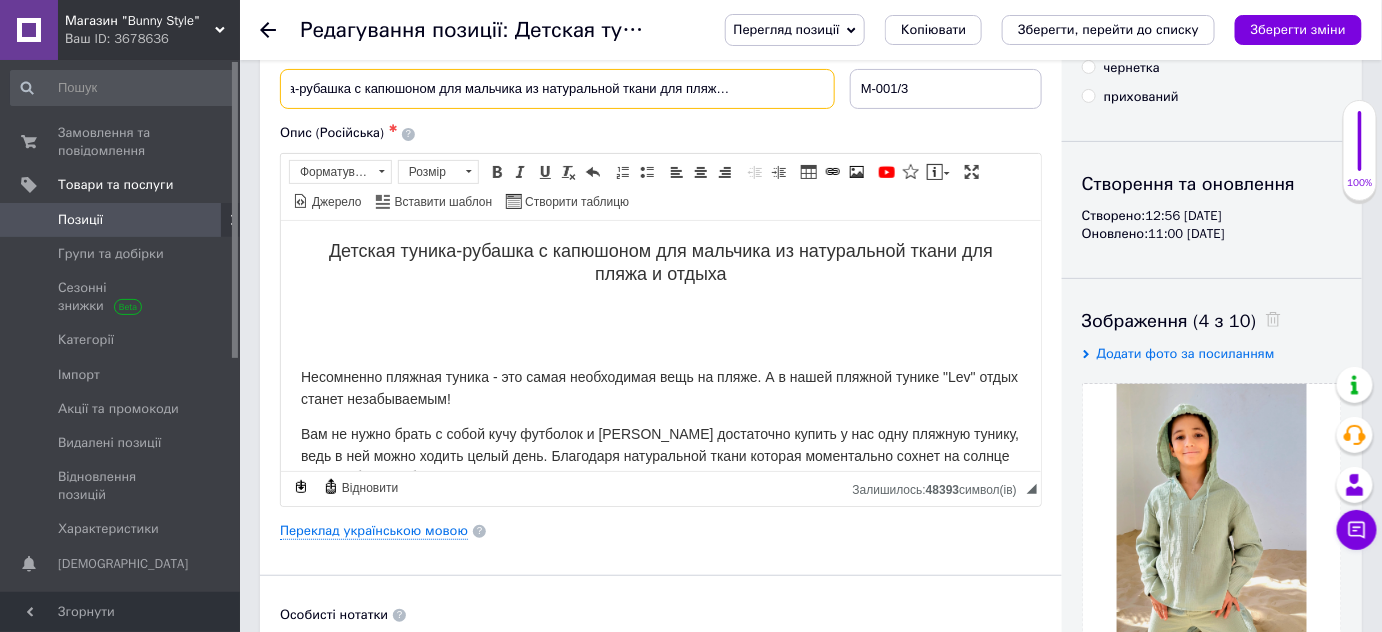 scroll, scrollTop: 121, scrollLeft: 0, axis: vertical 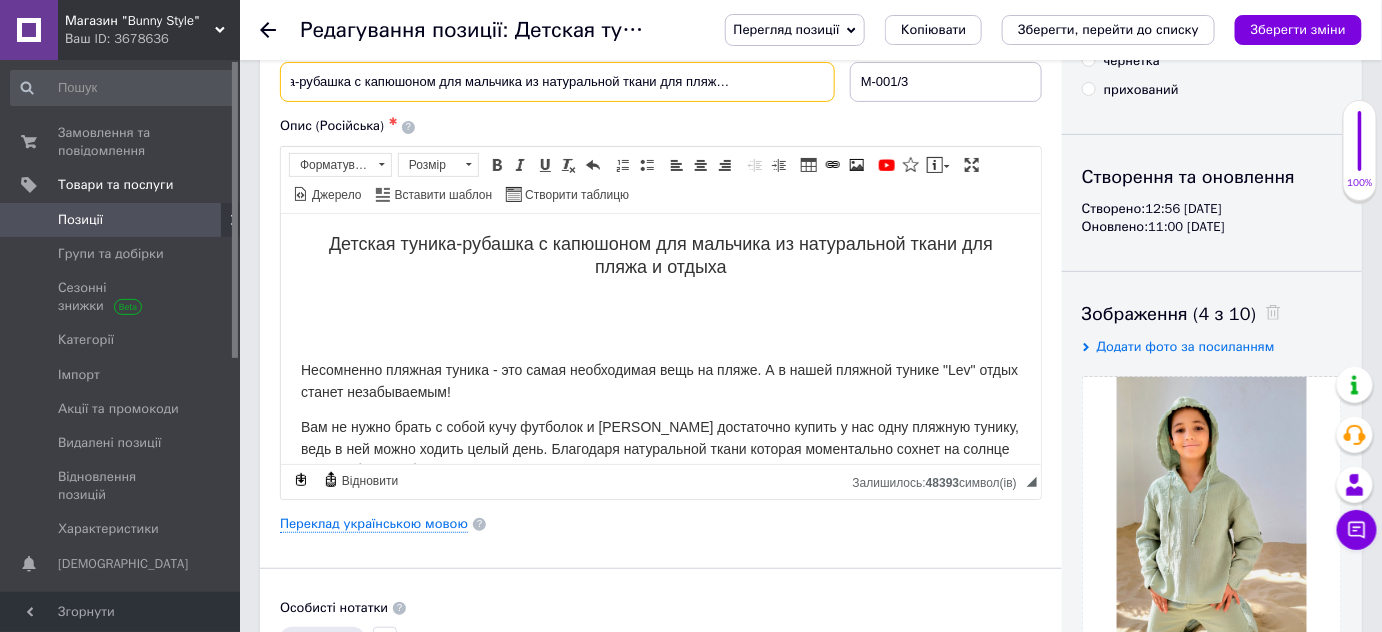 checkbox on "true" 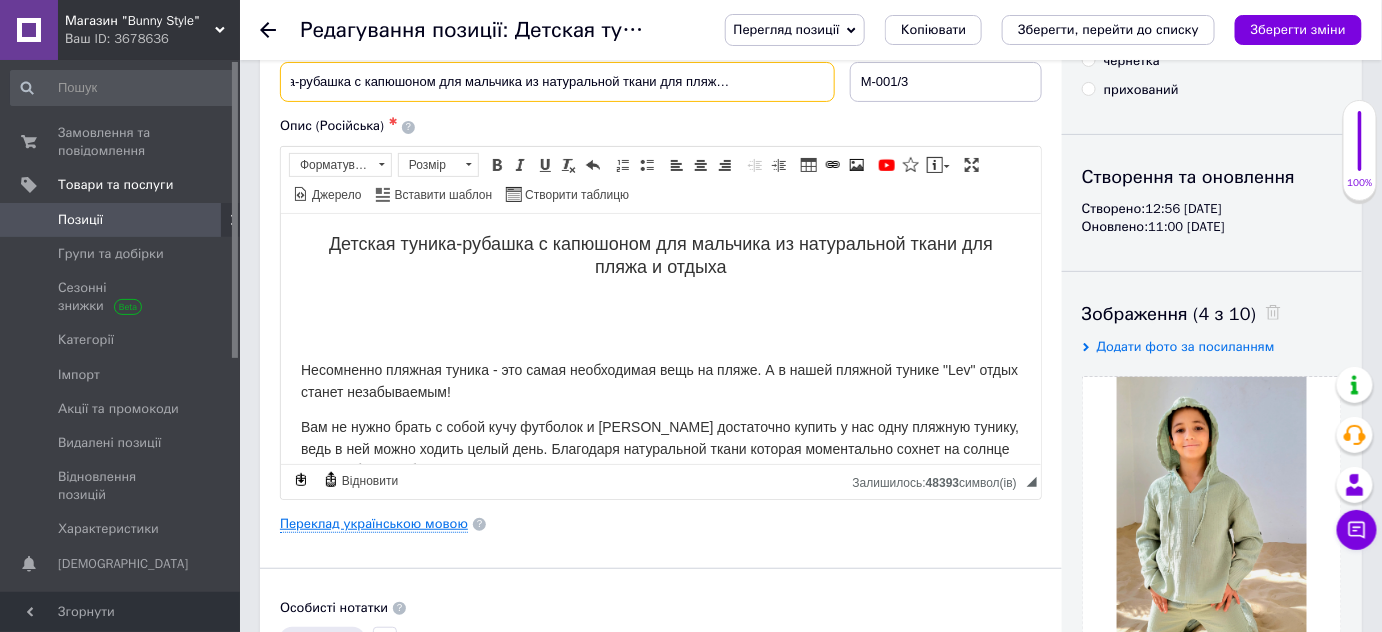 type on "Детская туника-рубашка с капюшоном для мальчика из натуральной ткани для пляжа и отдыха 122-128" 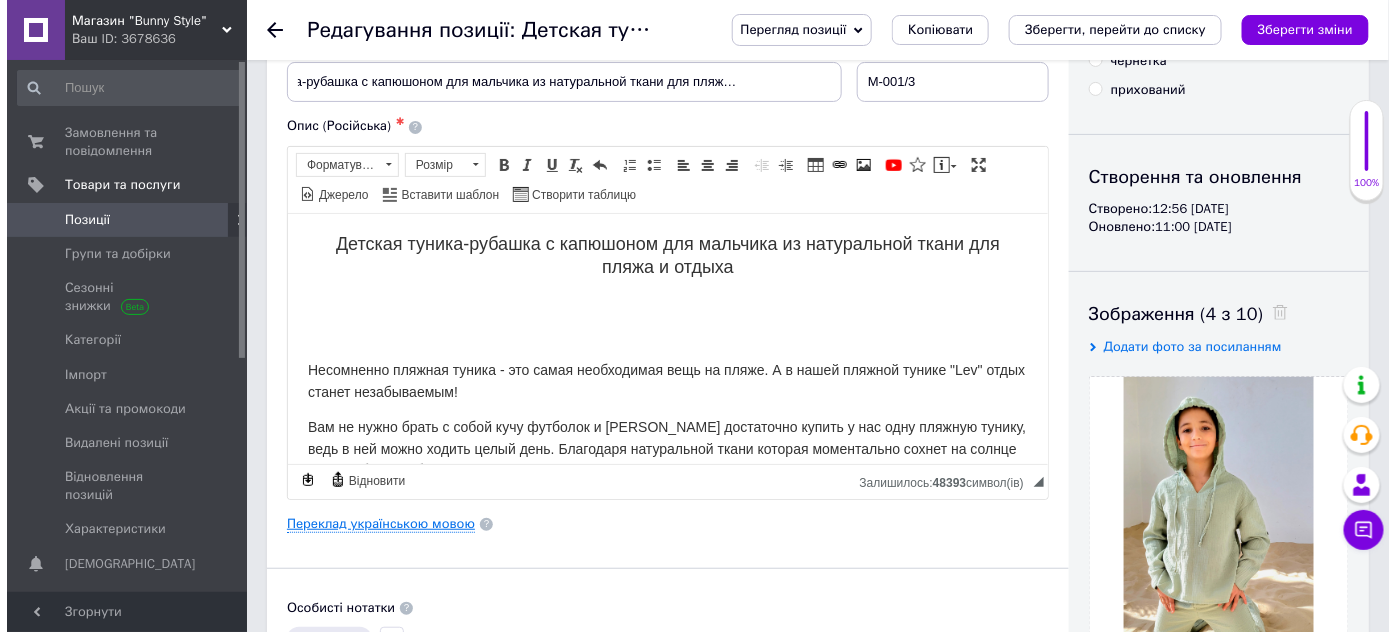 scroll, scrollTop: 0, scrollLeft: 0, axis: both 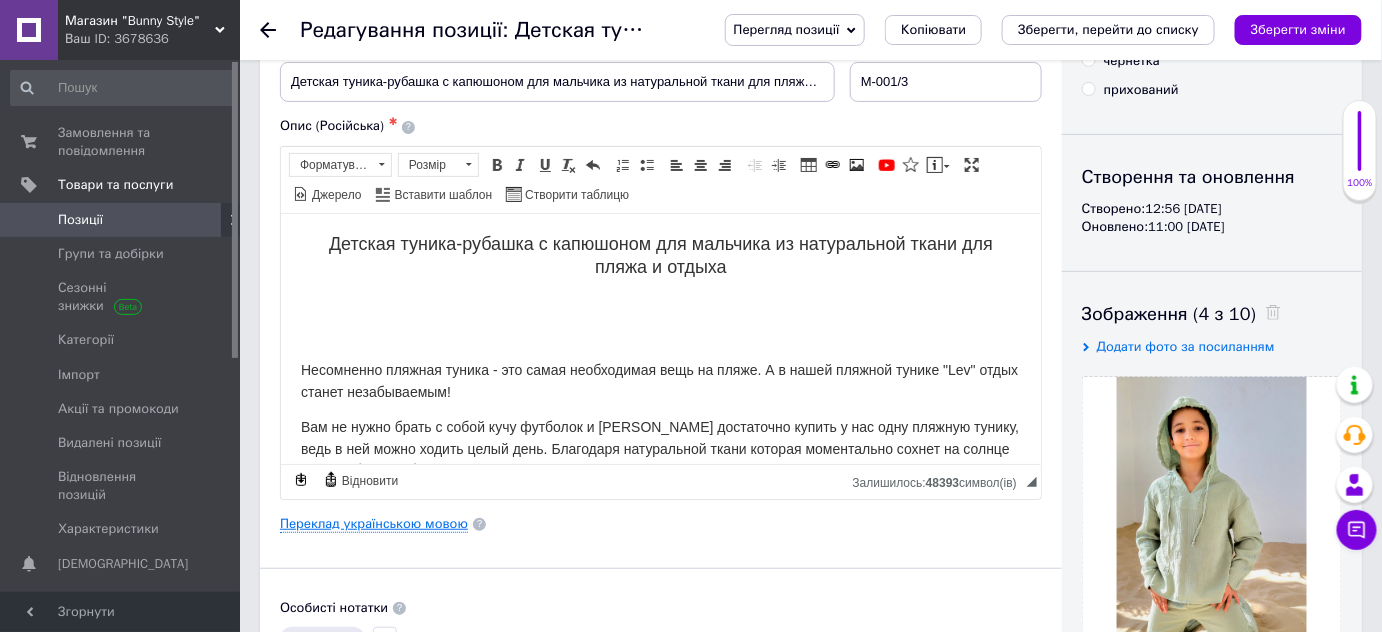 click on "Переклад українською мовою" at bounding box center (374, 524) 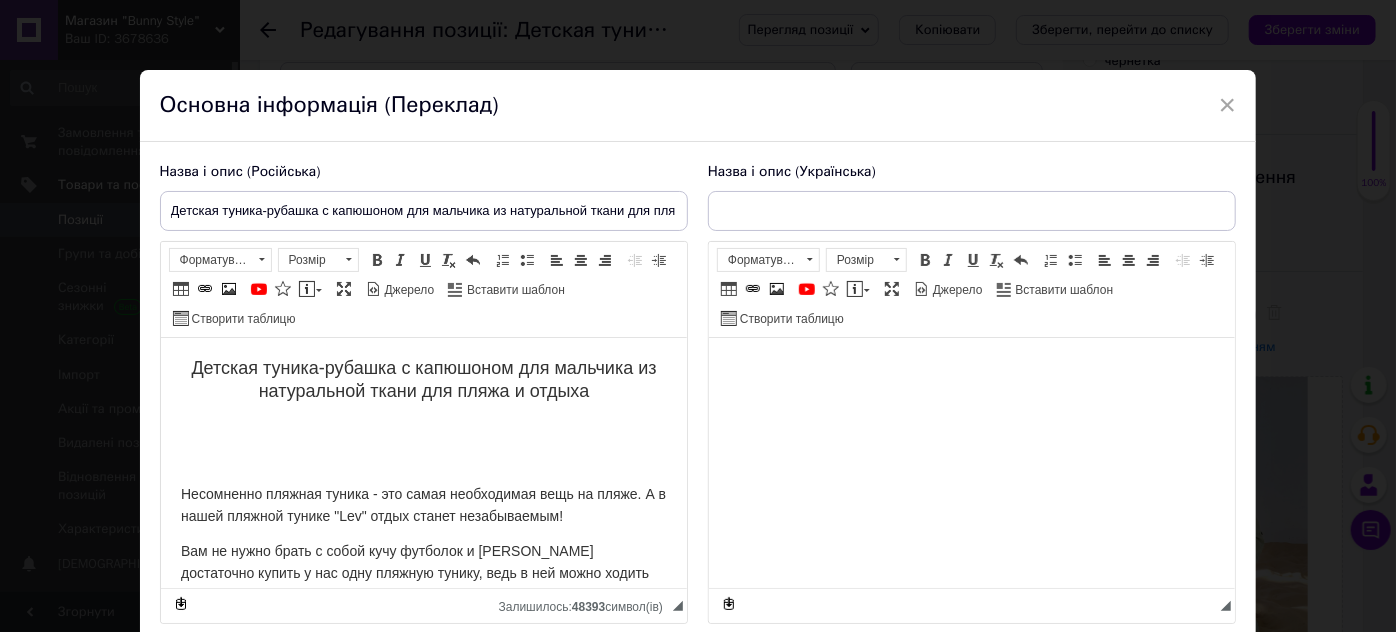 scroll, scrollTop: 0, scrollLeft: 0, axis: both 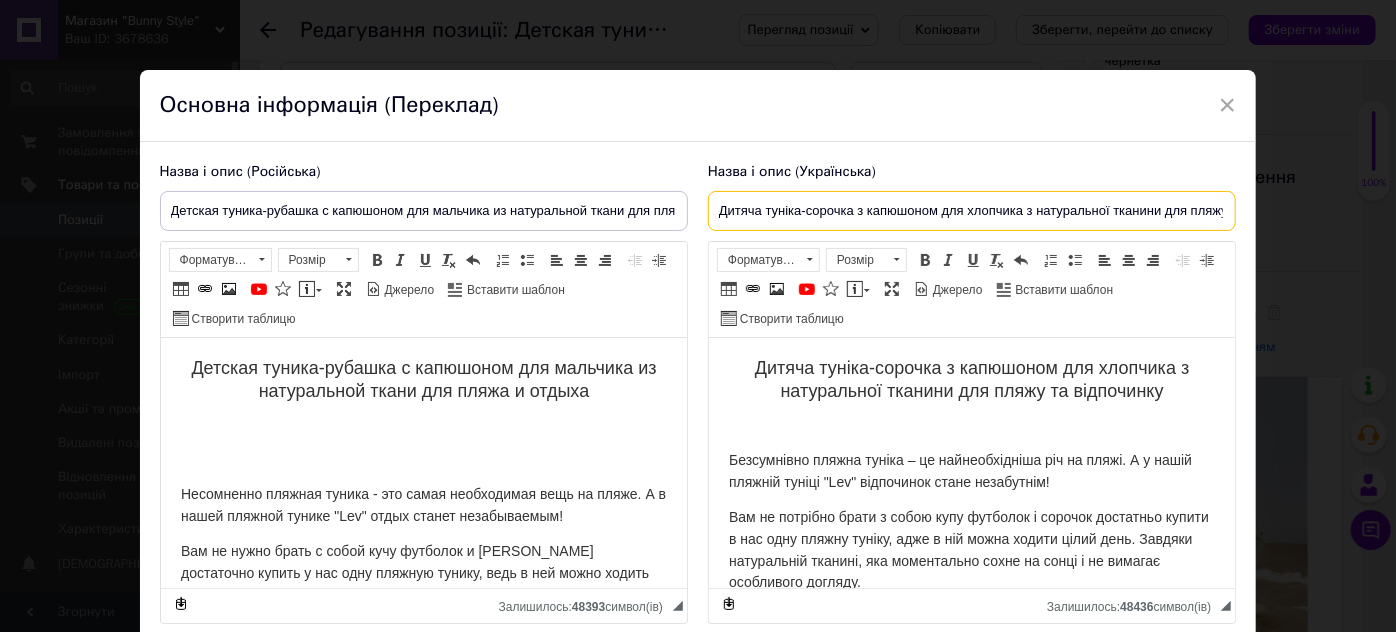 click on "Дитяча туніка-сорочка з капюшоном для хлопчика з натуральної тканини для пляжу та відпочинку" at bounding box center [972, 211] 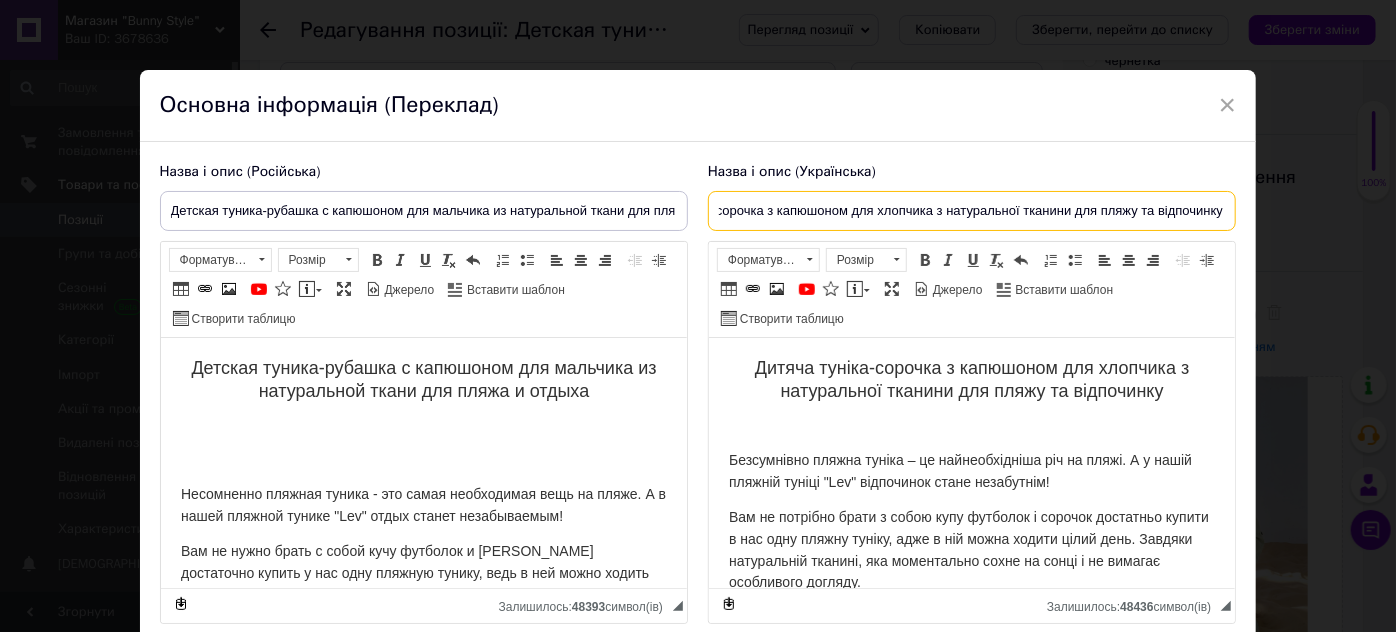 checkbox on "true" 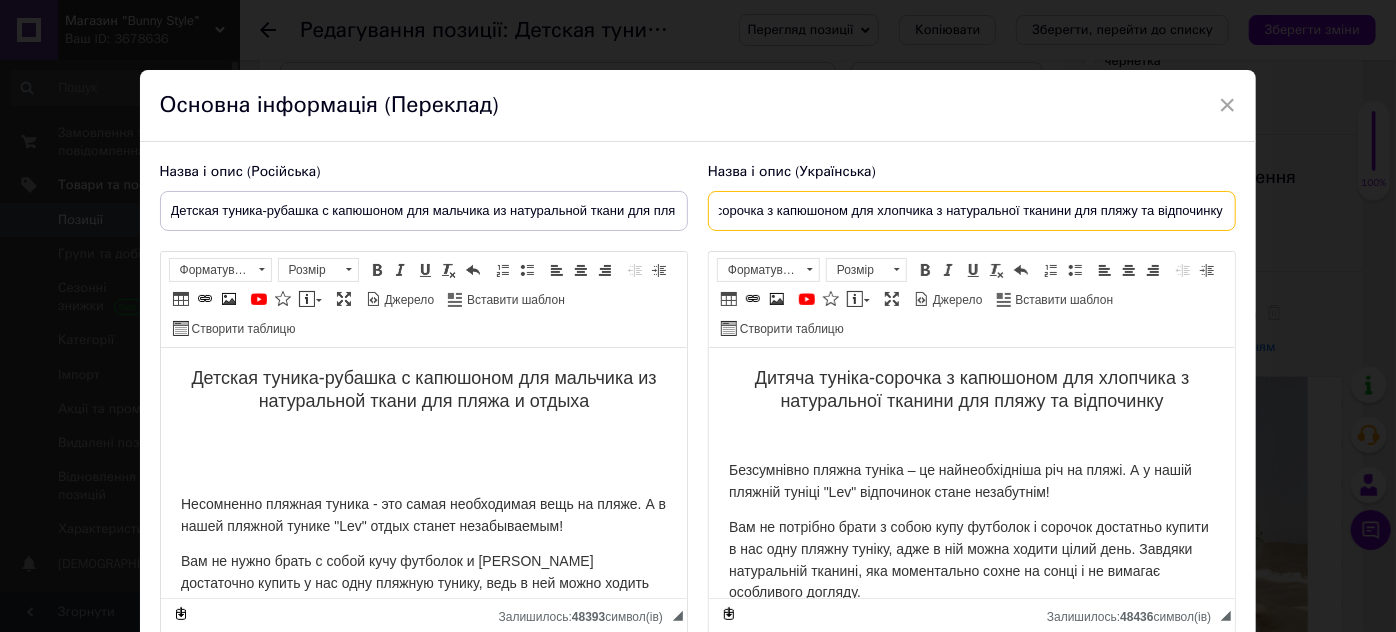 checkbox on "true" 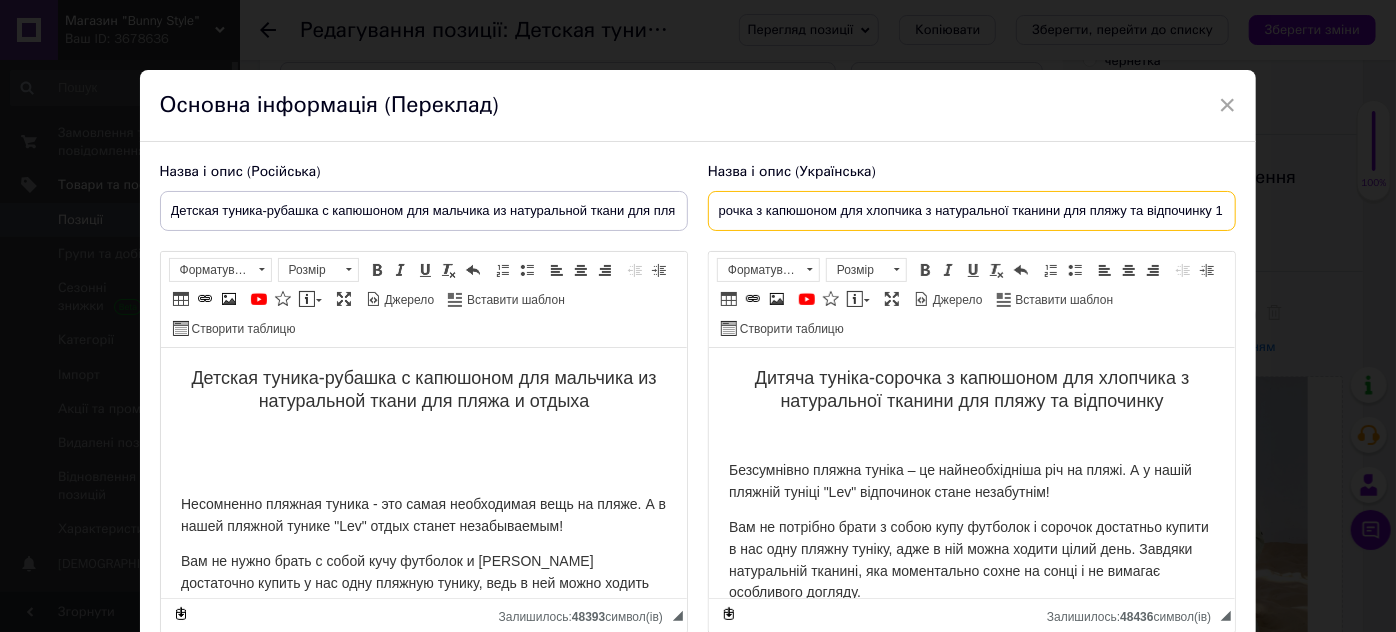 checkbox on "true" 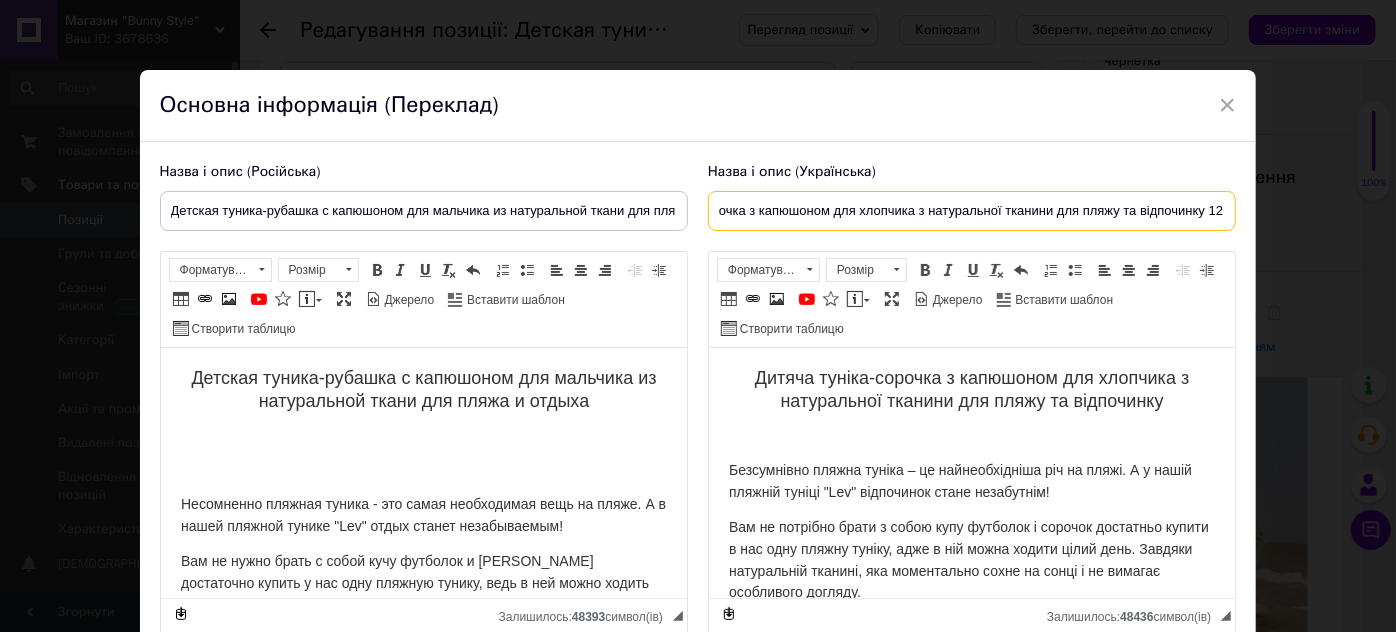 checkbox on "true" 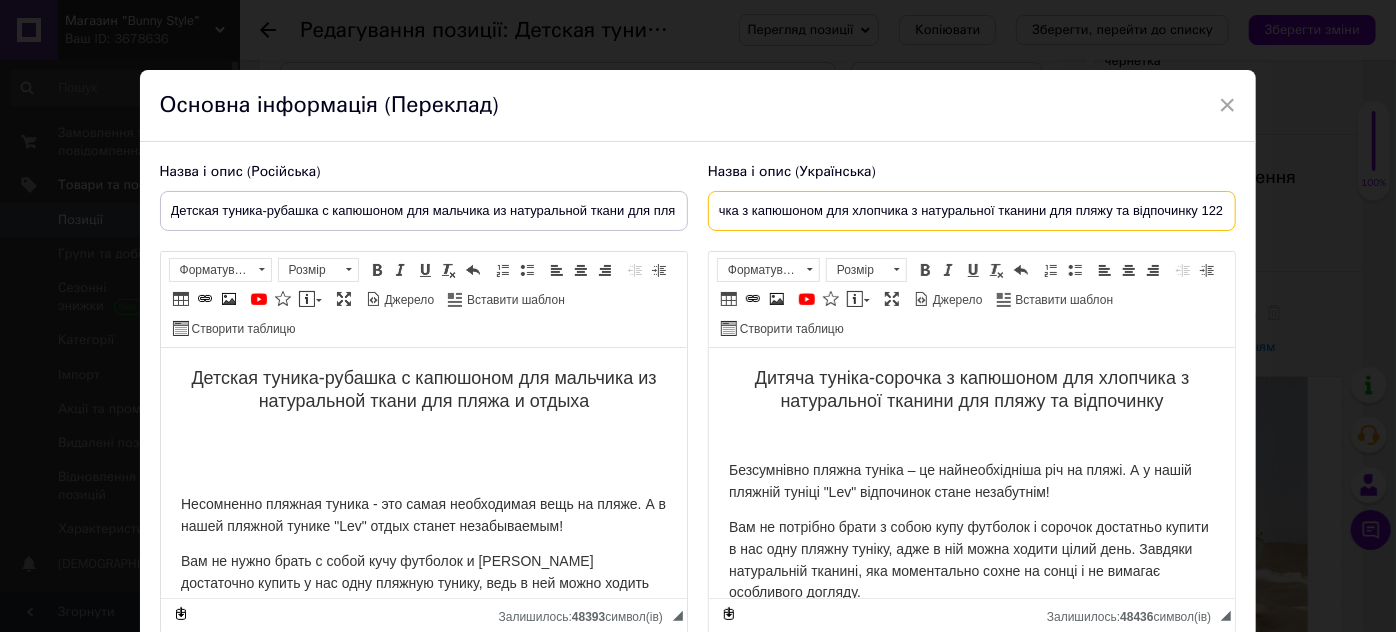 checkbox on "true" 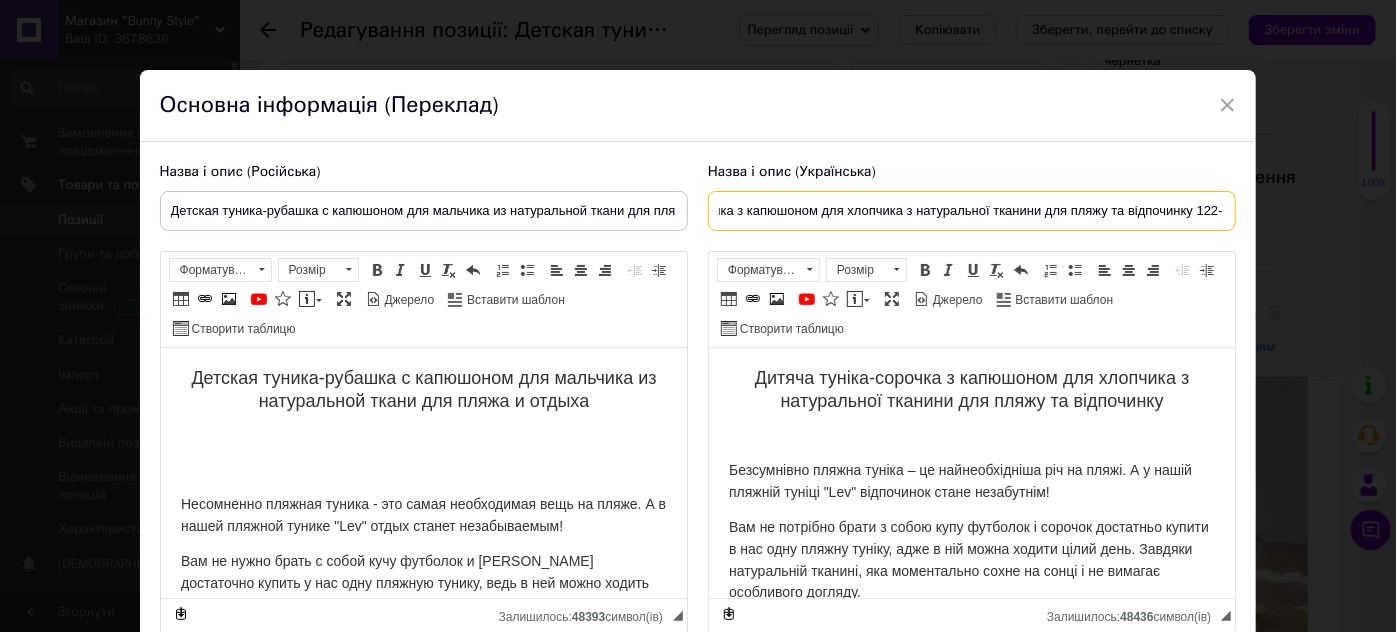 checkbox on "true" 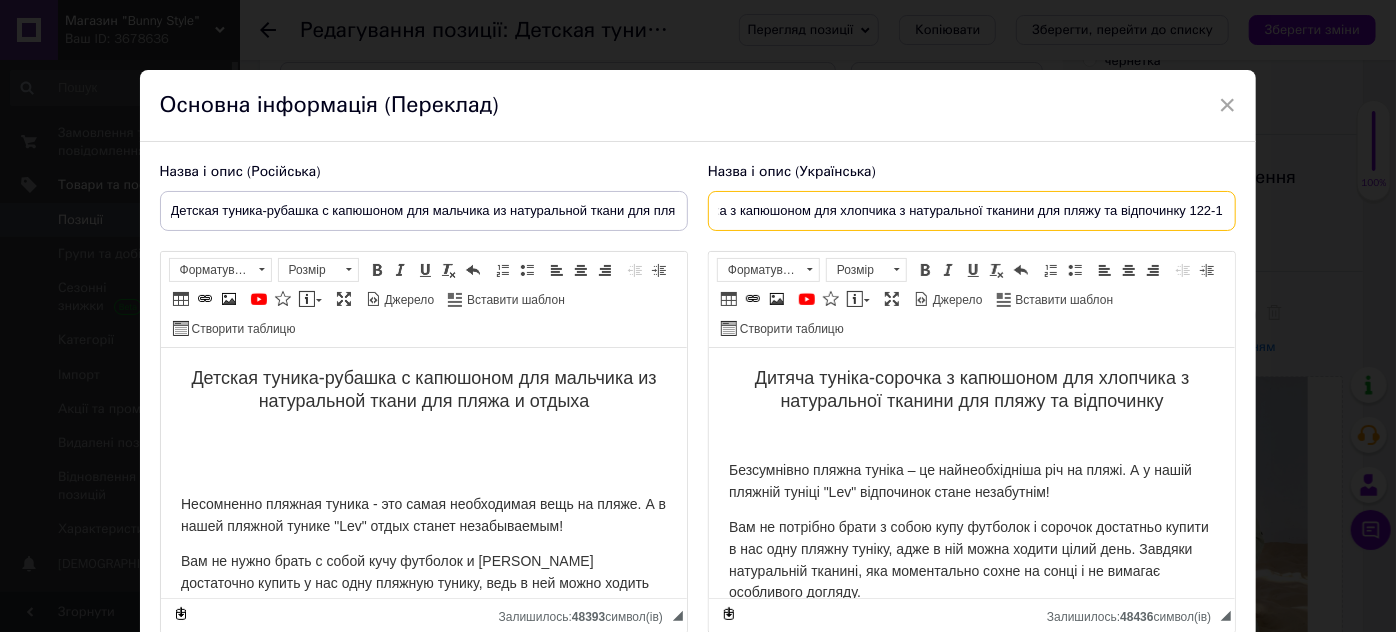 checkbox on "true" 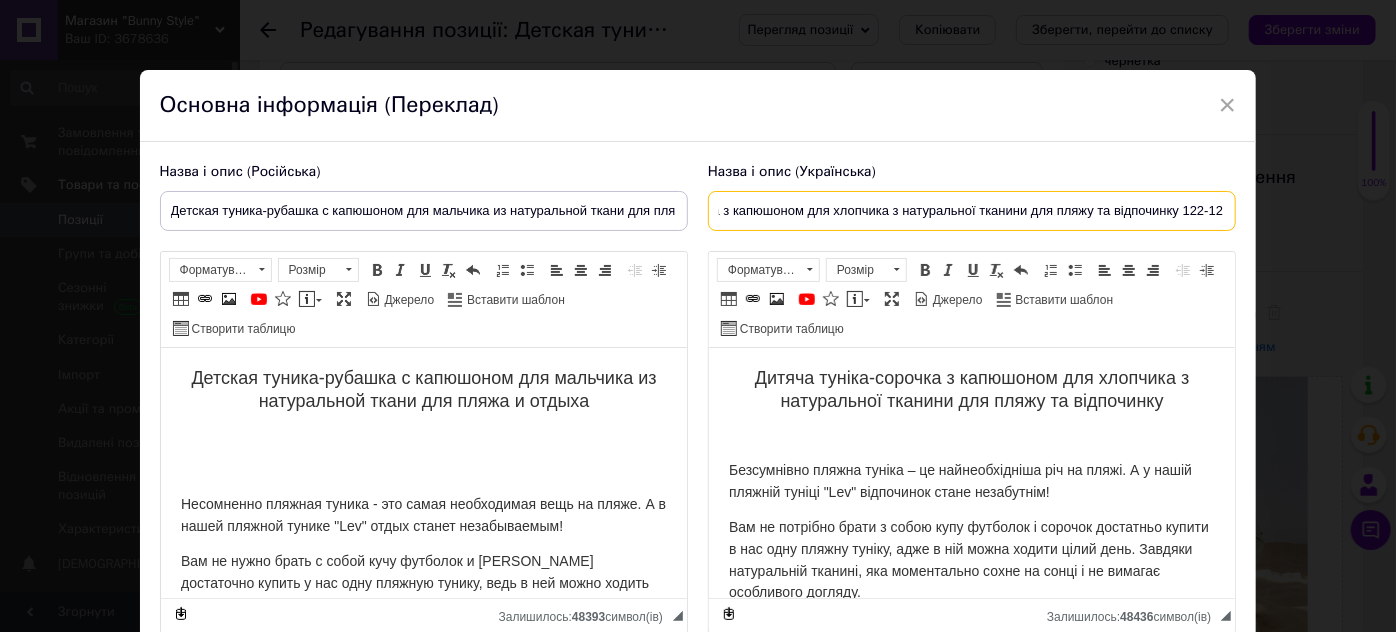 checkbox on "true" 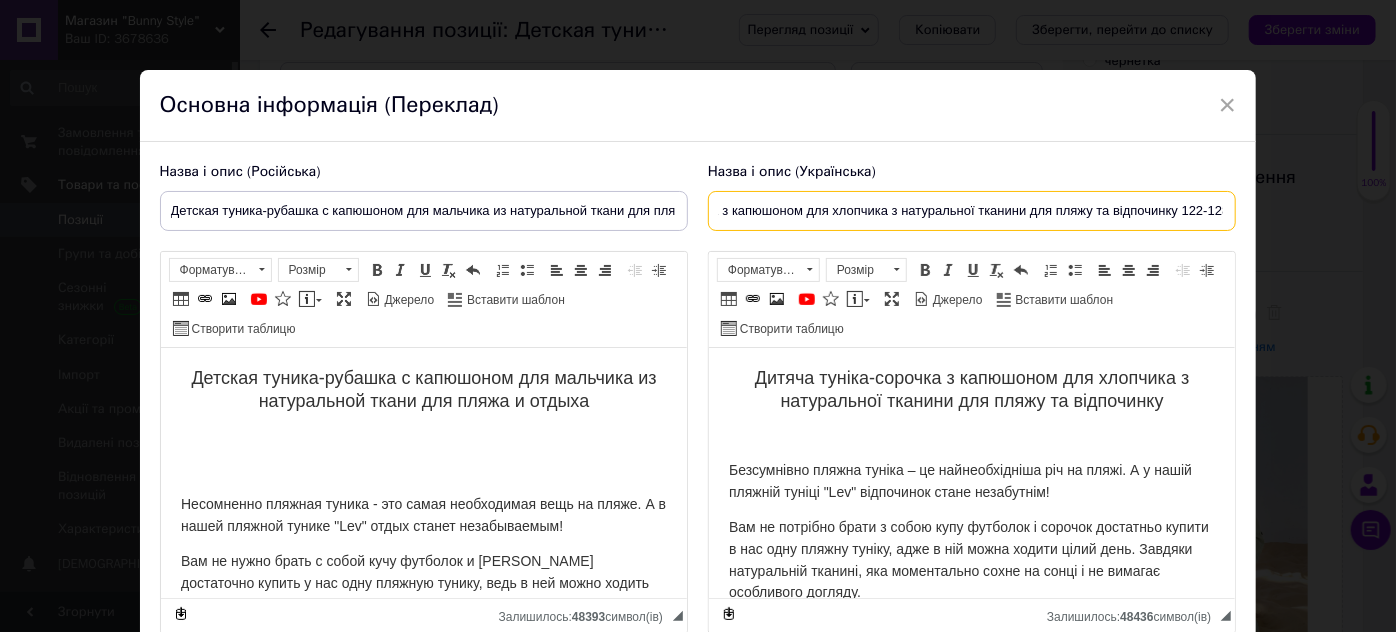 scroll, scrollTop: 0, scrollLeft: 141, axis: horizontal 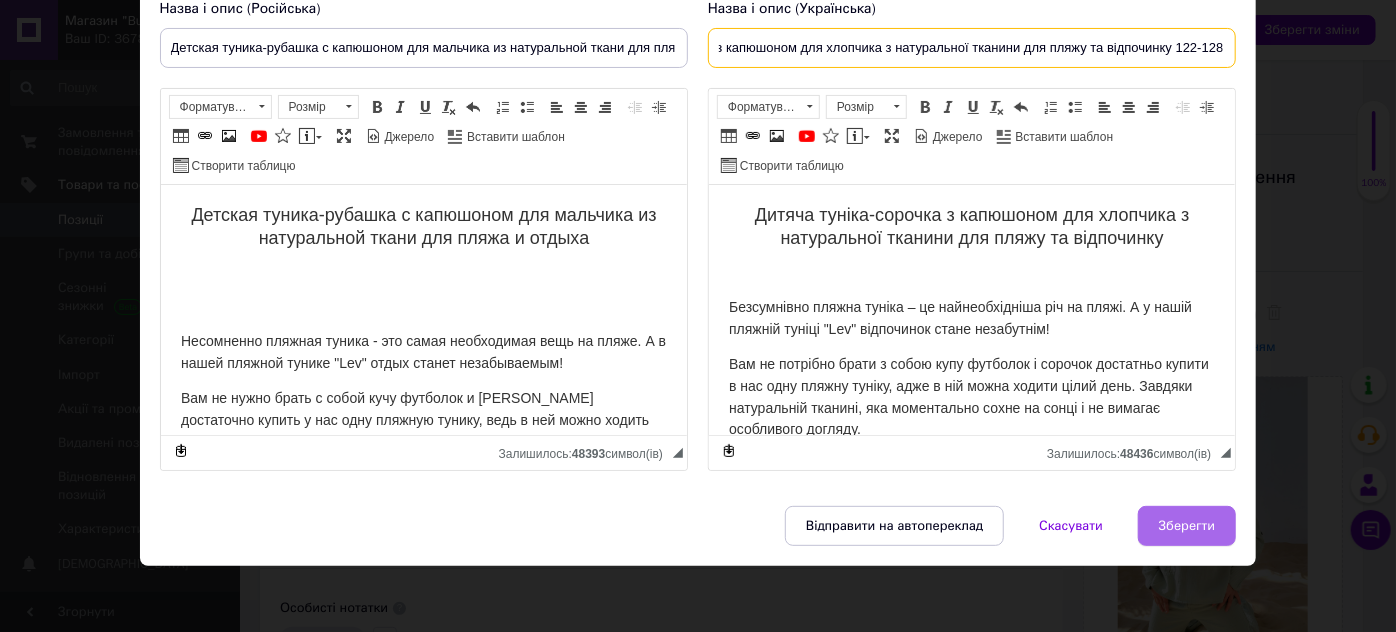 type on "Дитяча туніка-сорочка з капюшоном для хлопчика з натуральної тканини для пляжу та відпочинку 122-128" 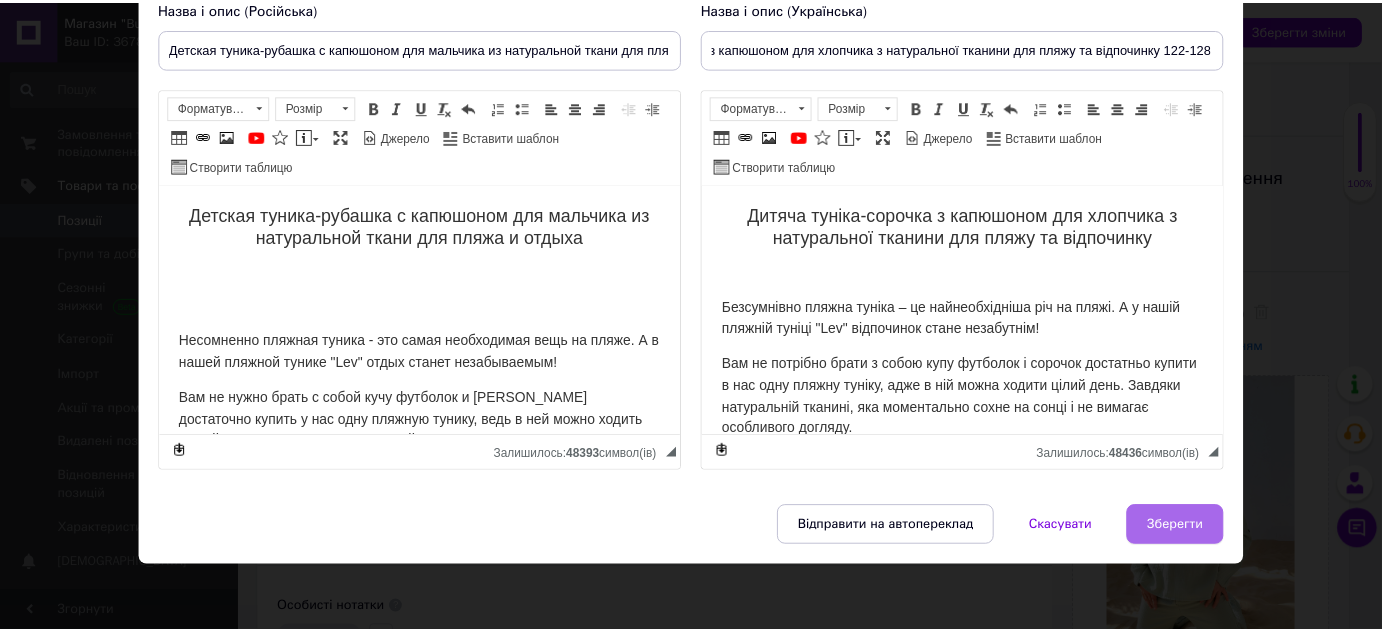scroll, scrollTop: 0, scrollLeft: 0, axis: both 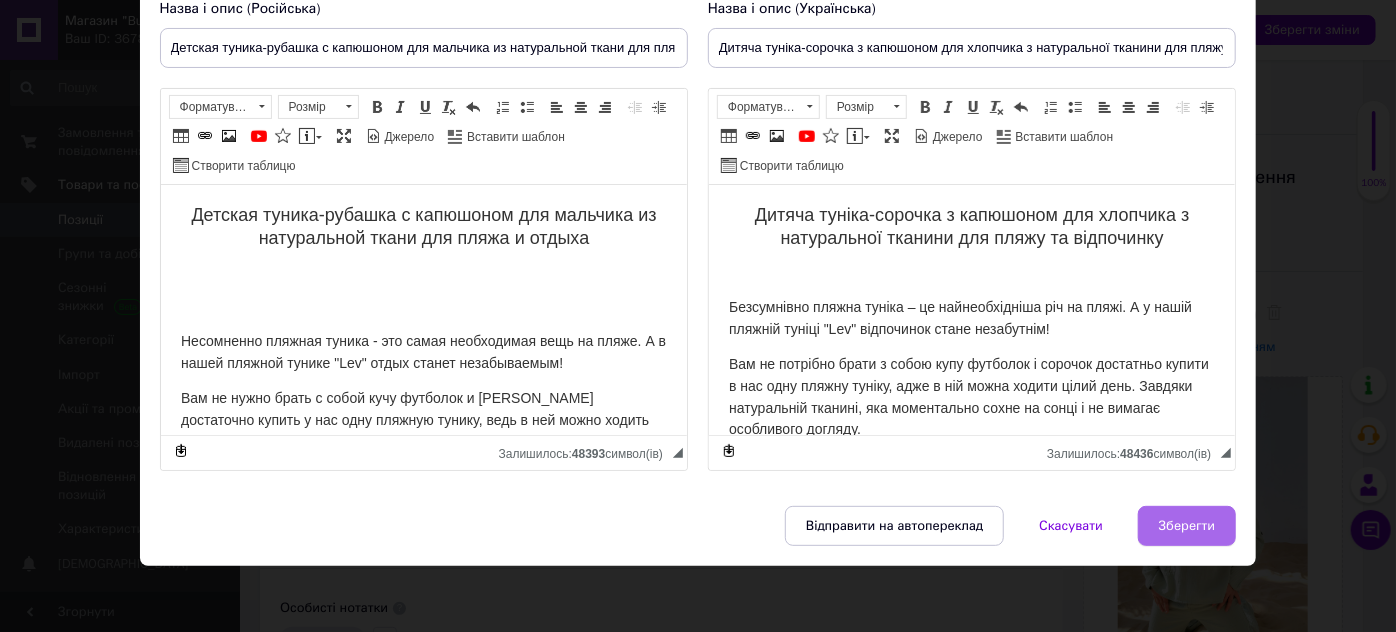 click on "Зберегти" at bounding box center (1187, 526) 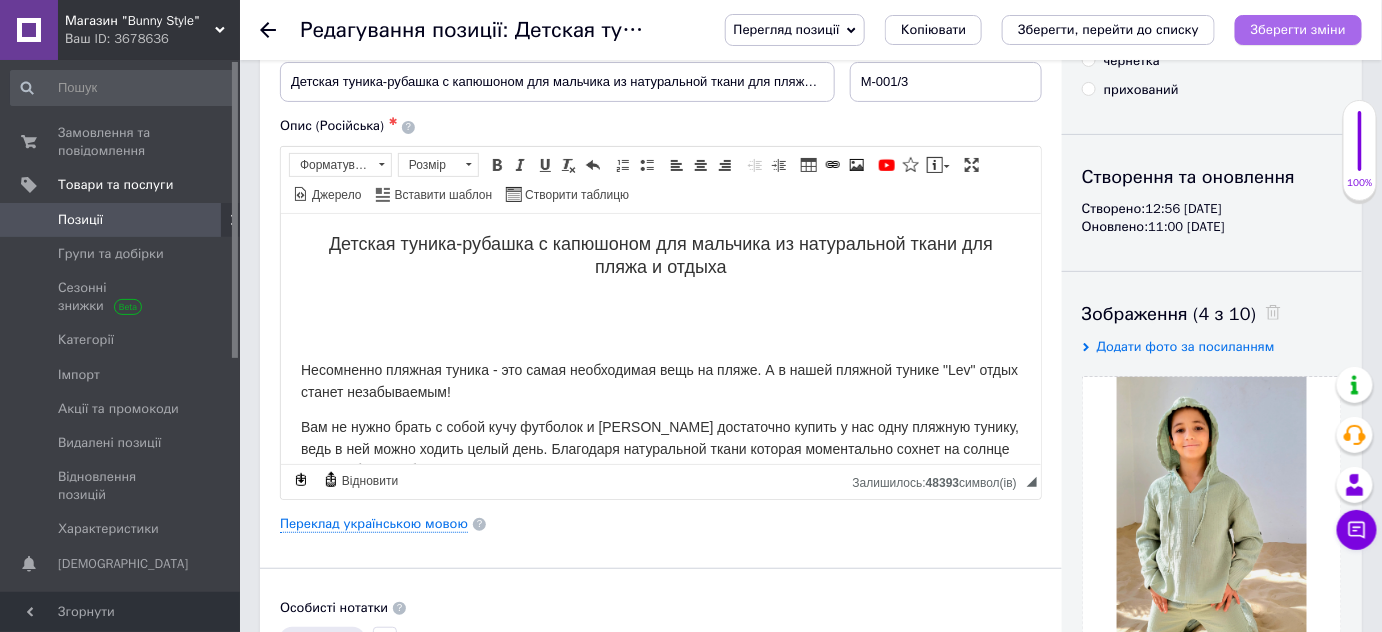 click on "Зберегти зміни" at bounding box center [1298, 29] 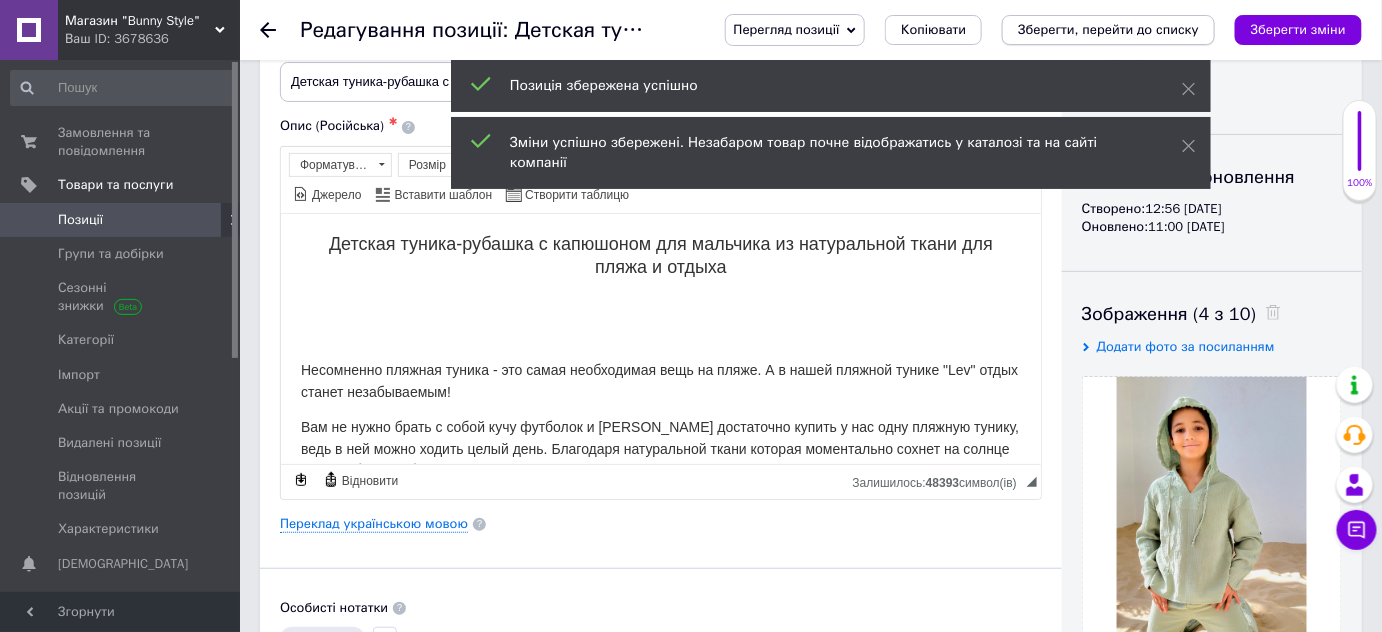 click on "Зберегти, перейти до списку" at bounding box center [1108, 29] 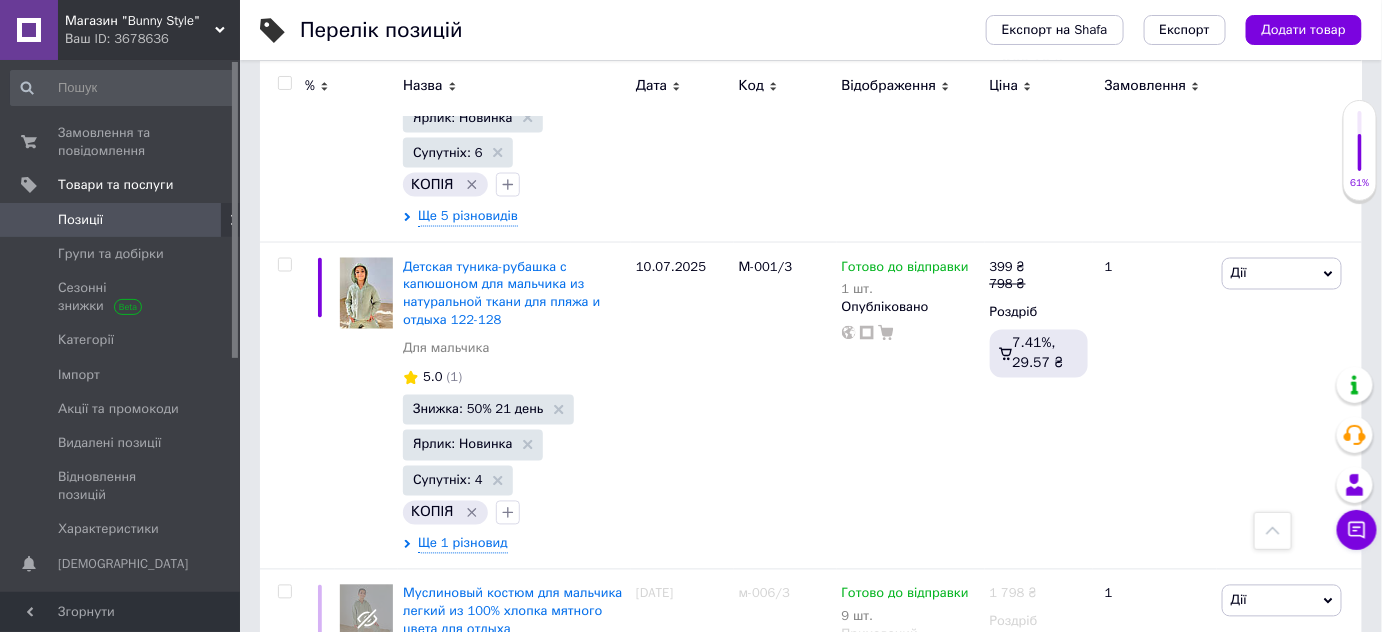 scroll, scrollTop: 3539, scrollLeft: 0, axis: vertical 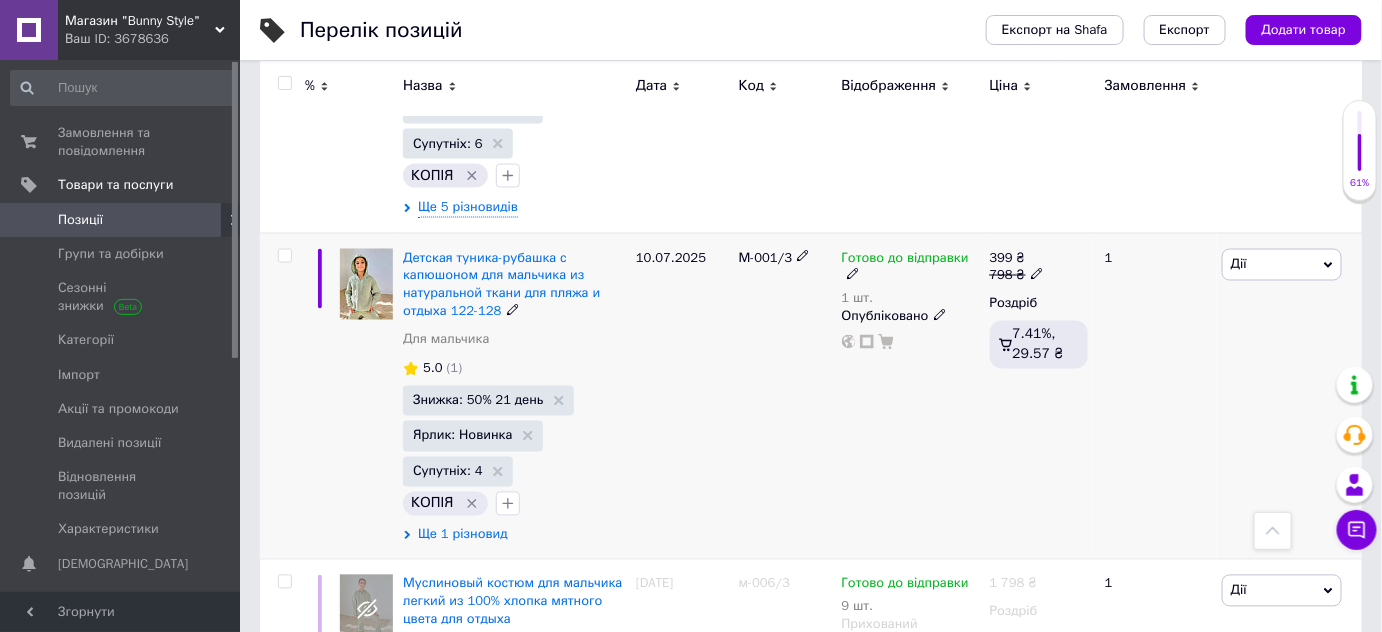 click on "Ще 1 різновид" at bounding box center [463, 535] 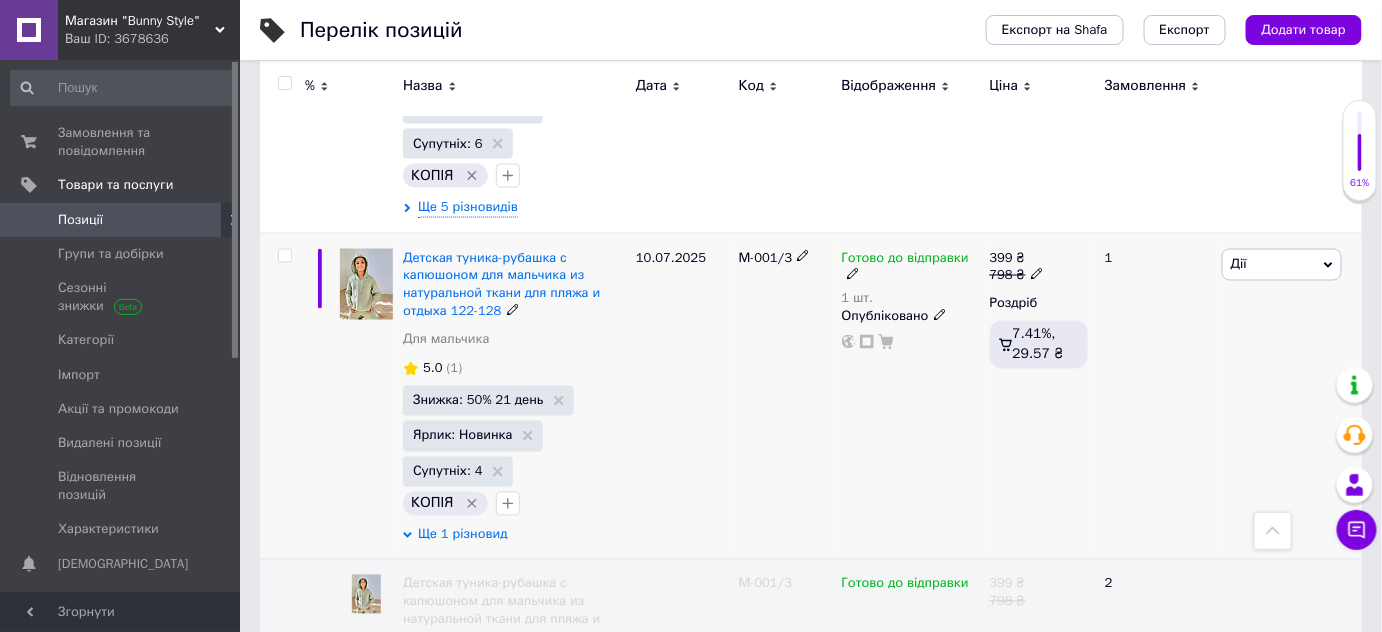 click on "Ще 1 різновид" at bounding box center (463, 535) 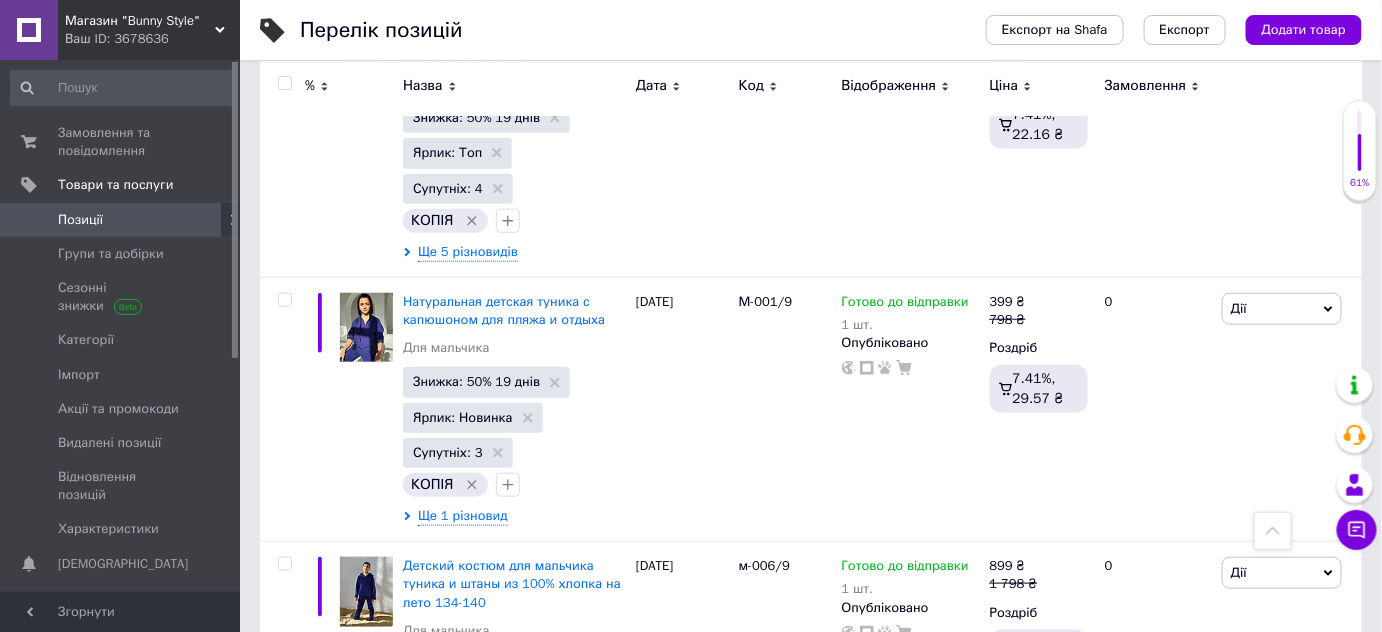 scroll, scrollTop: 8050, scrollLeft: 0, axis: vertical 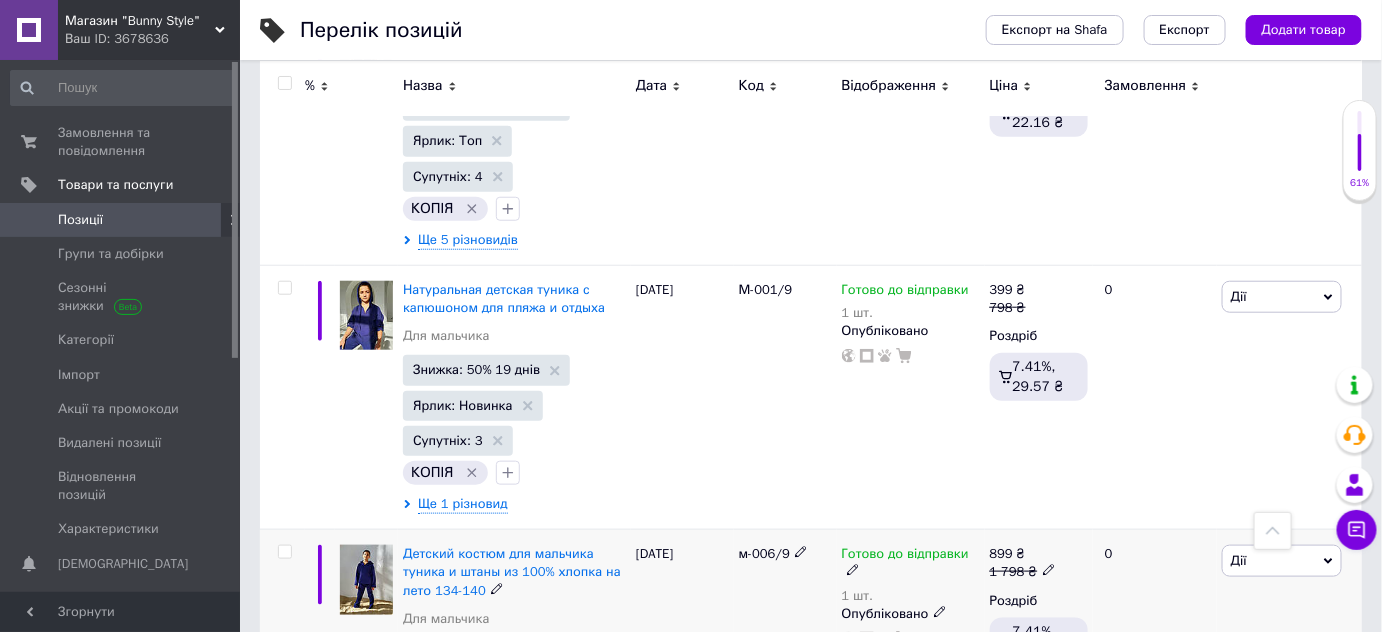 click on "Ще 5 різновидів" at bounding box center [468, 751] 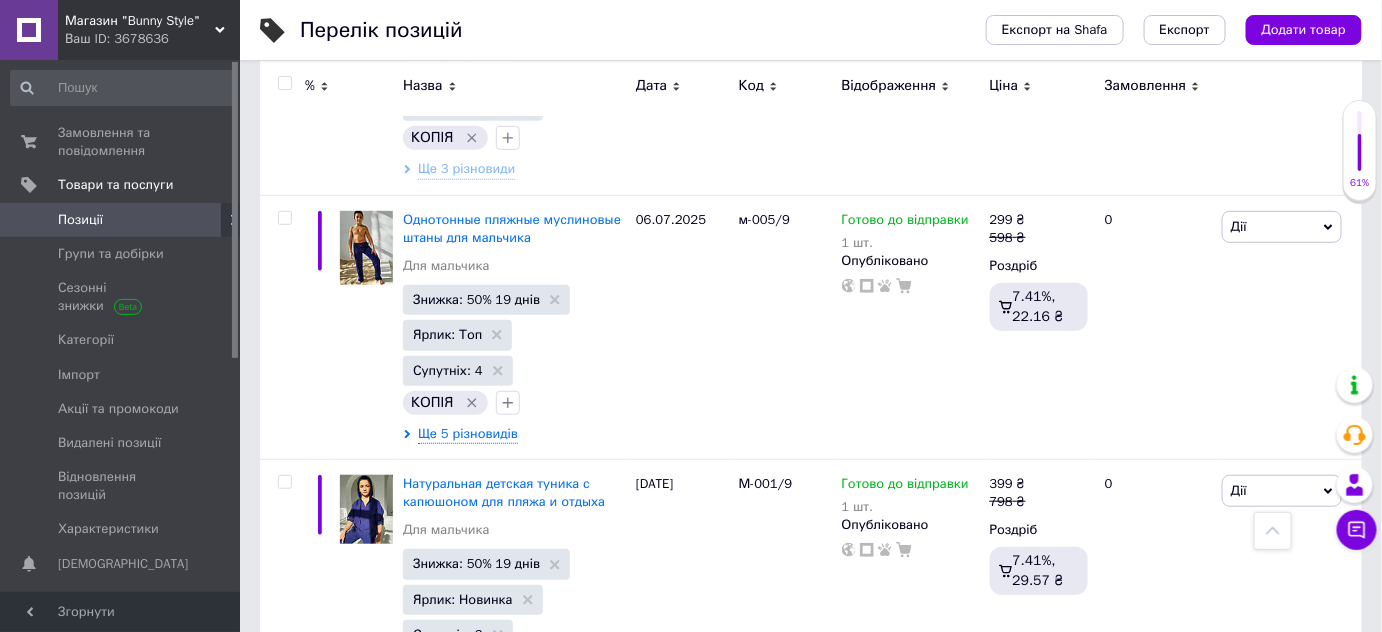 scroll, scrollTop: 7735, scrollLeft: 0, axis: vertical 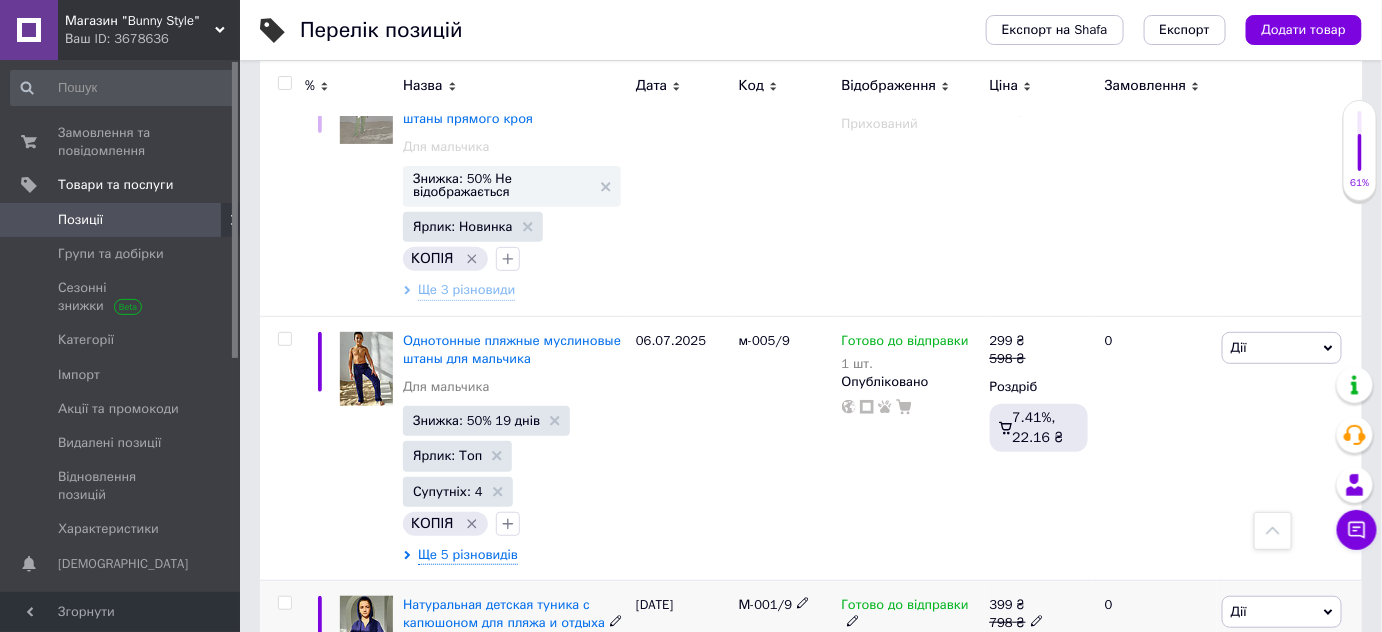 click on "Ще 1 різновид" at bounding box center (463, 819) 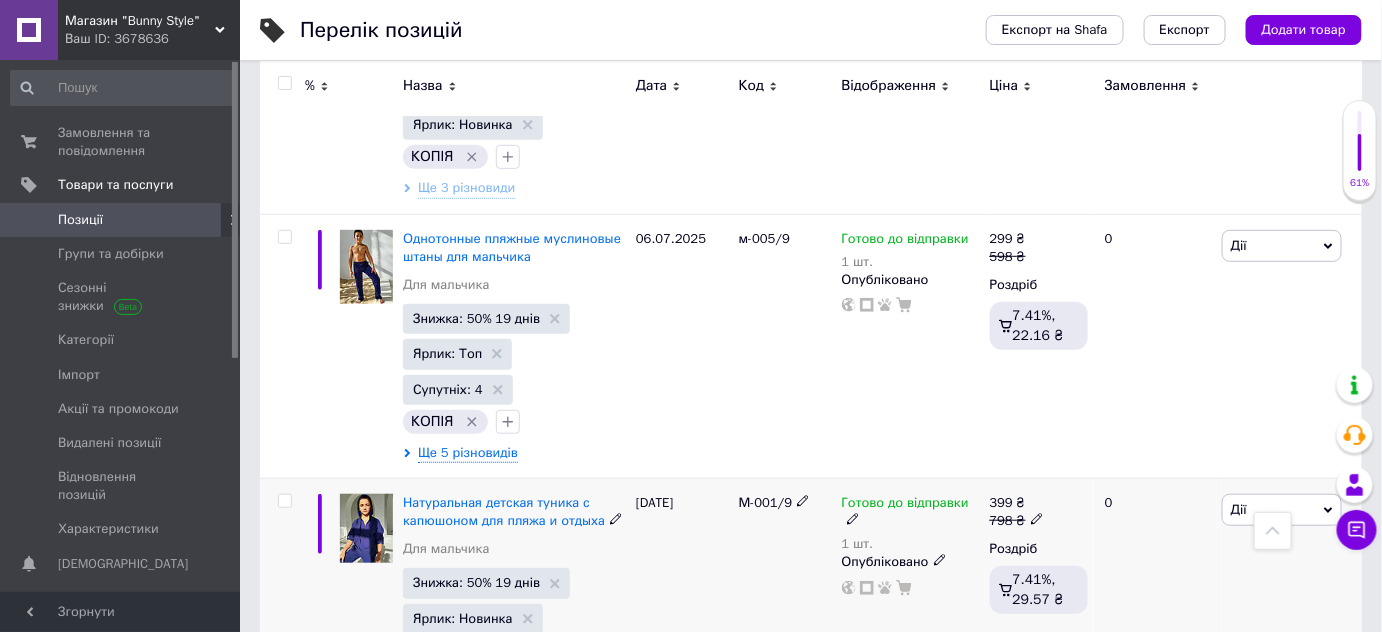 scroll, scrollTop: 7880, scrollLeft: 0, axis: vertical 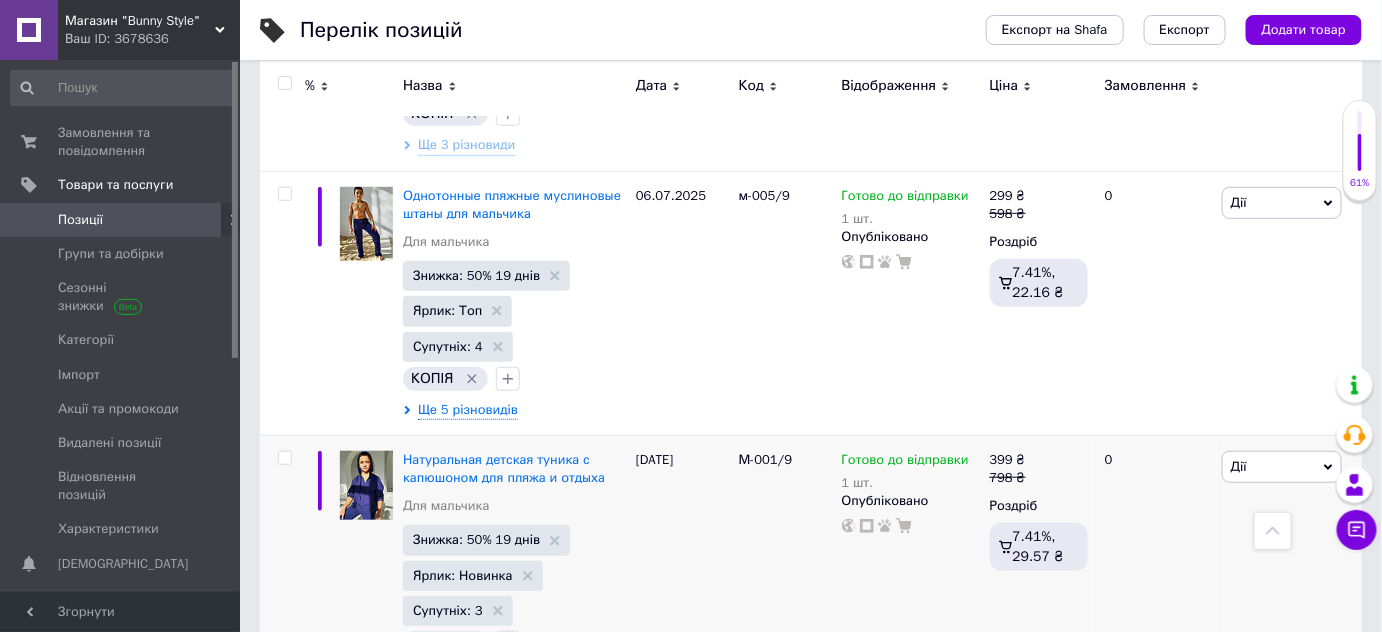 drag, startPoint x: 626, startPoint y: 466, endPoint x: 804, endPoint y: 366, distance: 204.1666 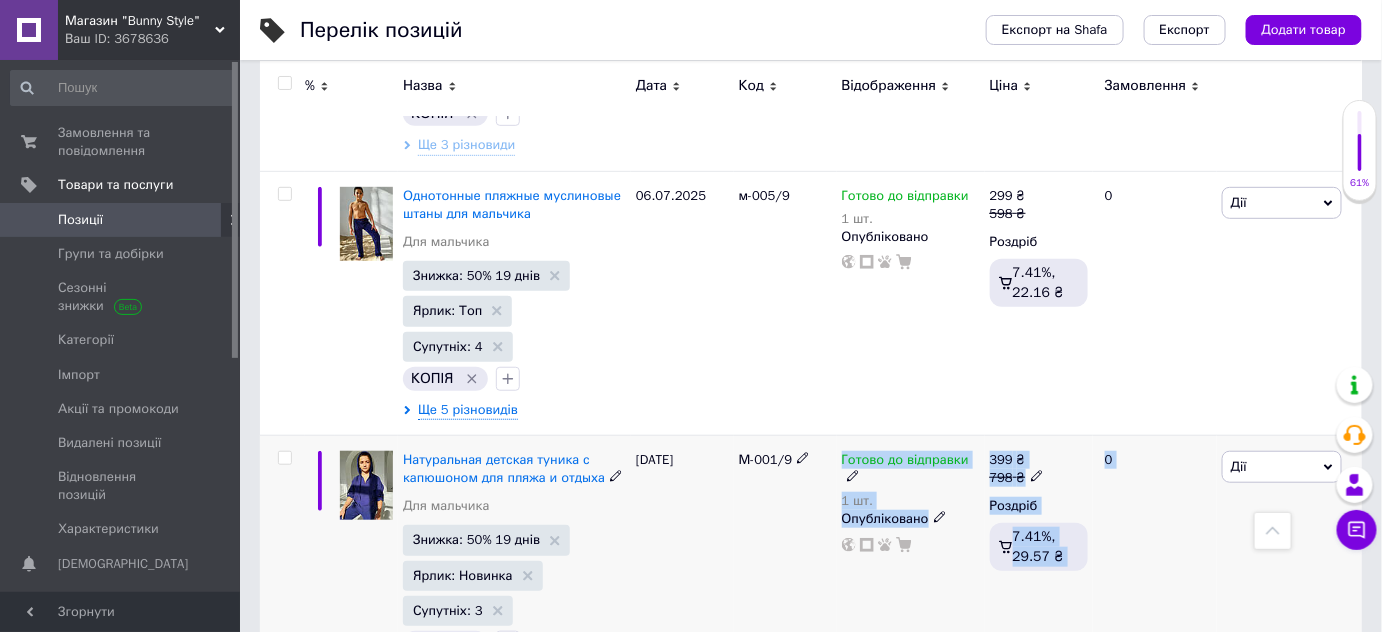 click on "0" at bounding box center (1155, 567) 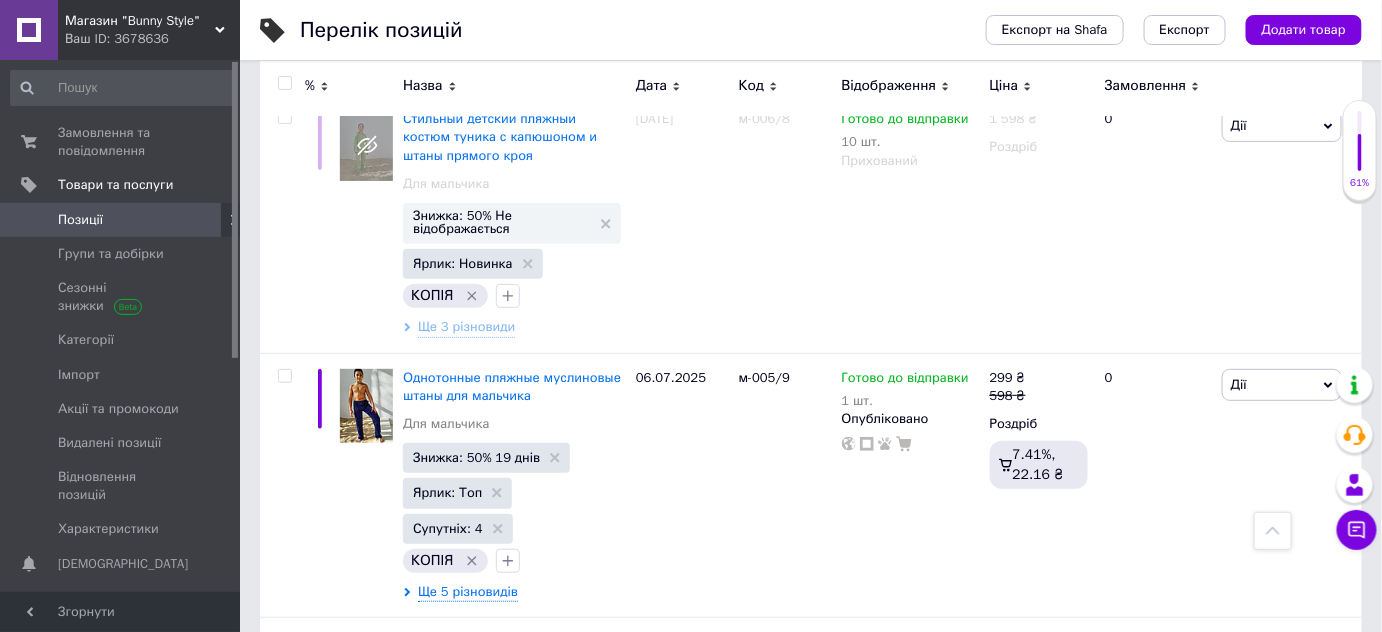 scroll, scrollTop: 7553, scrollLeft: 0, axis: vertical 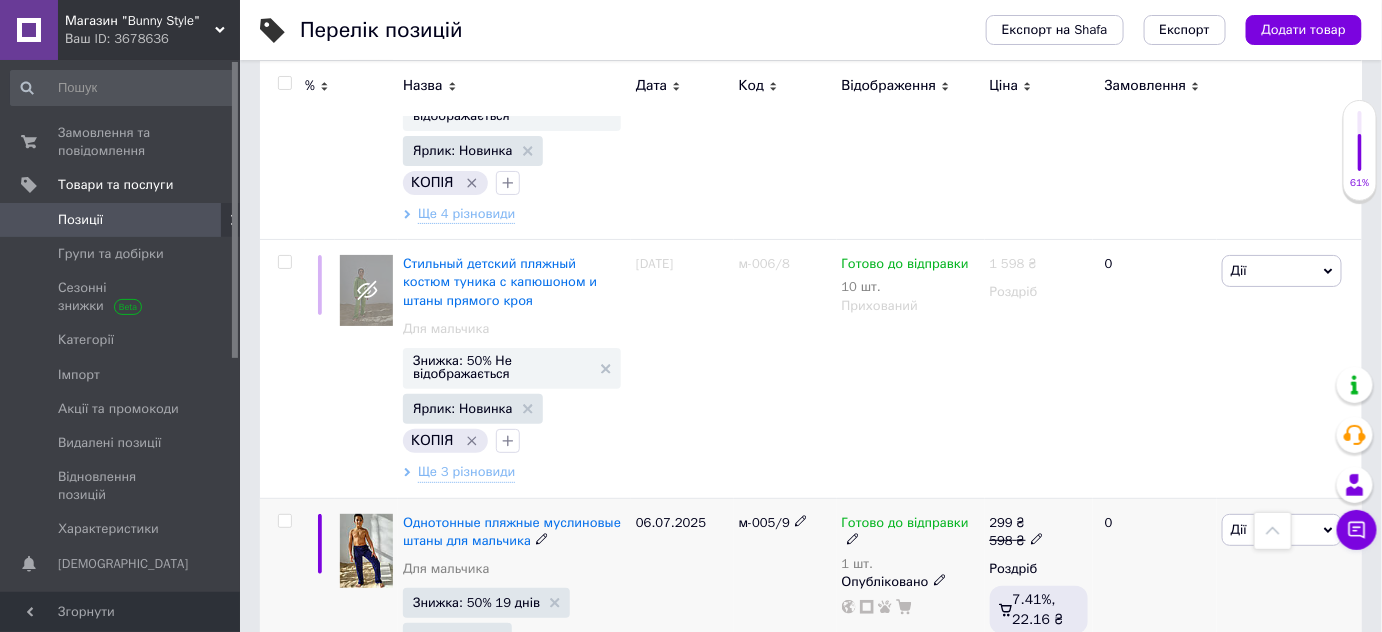 click on "Ще 5 різновидів" at bounding box center (468, 737) 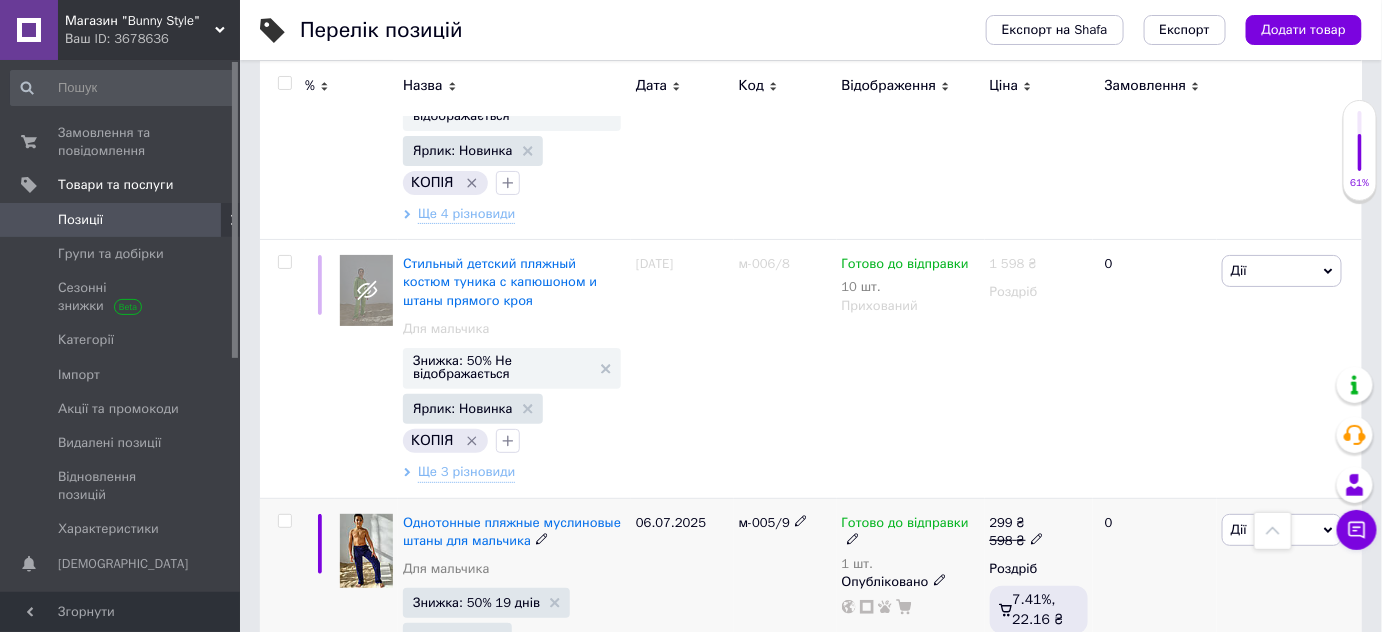 click on "Ще 5 різновидів" at bounding box center [468, 737] 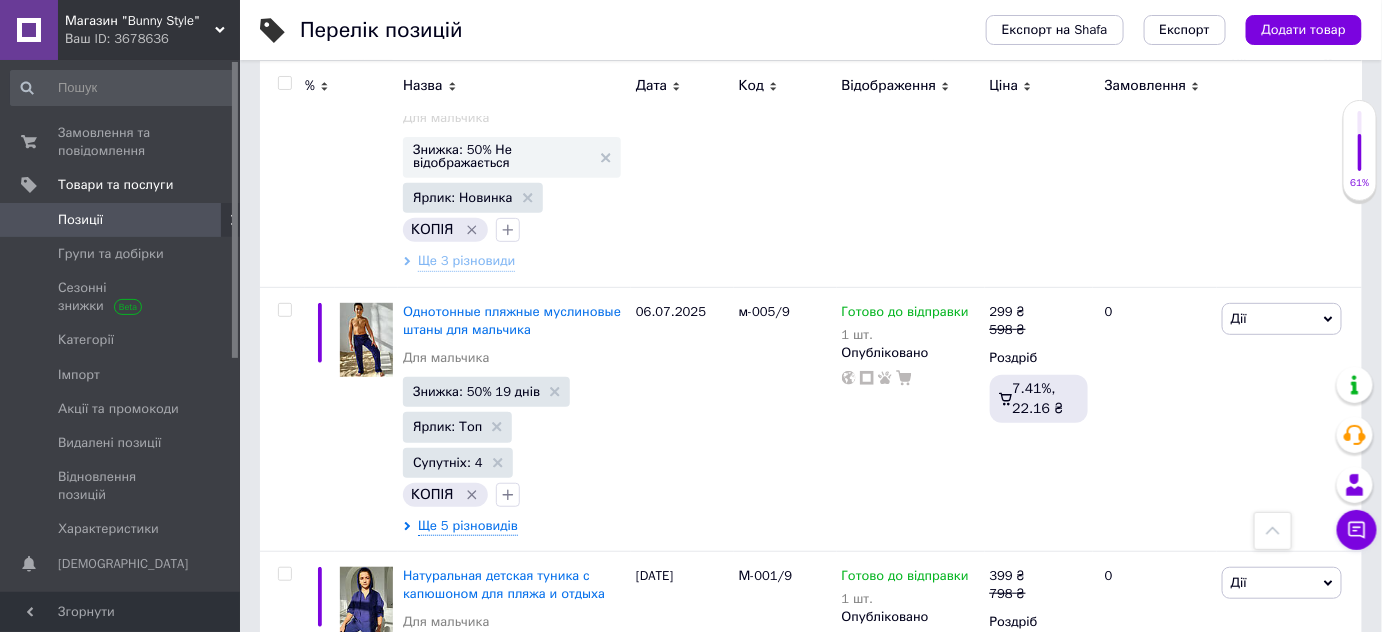 scroll, scrollTop: 7771, scrollLeft: 0, axis: vertical 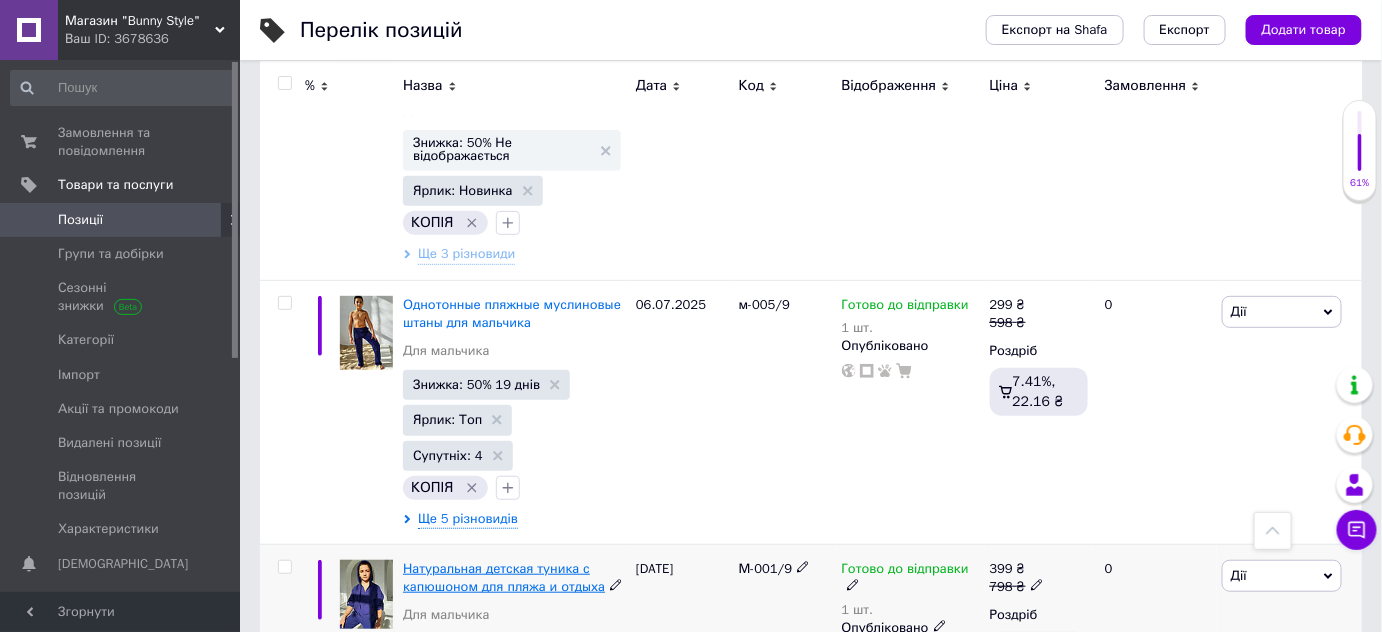 click on "Натуральная детская туника с капюшоном для пляжа и отдыха" at bounding box center (504, 577) 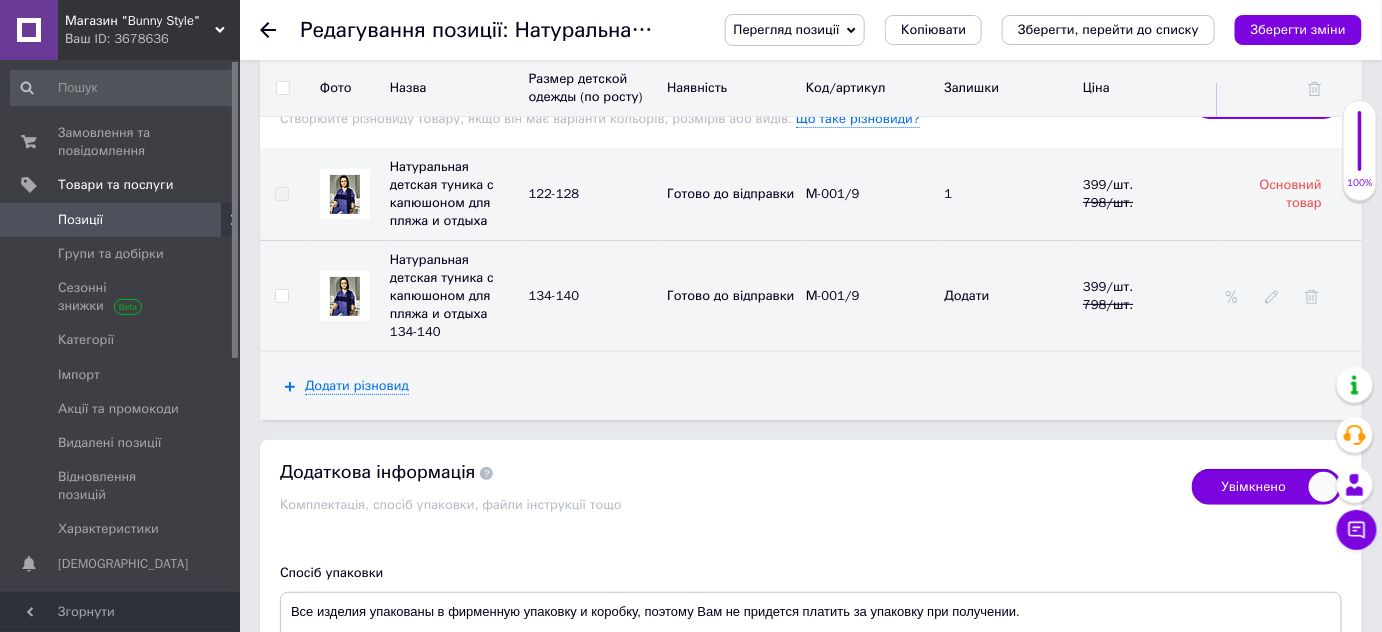 scroll, scrollTop: 2424, scrollLeft: 0, axis: vertical 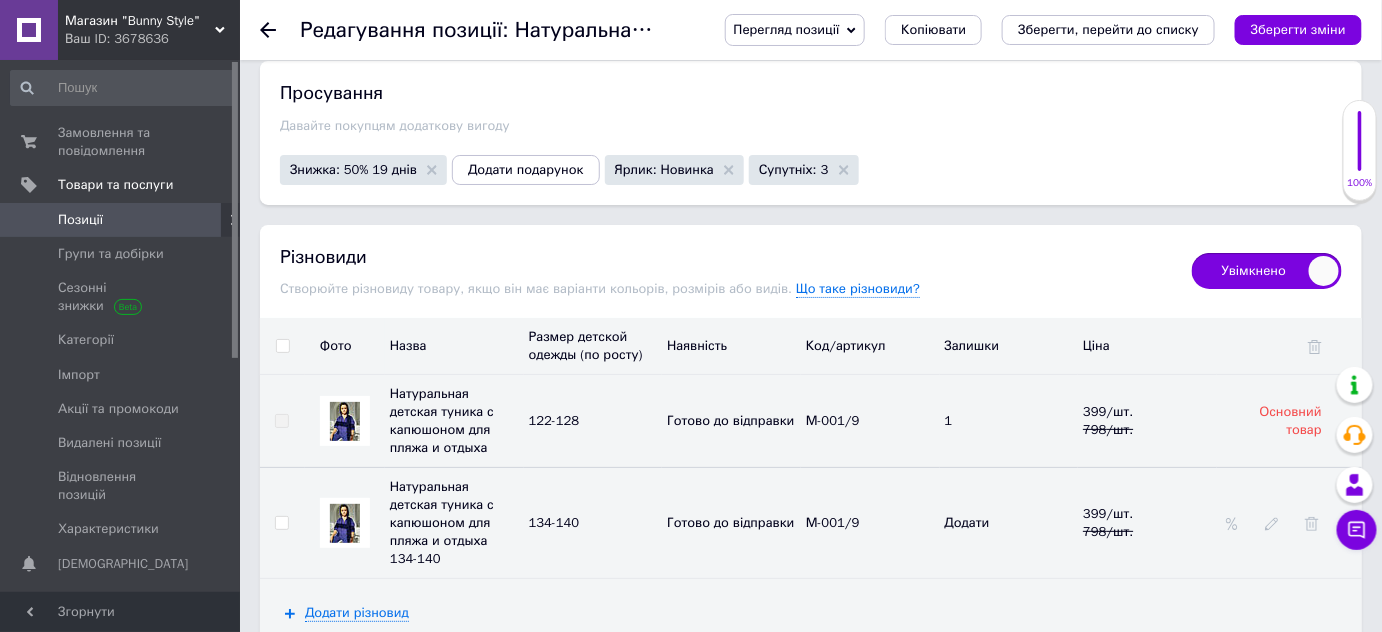 drag, startPoint x: 1325, startPoint y: 468, endPoint x: 1293, endPoint y: 455, distance: 34.539833 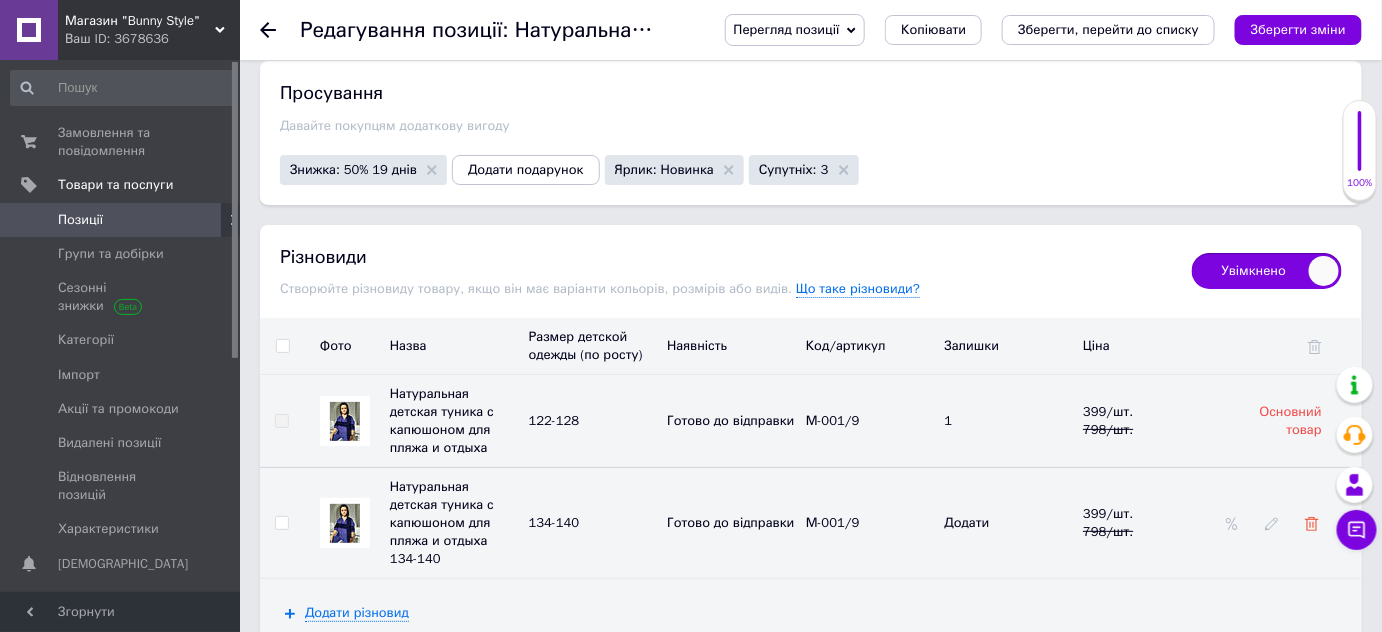 click at bounding box center (1312, 524) 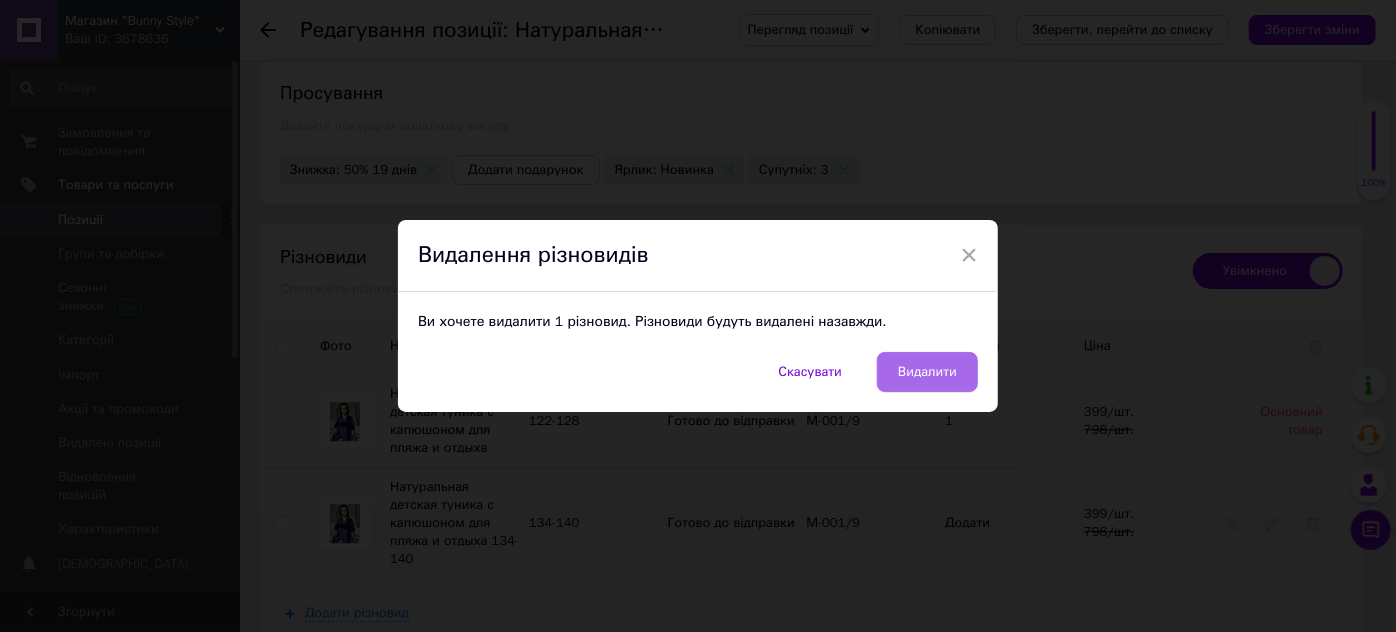 click on "Видалити" at bounding box center [927, 372] 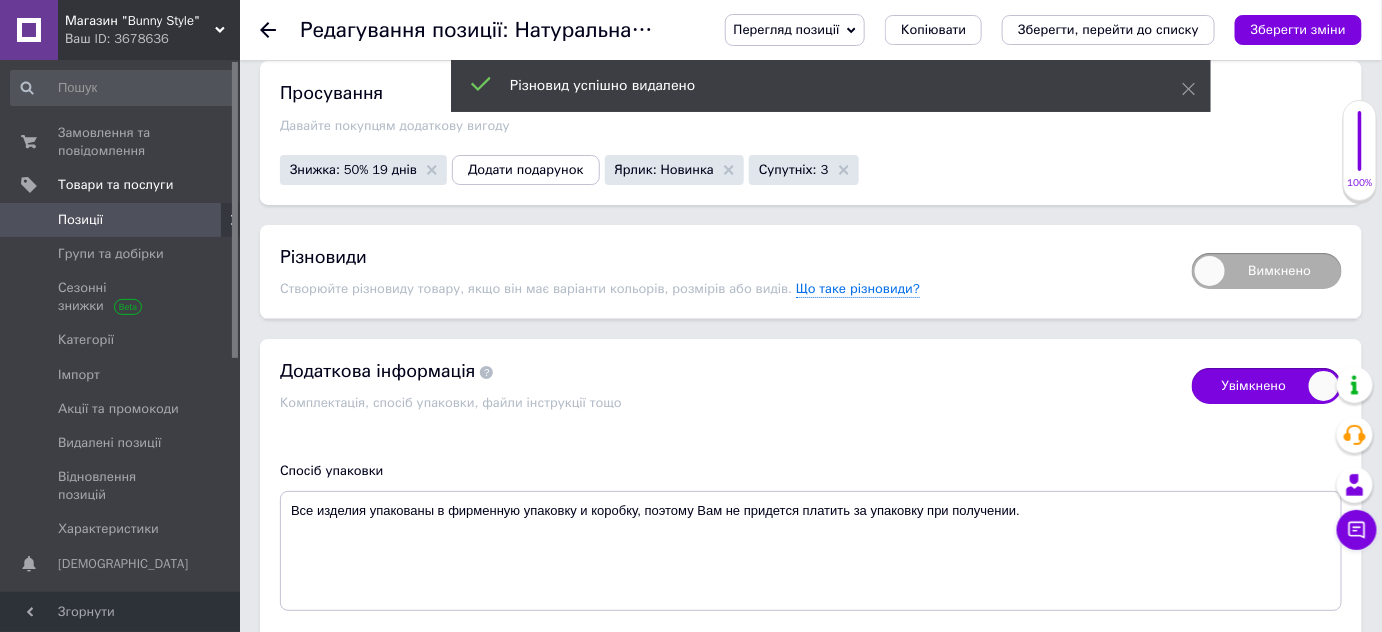 click on "Редагування позиції: Натуральная детская туника с капюшоном для пляжа и отдыха Перегляд позиції Зберегти та переглянути на сайті Зберегти та переглянути на маркетплейсі Bigl.ua Копіювати Зберегти, перейти до списку Зберегти зміни" at bounding box center (811, 30) 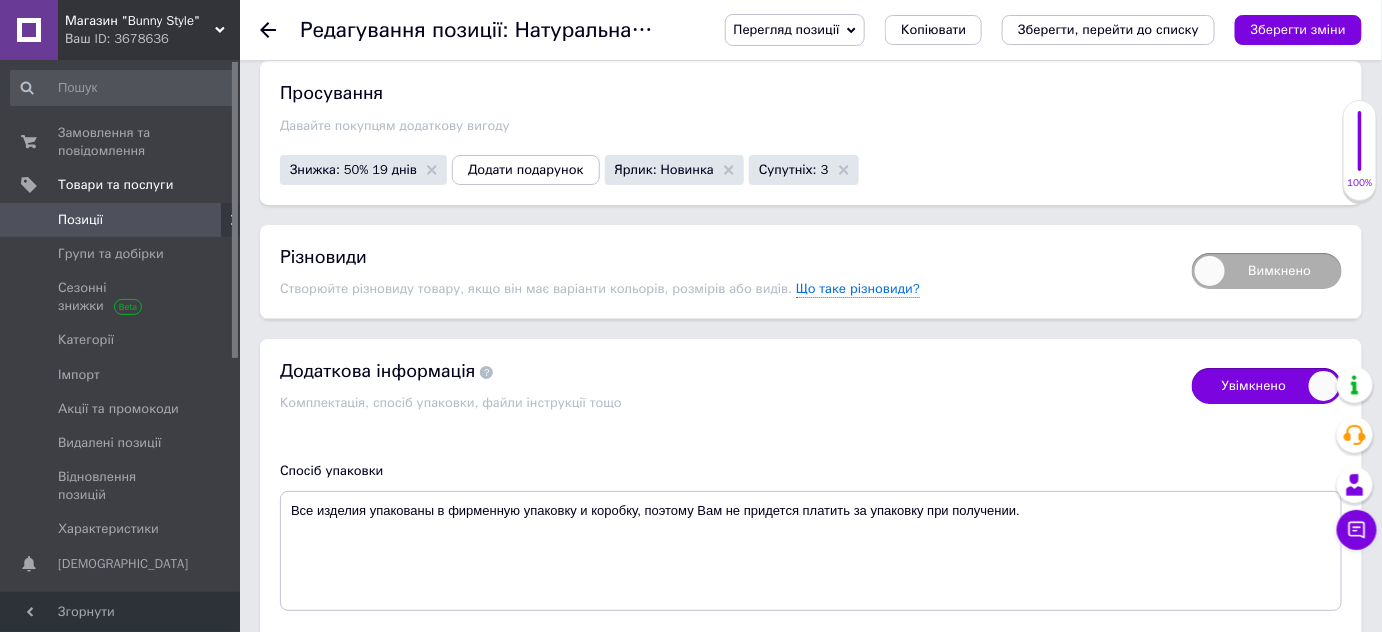click on "Редагування позиції: Натуральная детская туника с капюшоном для пляжа и отдыха Перегляд позиції Зберегти та переглянути на сайті Зберегти та переглянути на маркетплейсі Bigl.ua Копіювати Зберегти, перейти до списку Зберегти зміни" at bounding box center (811, 30) 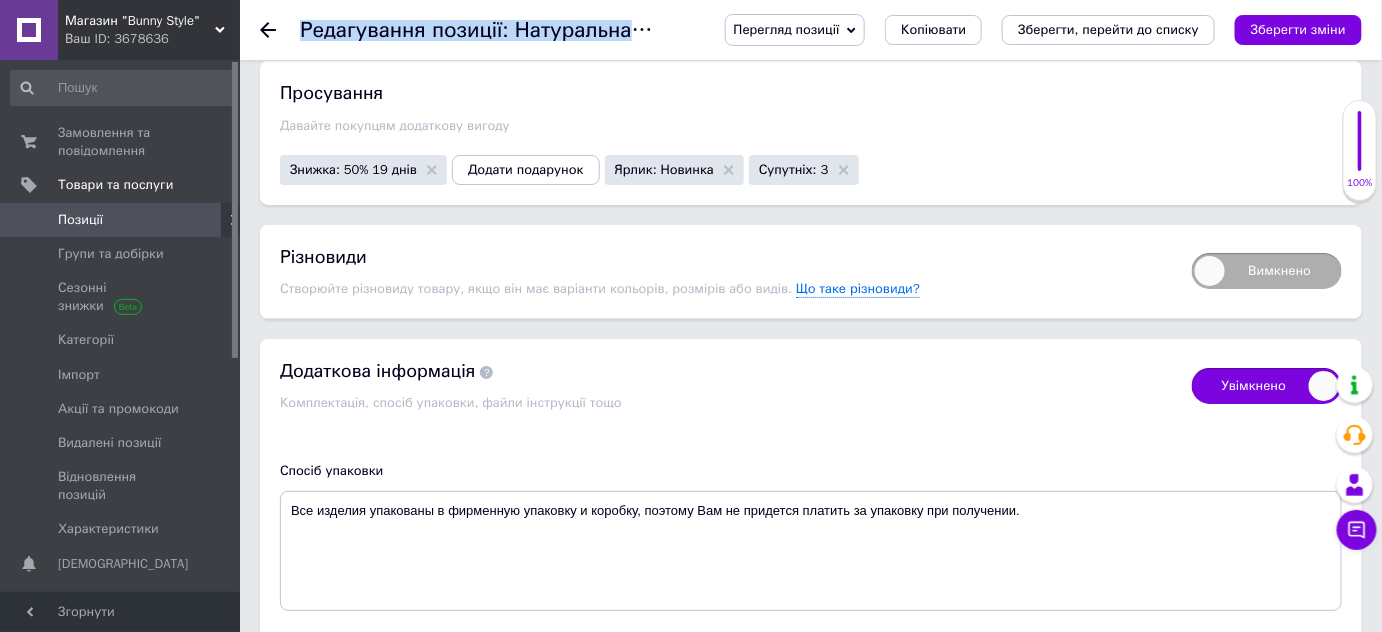 click on "Редагування позиції: Натуральная детская туника с капюшоном для пляжа и отдыха Перегляд позиції Зберегти та переглянути на сайті Зберегти та переглянути на маркетплейсі Bigl.ua Копіювати Зберегти, перейти до списку Зберегти зміни" at bounding box center [811, 30] 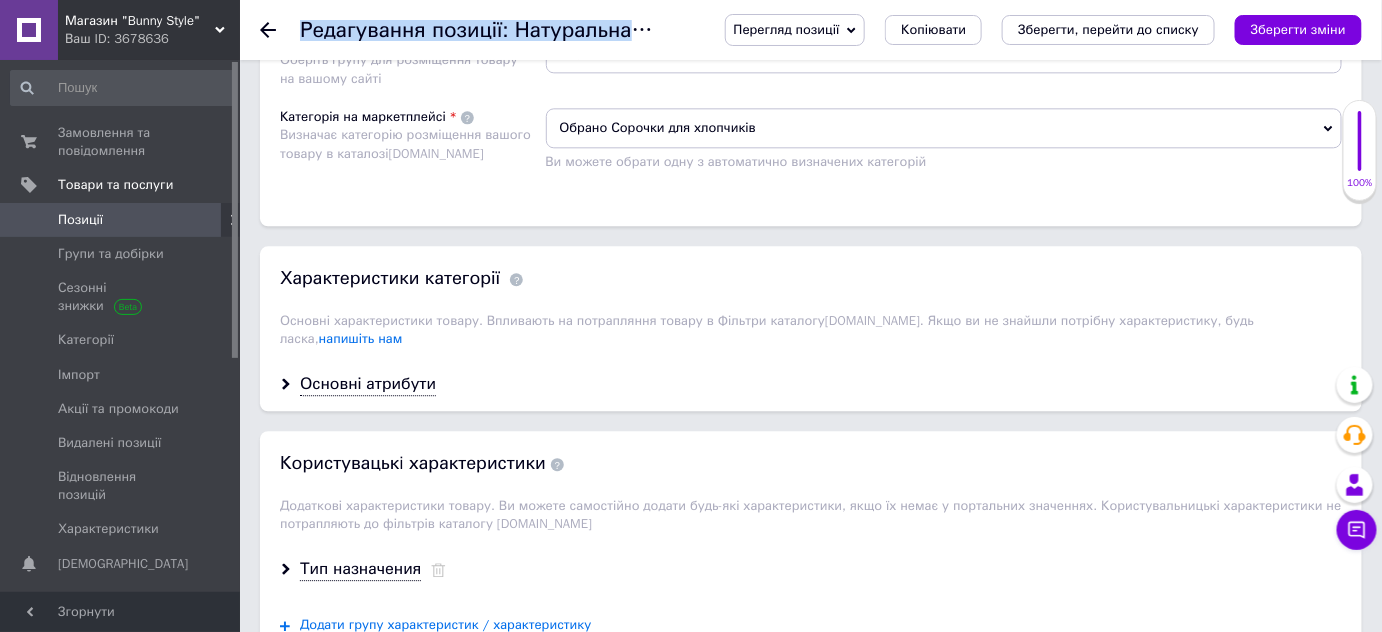 scroll, scrollTop: 1539, scrollLeft: 0, axis: vertical 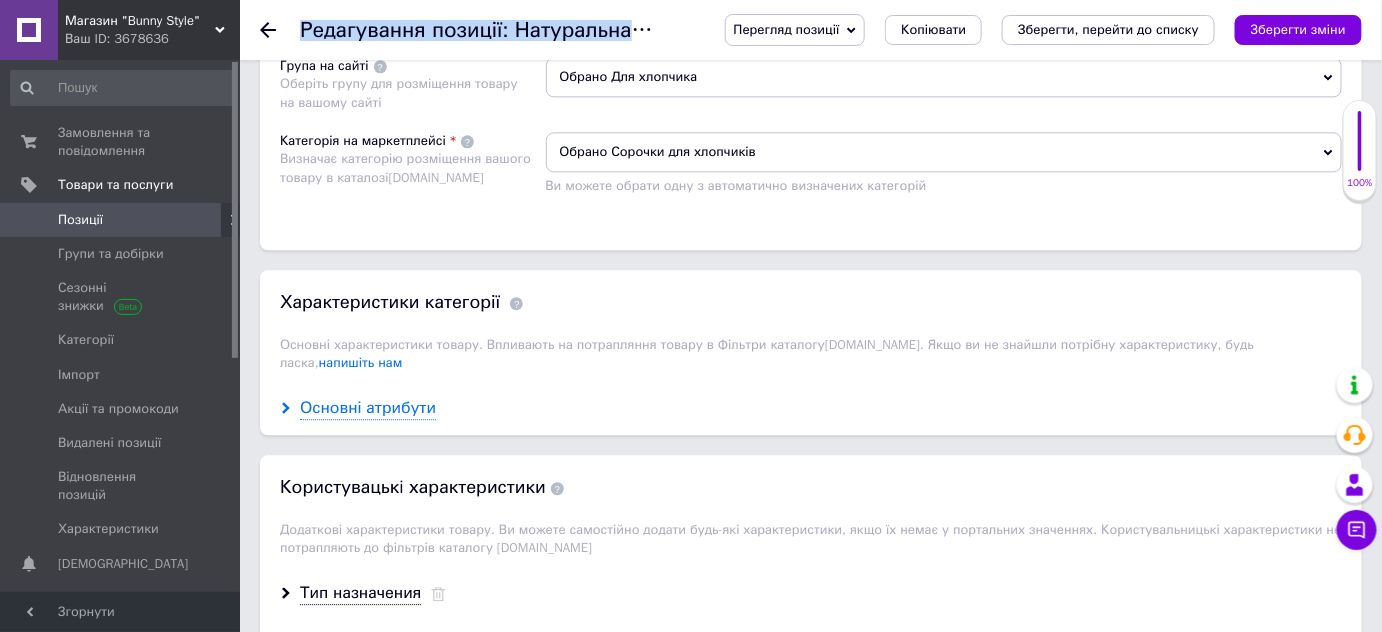 click on "Основні атрибути" at bounding box center [368, 408] 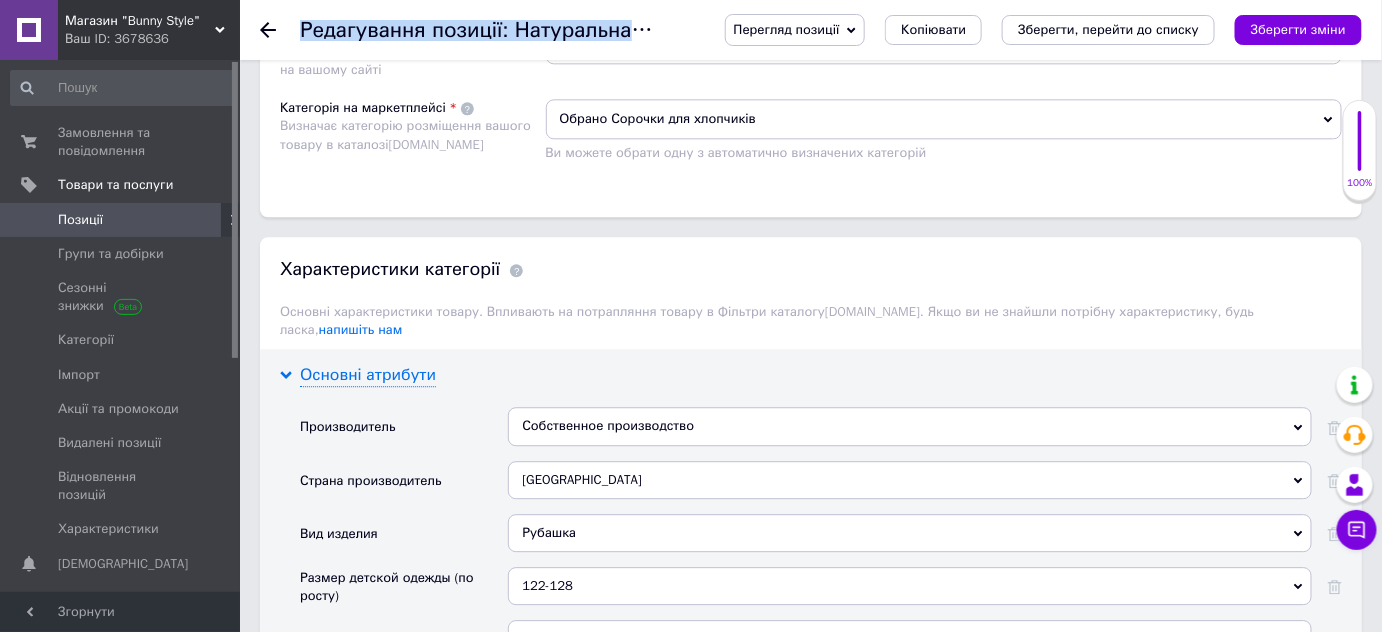 scroll, scrollTop: 1576, scrollLeft: 0, axis: vertical 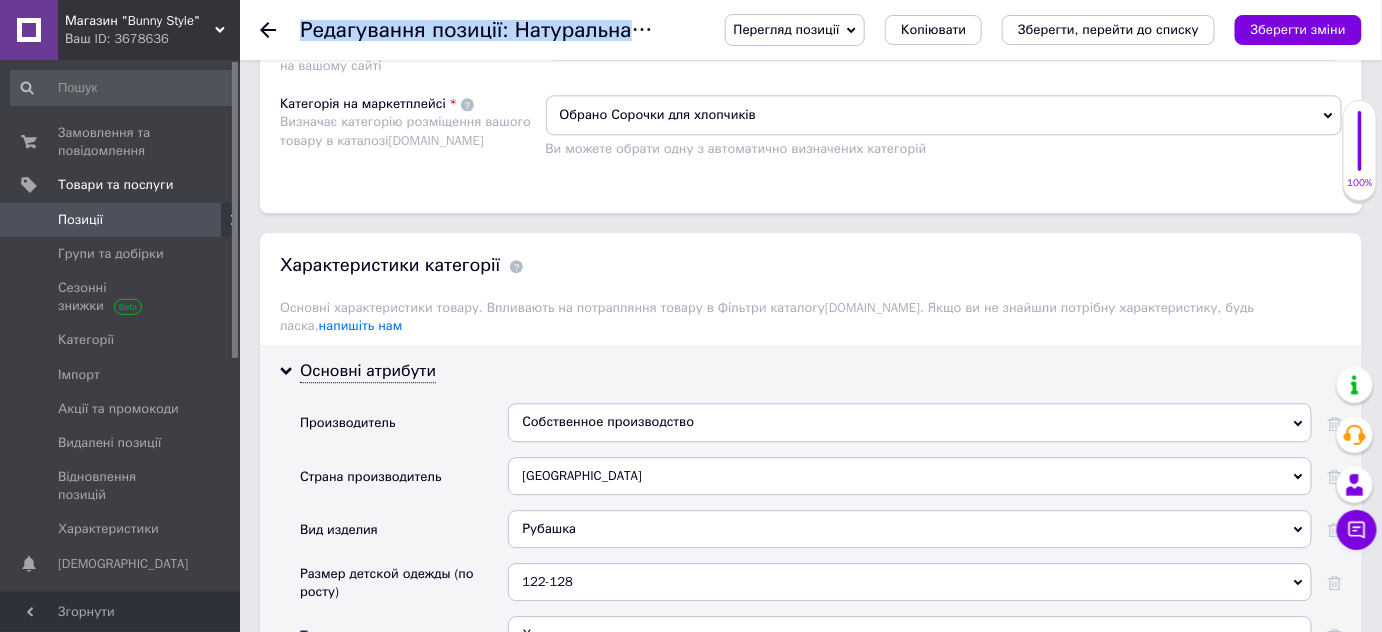 click on "122-128" at bounding box center [910, 582] 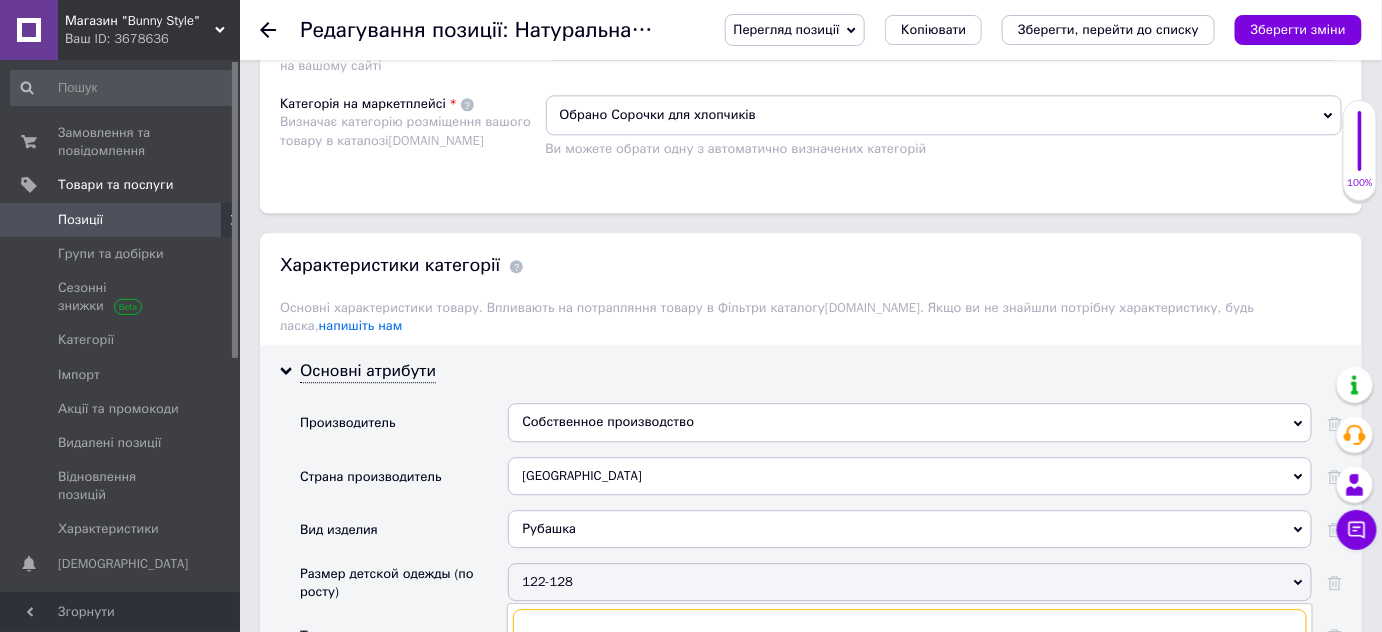 checkbox on "true" 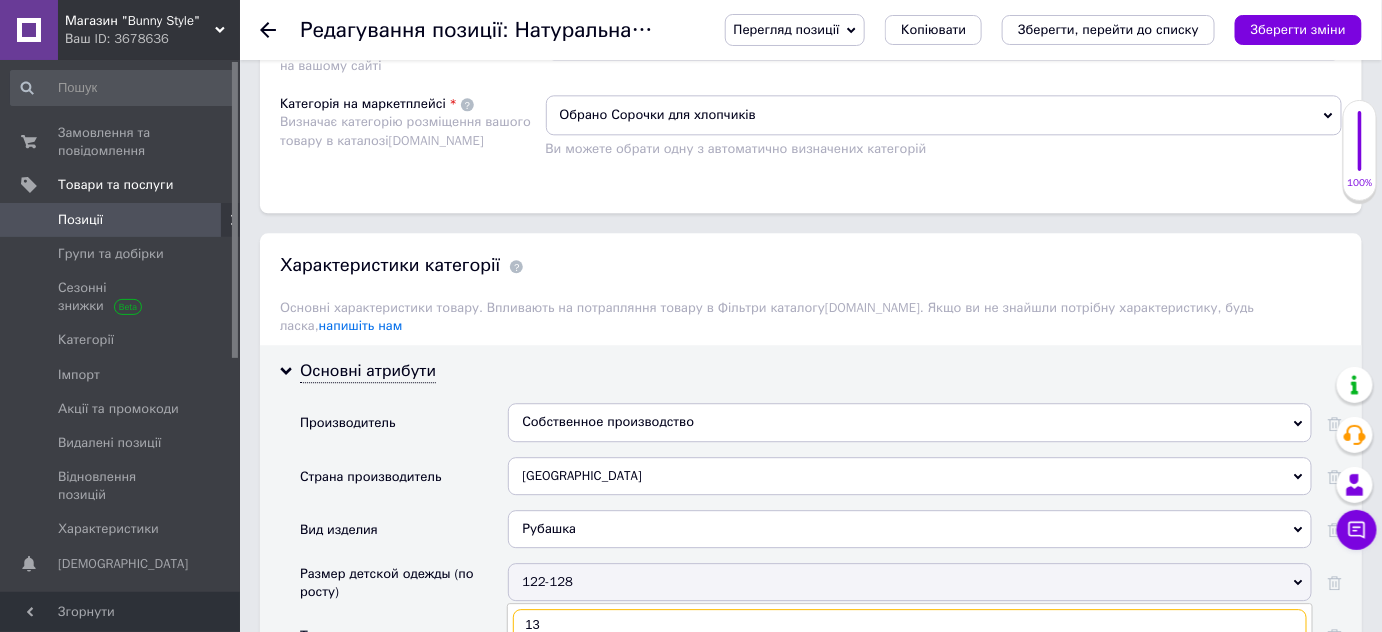 type on "134" 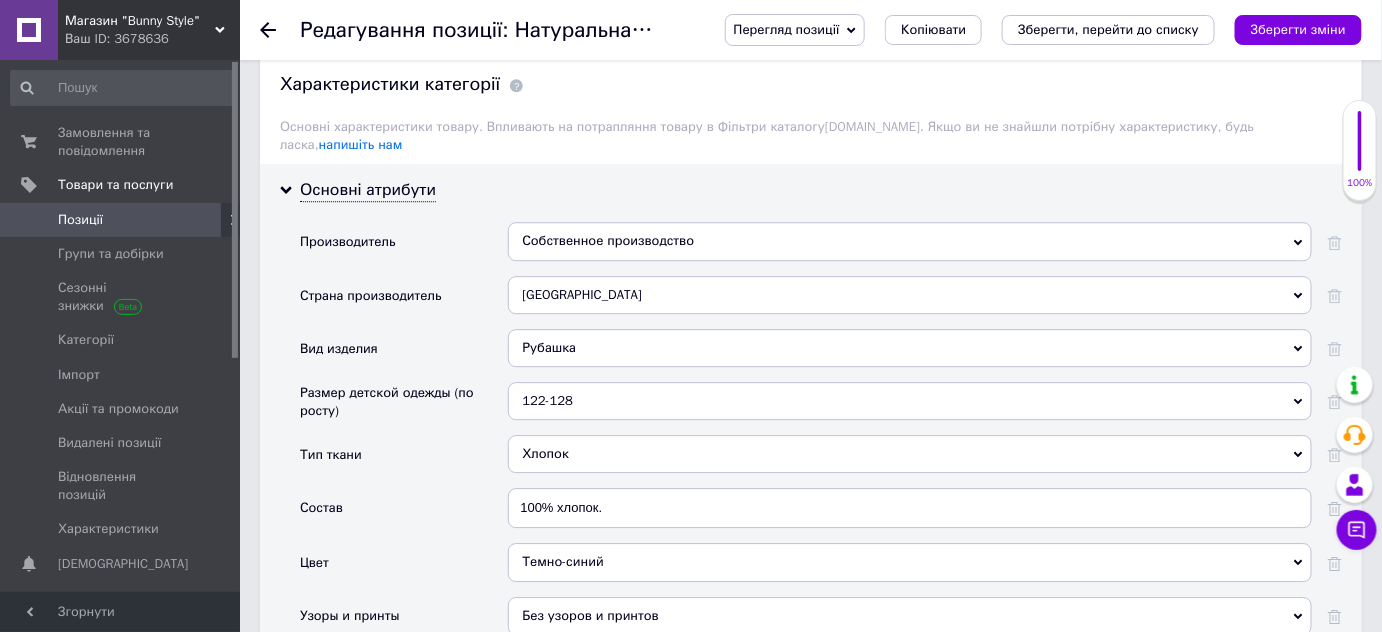 scroll, scrollTop: 1806, scrollLeft: 0, axis: vertical 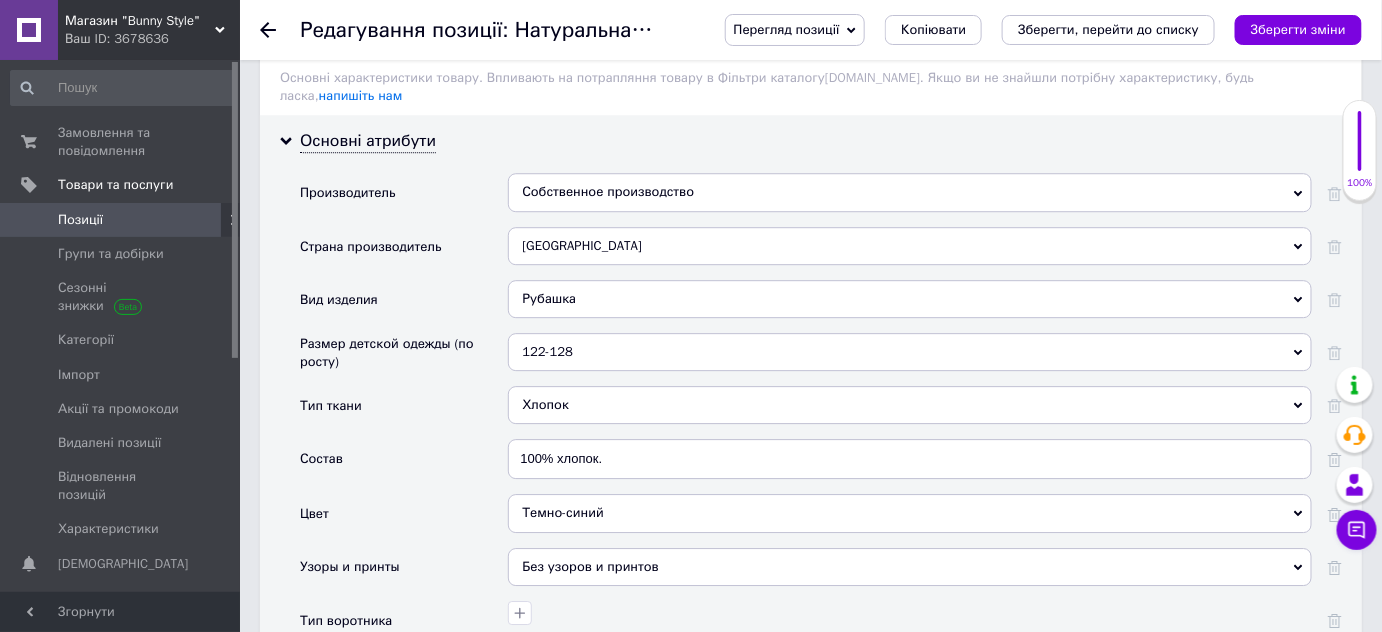 click on "122-128" at bounding box center (910, 352) 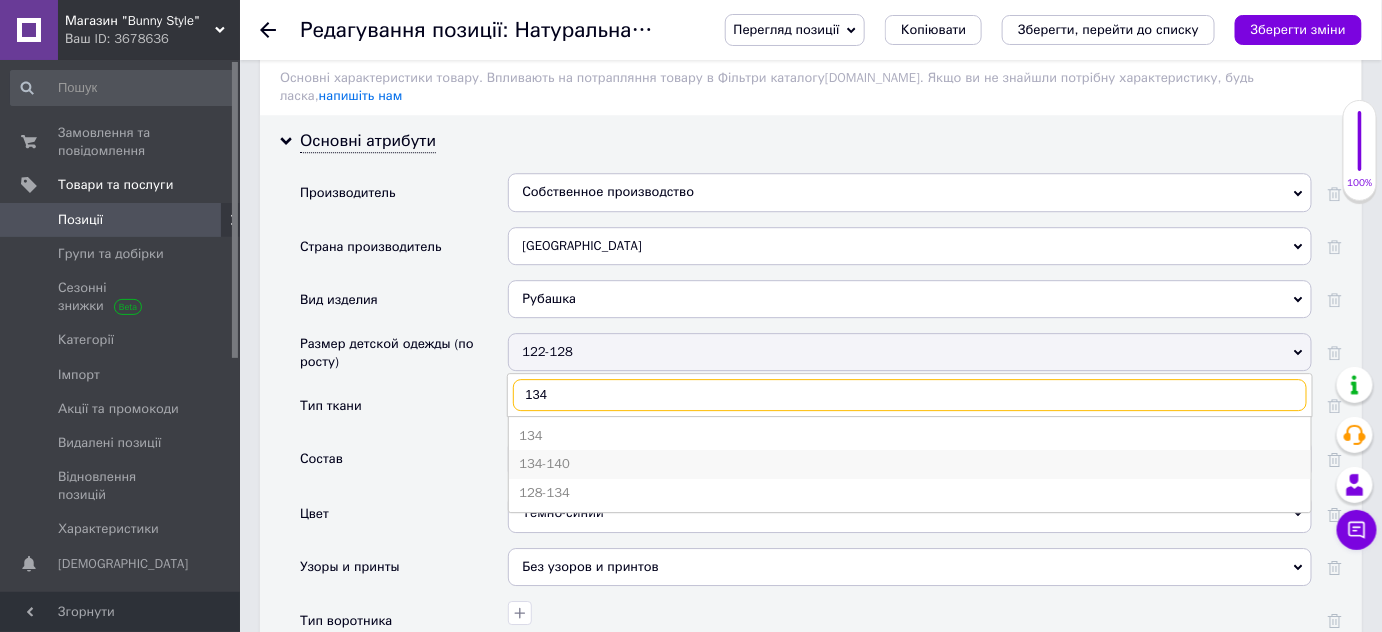 type on "134" 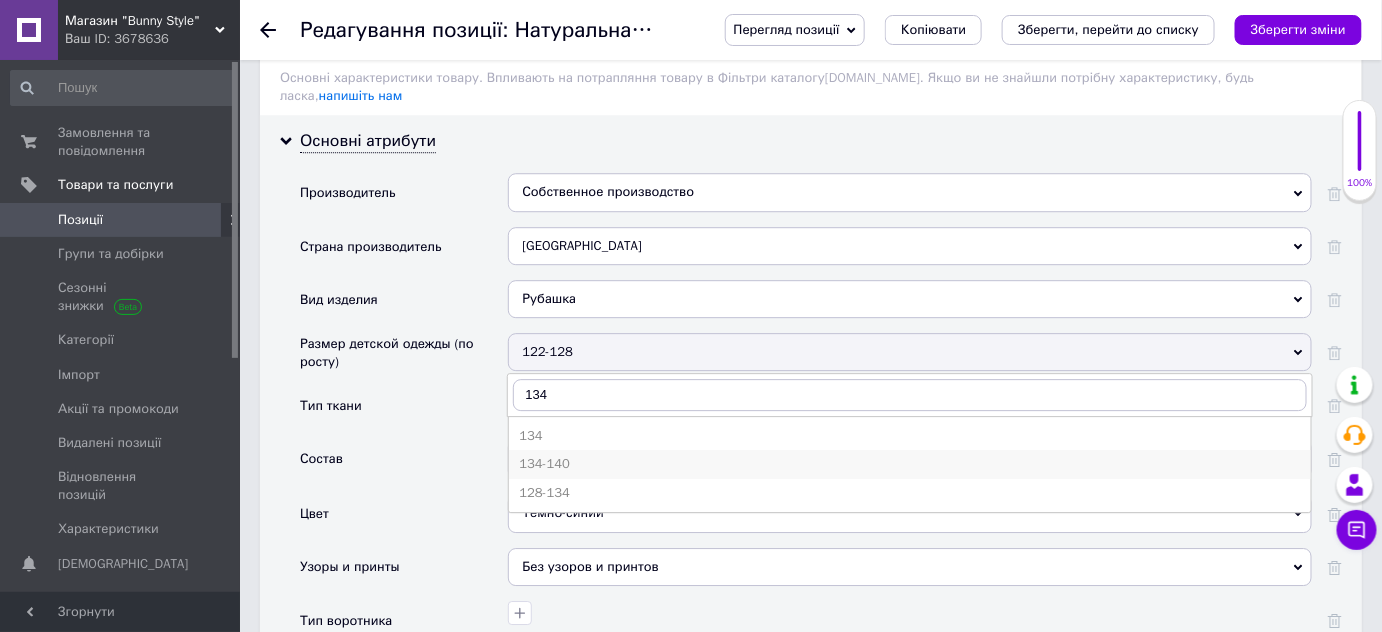 click on "134-140" at bounding box center (910, 464) 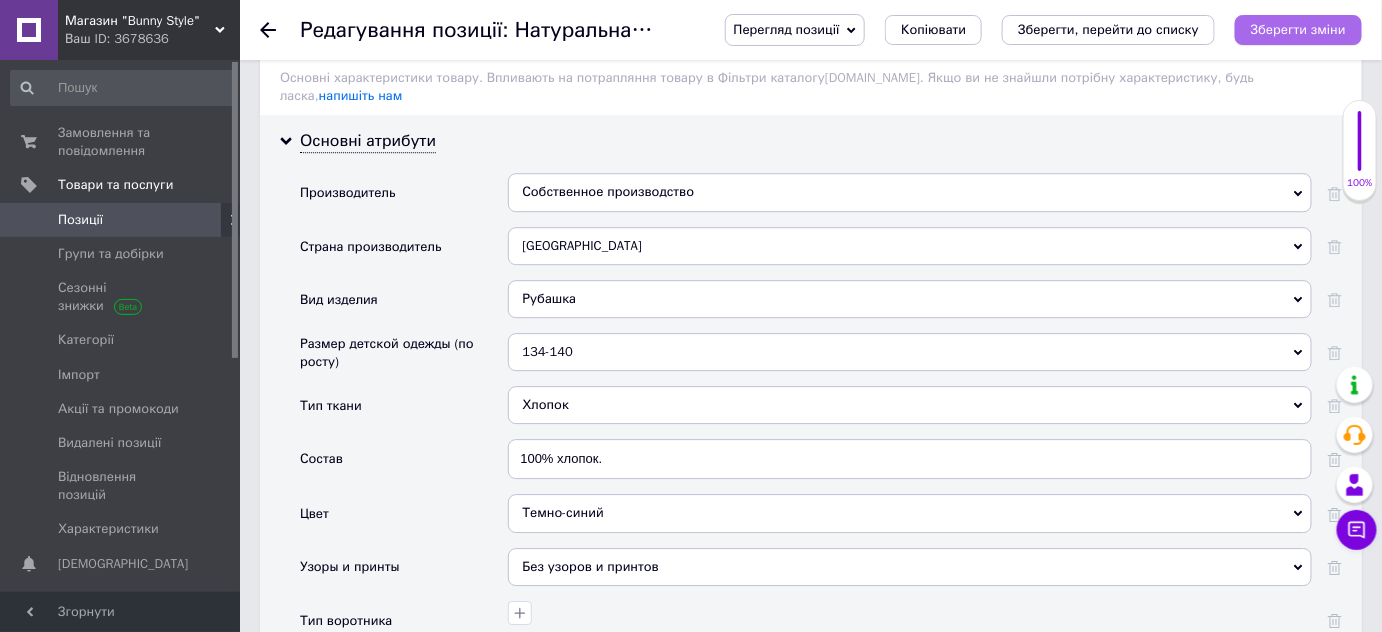 click on "Зберегти зміни" at bounding box center (1298, 29) 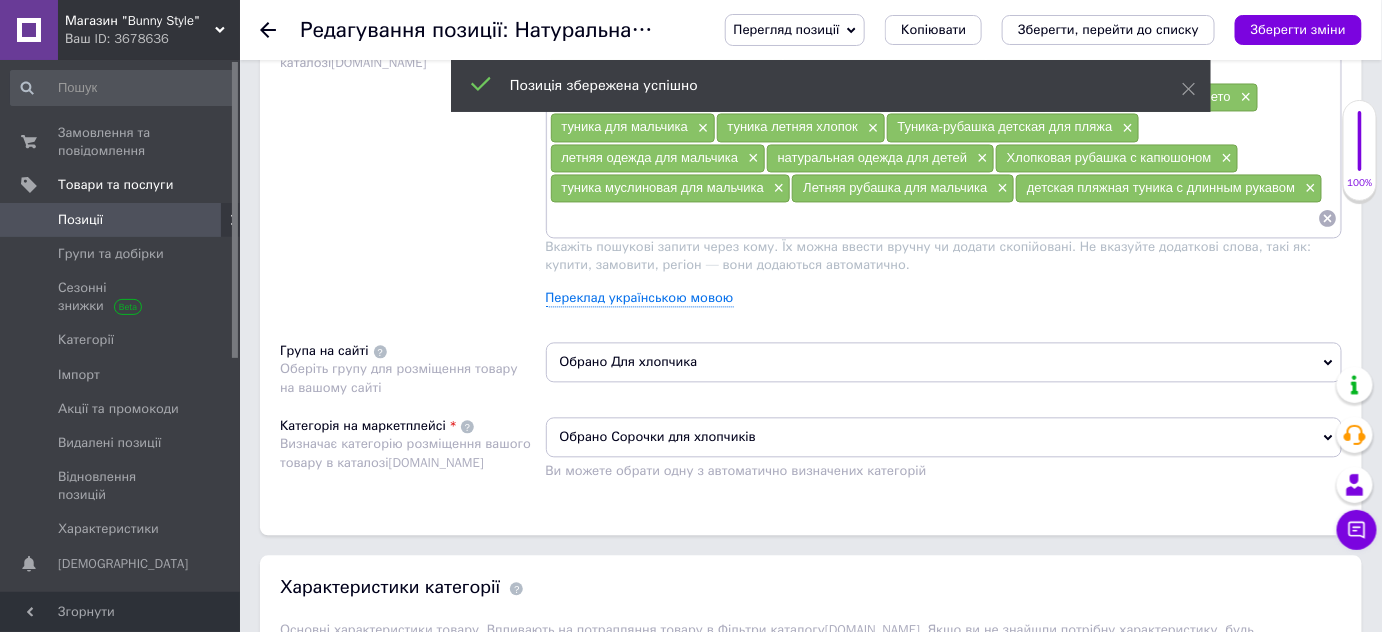 scroll, scrollTop: 0, scrollLeft: 0, axis: both 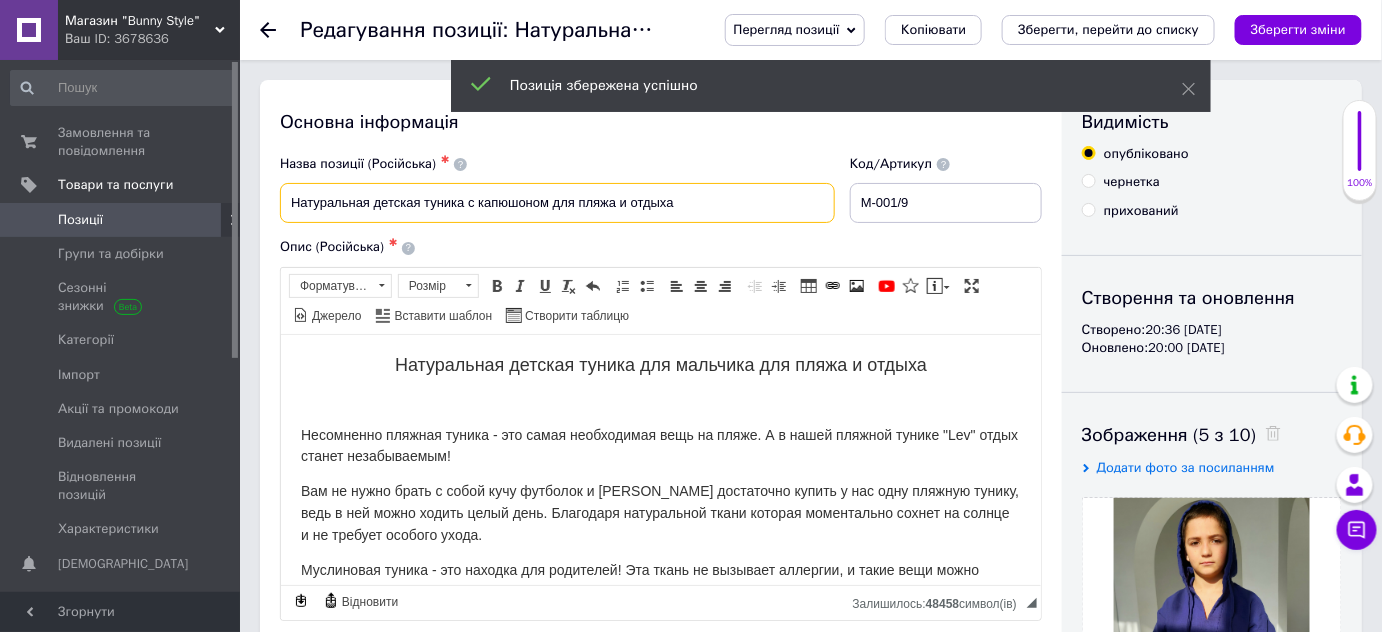 click on "Натуральная детская туника с капюшоном для пляжа и отдыха" at bounding box center (557, 203) 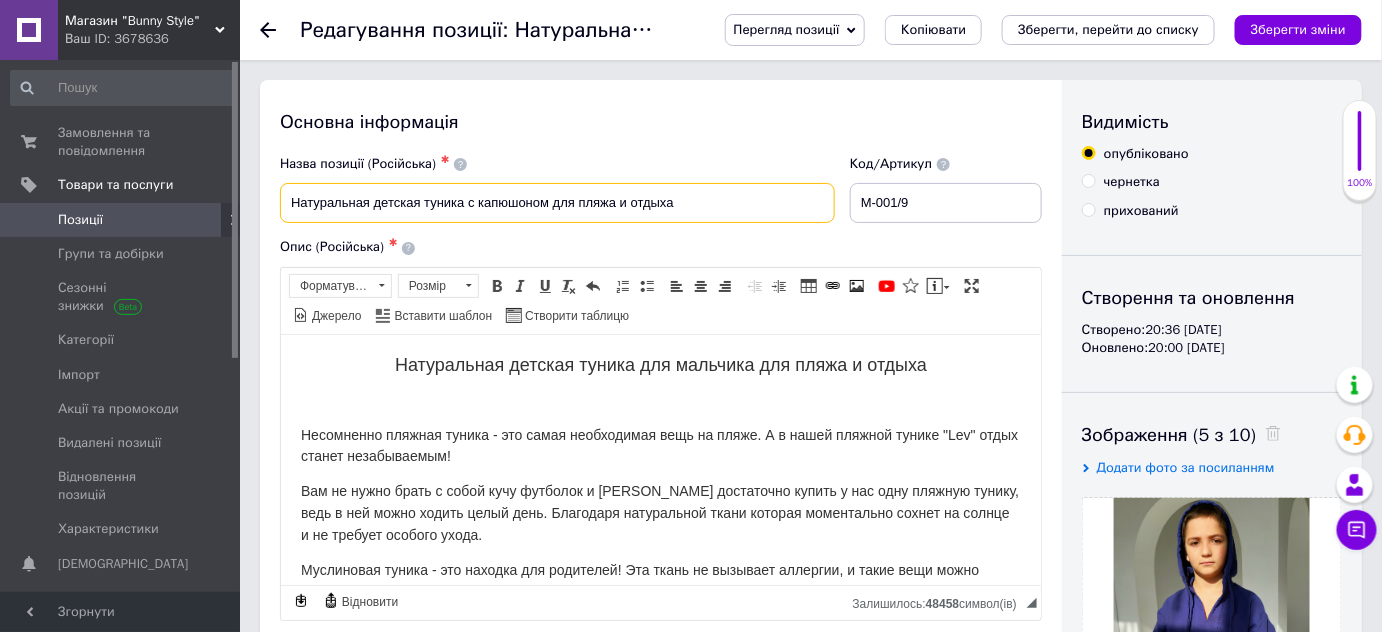 type on "Натуральная детская туника с капюшоном для пляжа и отдыха 1" 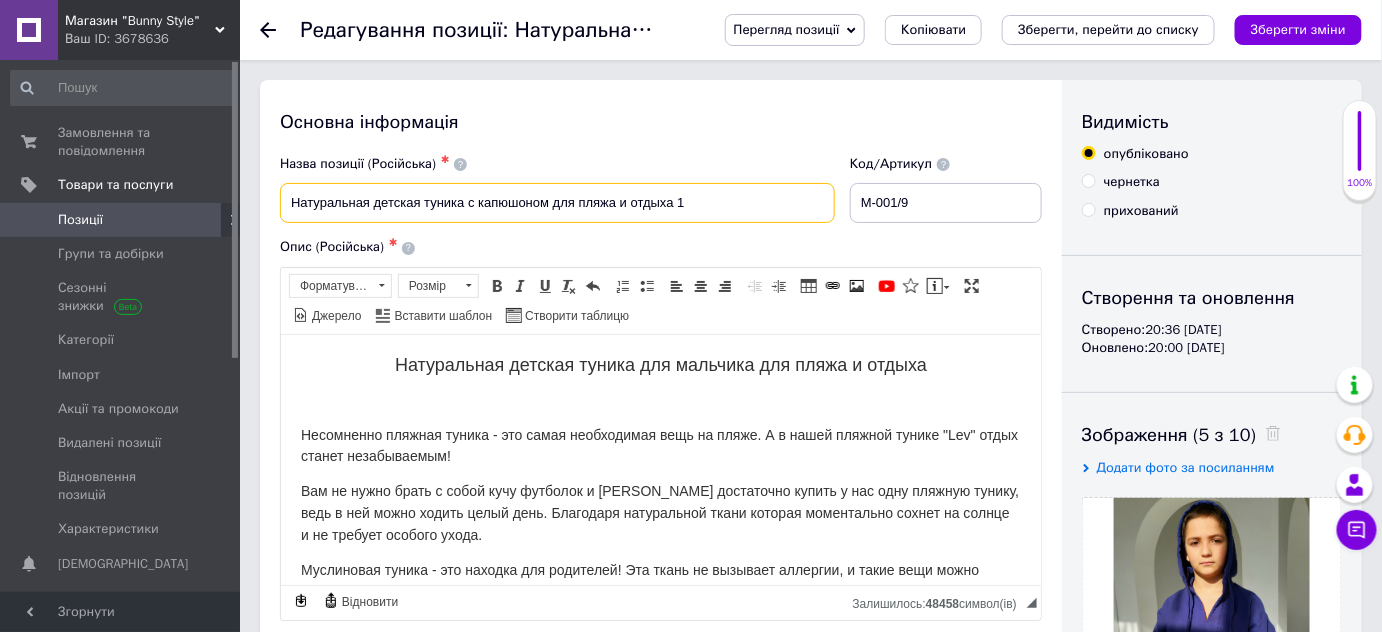 type on "Натуральная детская туника с капюшоном для пляжа и отдыха 13" 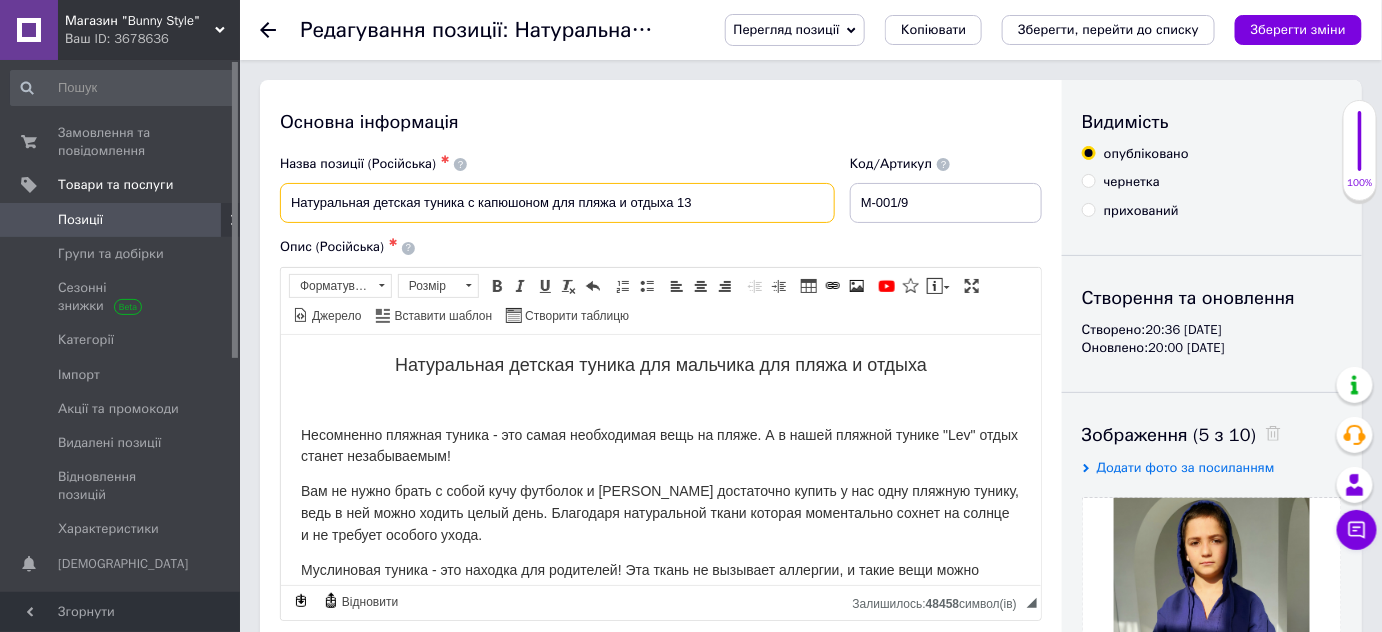 type on "Натуральная детская туника с капюшоном для пляжа и отдыха 134" 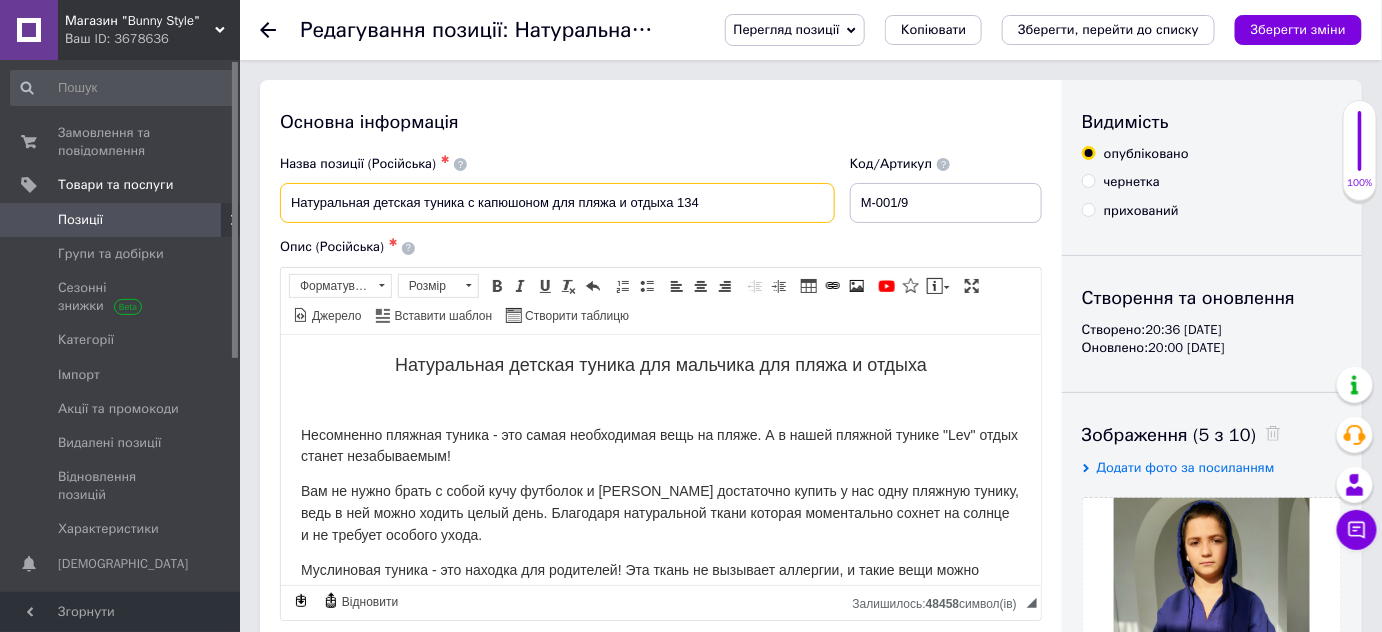 type on "Натуральная детская туника с капюшоном для пляжа и отдыха 134-" 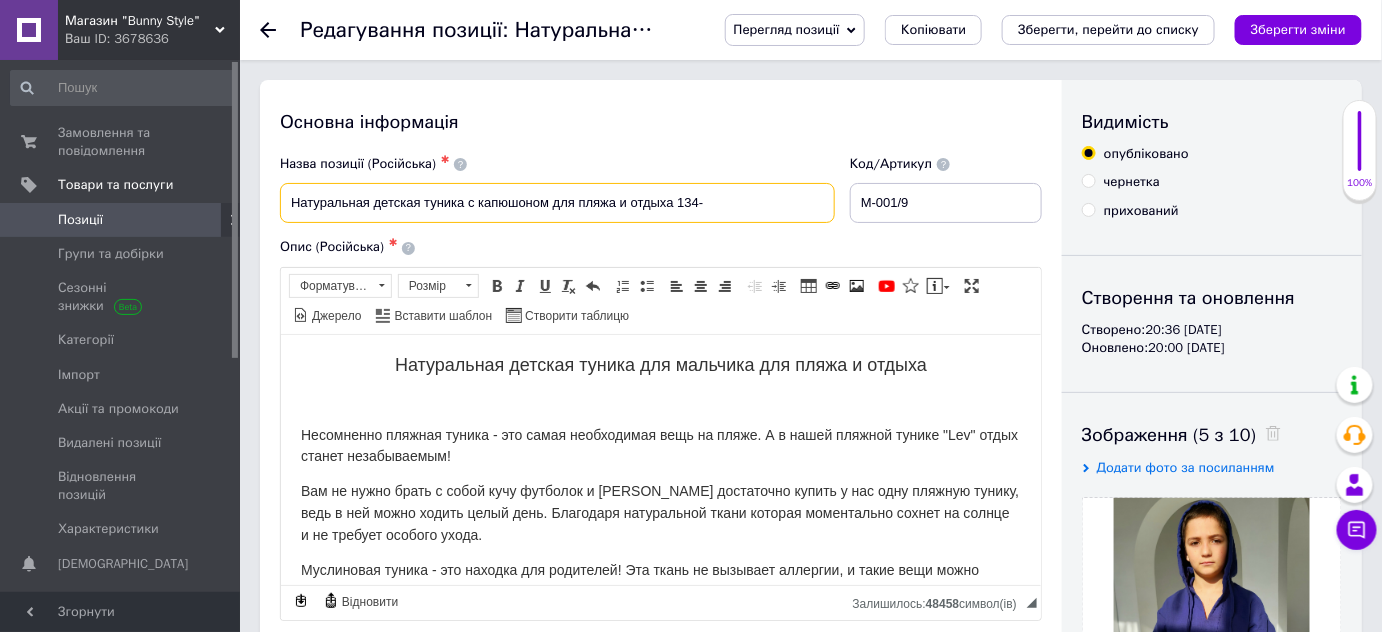 type on "Натуральная детская туника с капюшоном для пляжа и отдыха 134-1" 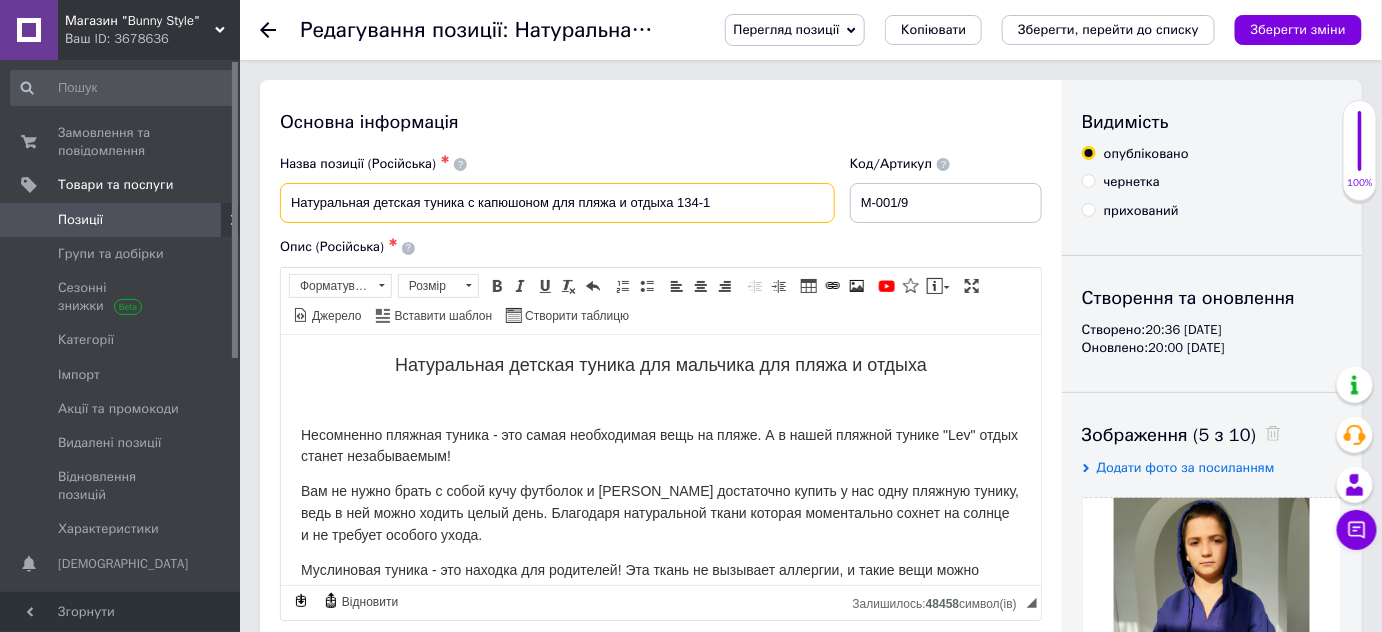type on "Натуральная детская туника с капюшоном для пляжа и отдыха 134-14" 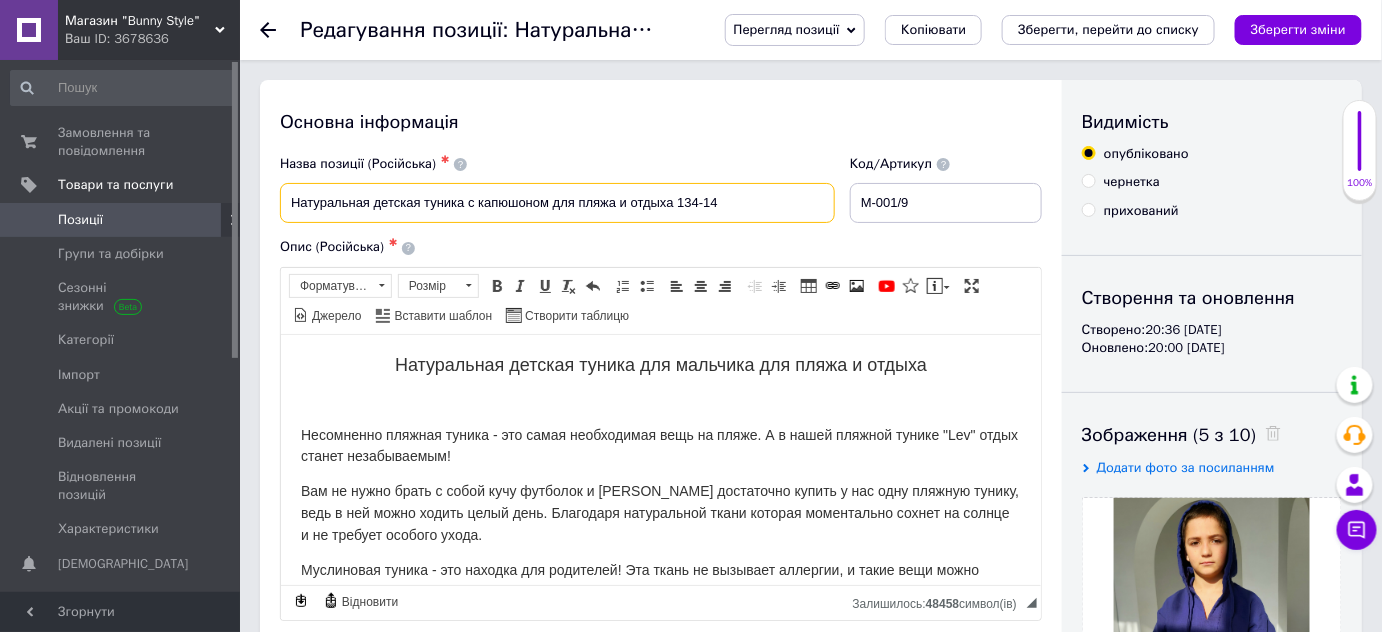 type on "Натуральная детская туника с капюшоном для пляжа и отдыха 134-140" 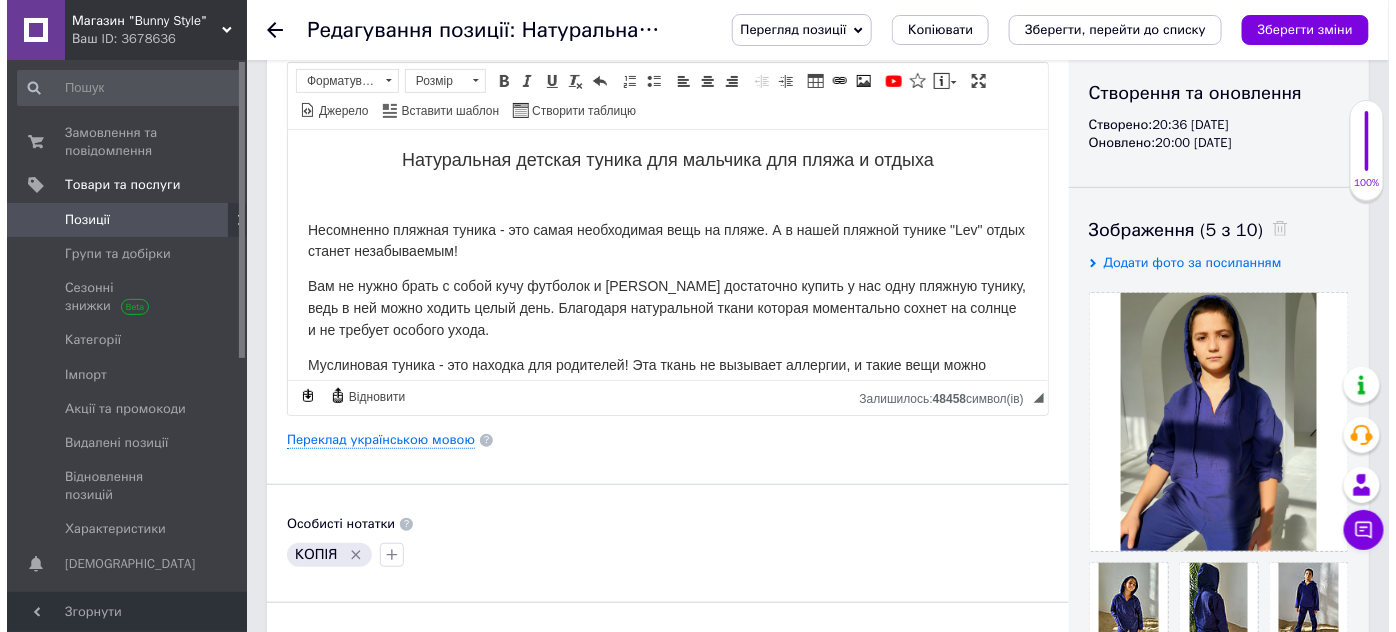 scroll, scrollTop: 266, scrollLeft: 0, axis: vertical 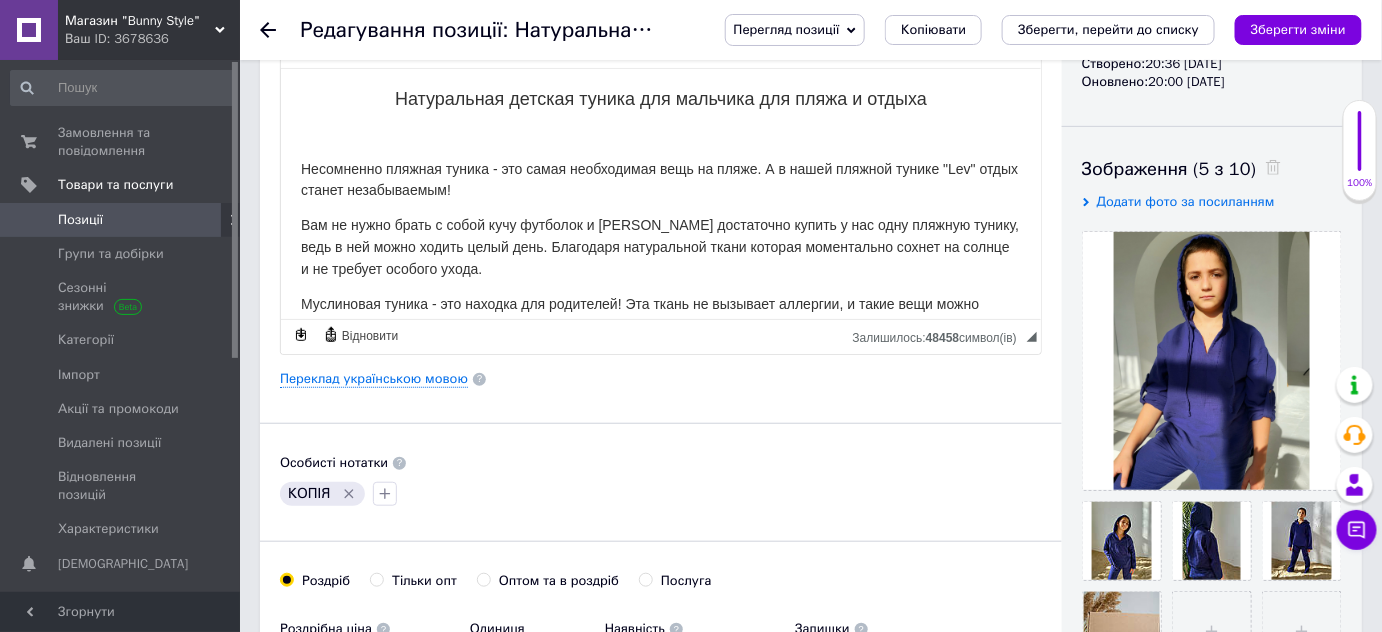 checkbox on "true" 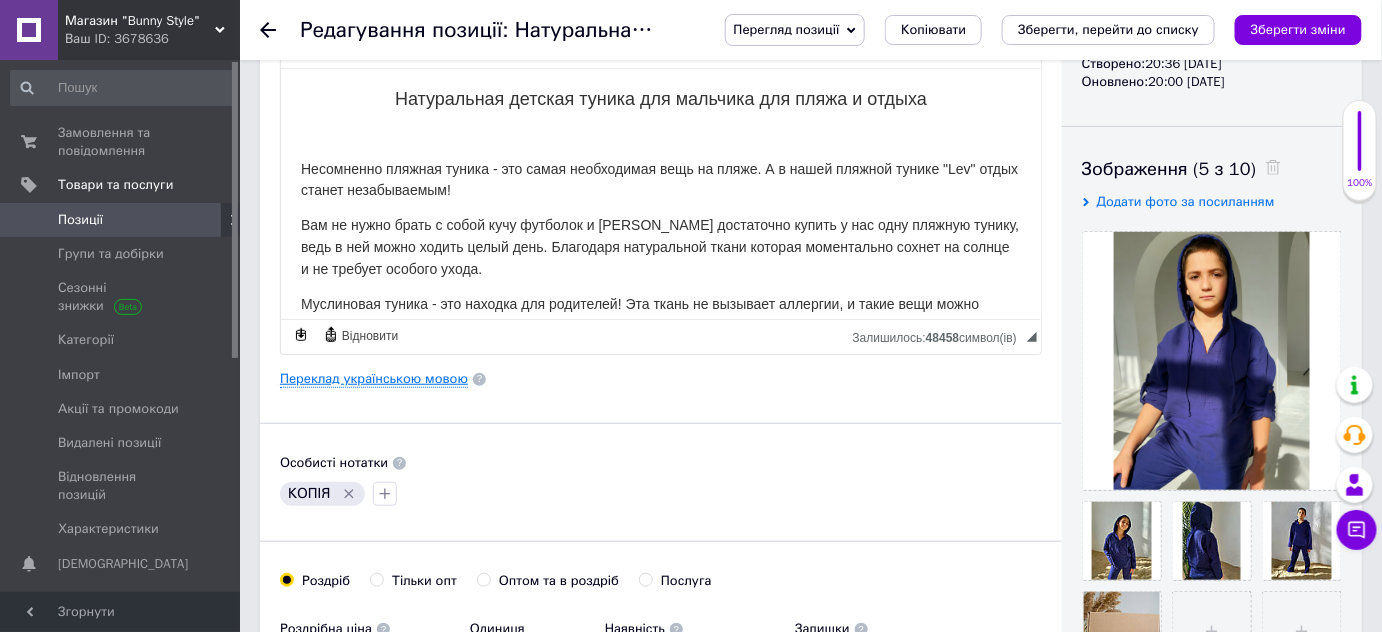type on "Натуральная детская туника с капюшоном для пляжа и отдыха 134-140" 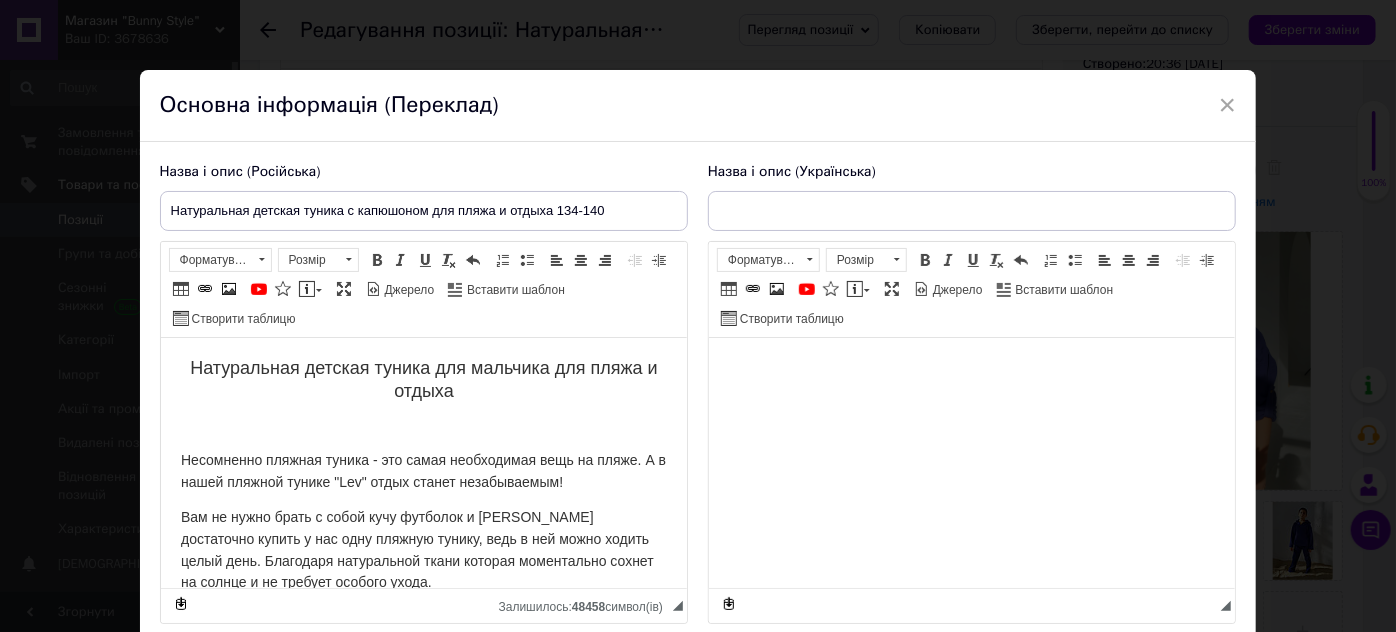scroll, scrollTop: 0, scrollLeft: 0, axis: both 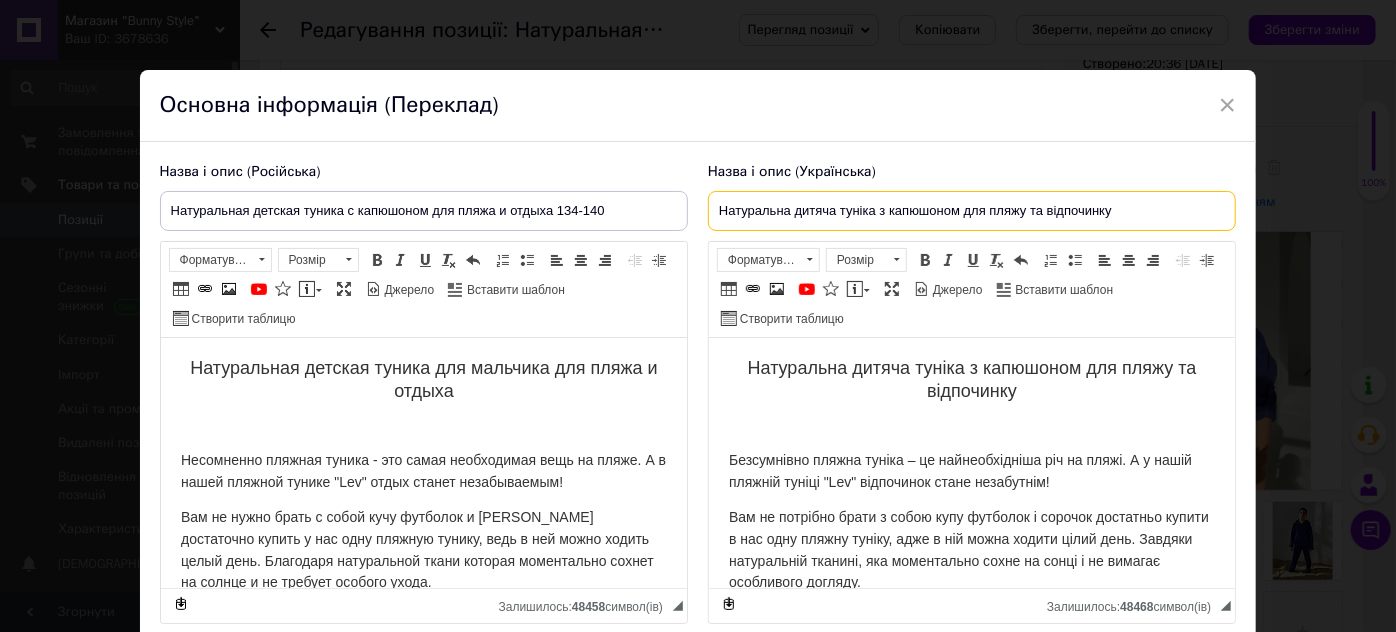 click on "Натуральна дитяча туніка з капюшоном для пляжу та відпочинку" at bounding box center [972, 211] 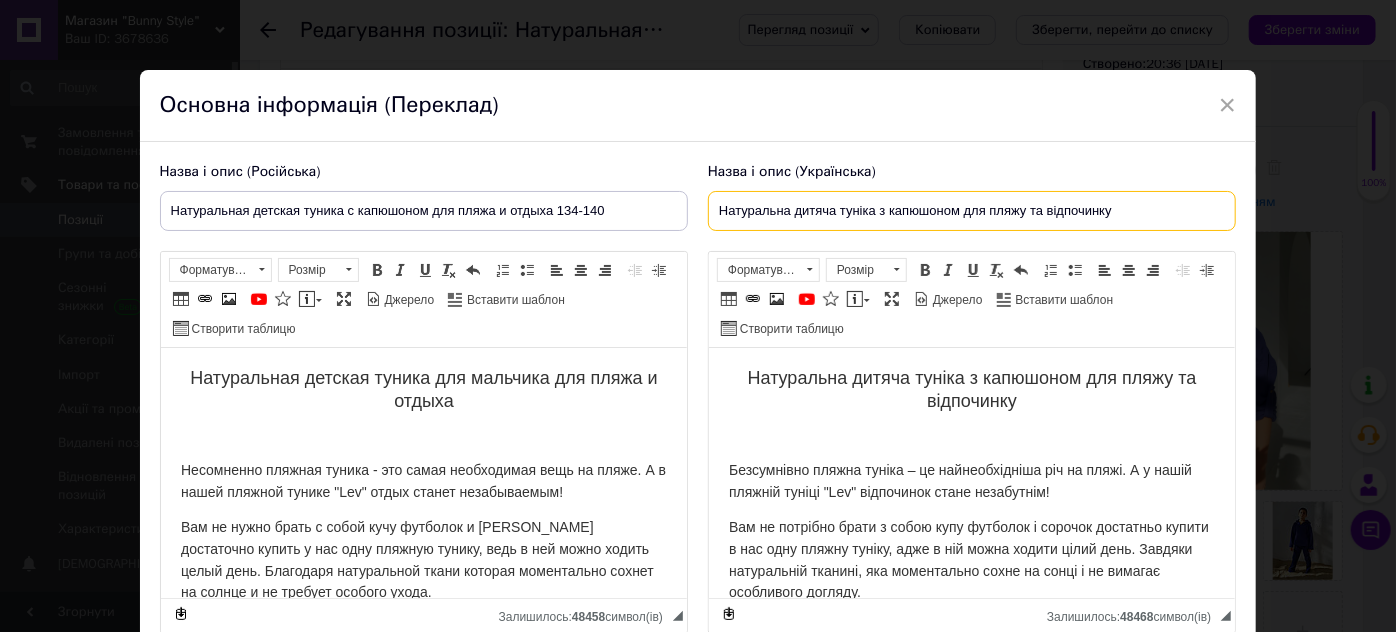 checkbox on "true" 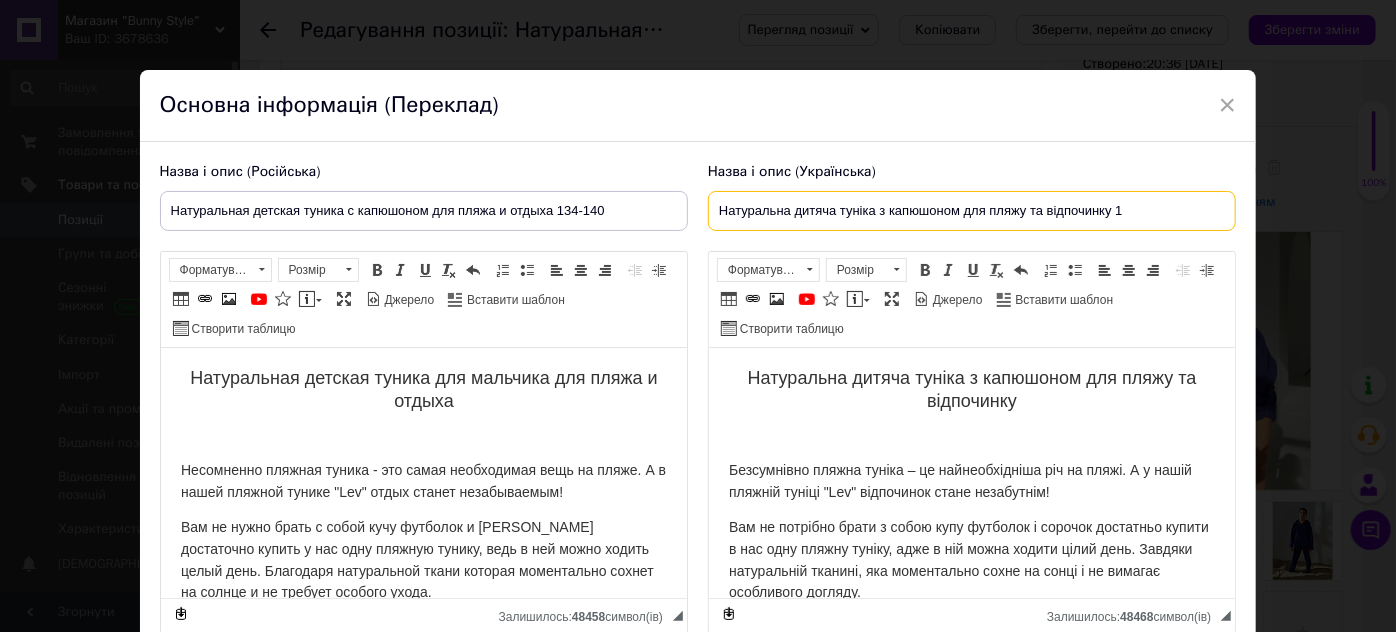 checkbox on "true" 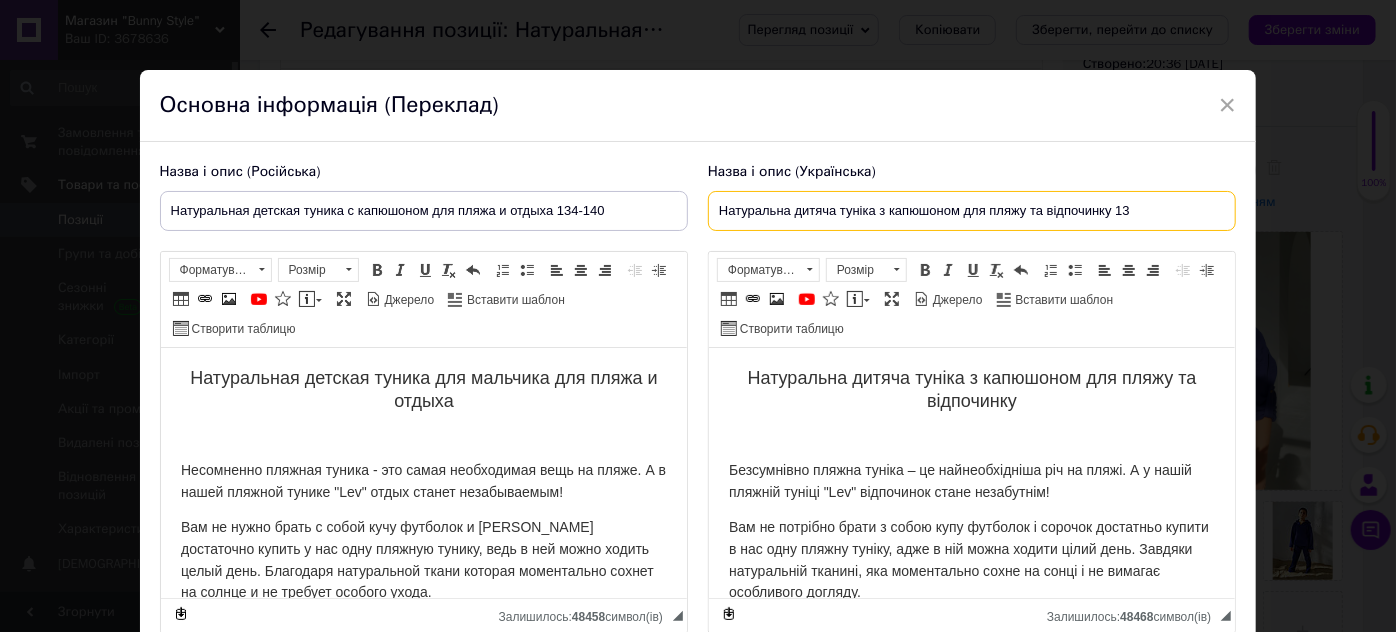 checkbox on "true" 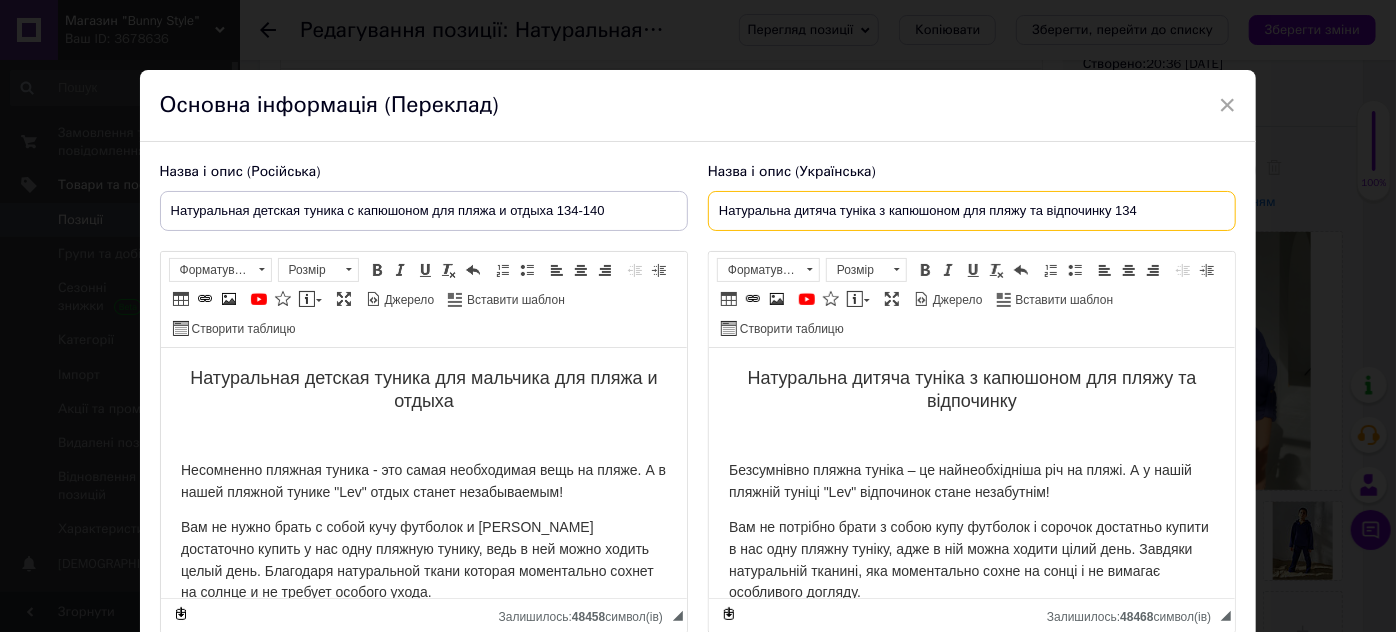 checkbox on "true" 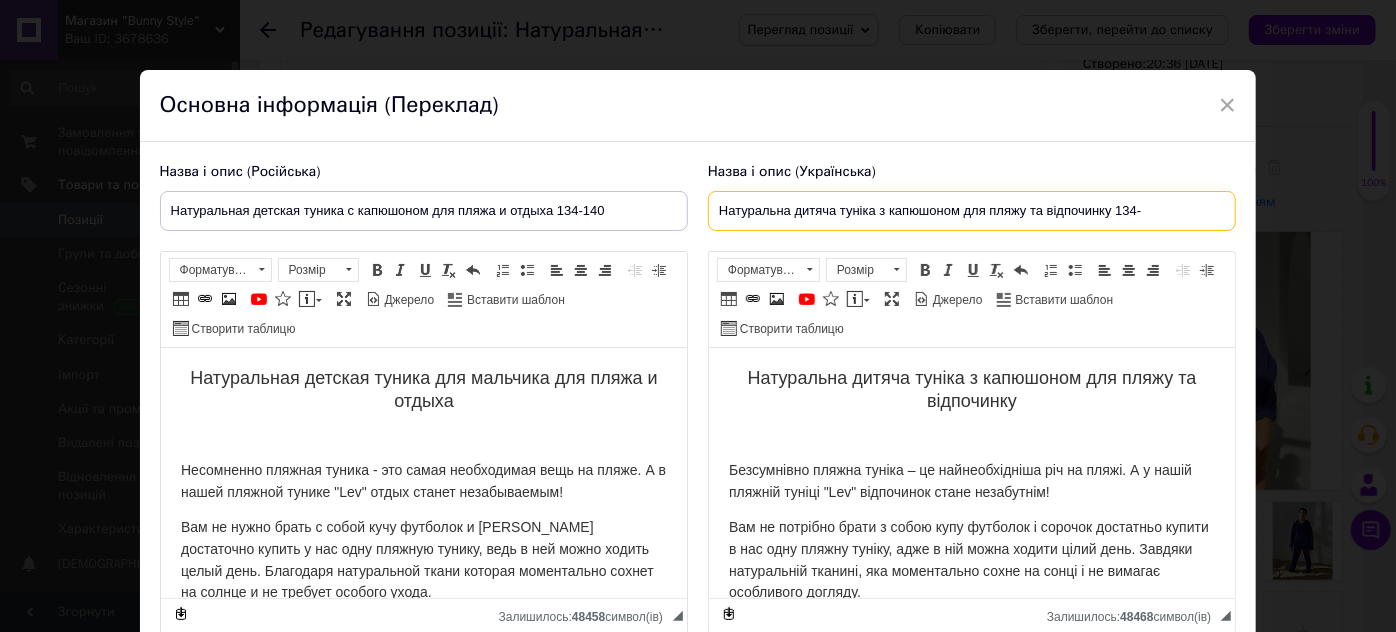 checkbox on "true" 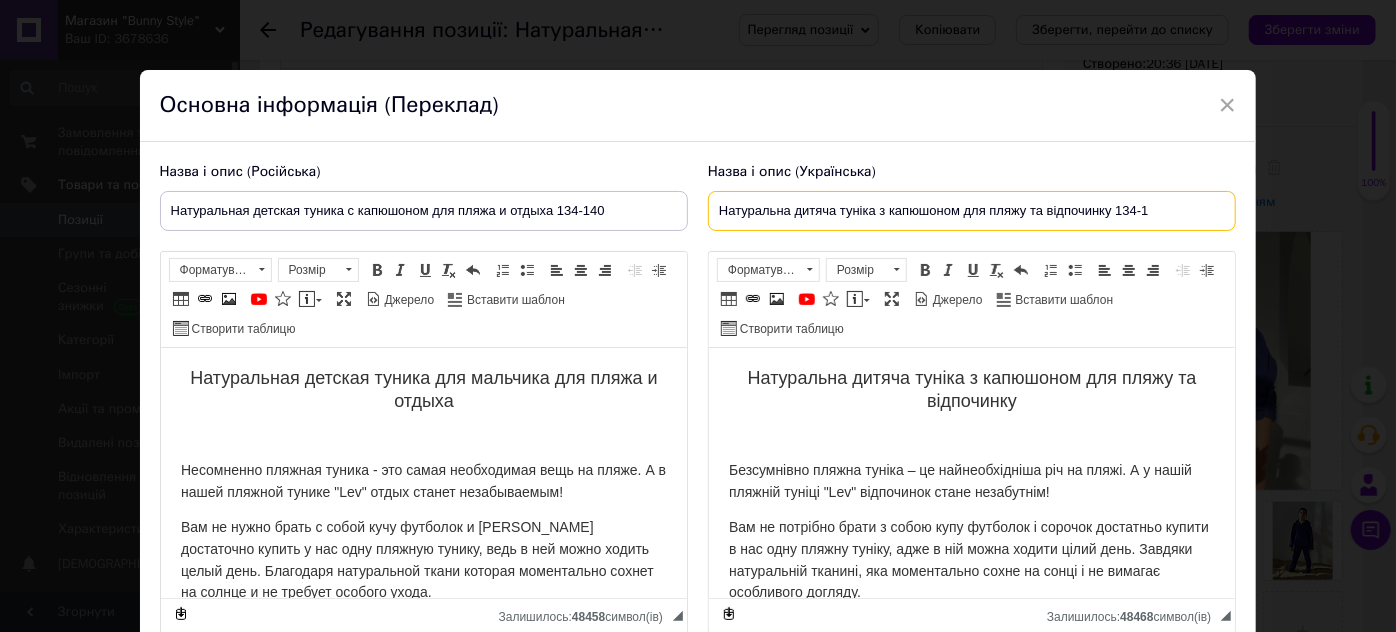 checkbox on "true" 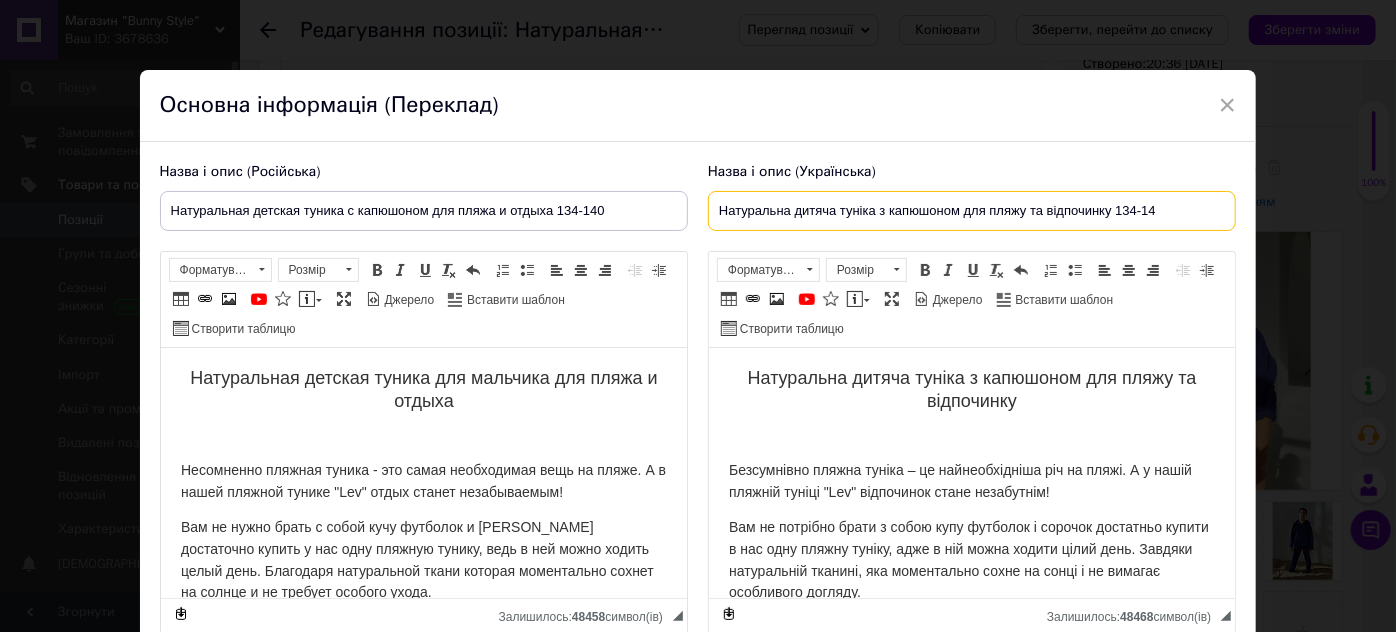 checkbox on "true" 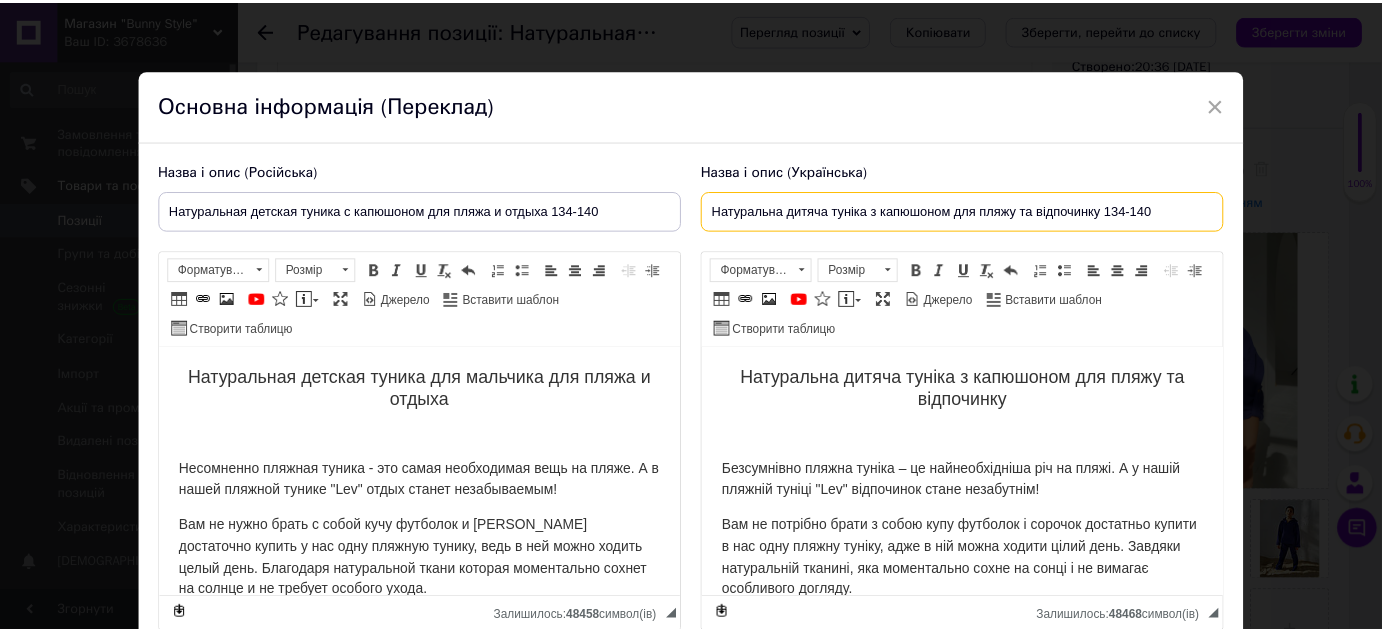 scroll, scrollTop: 163, scrollLeft: 0, axis: vertical 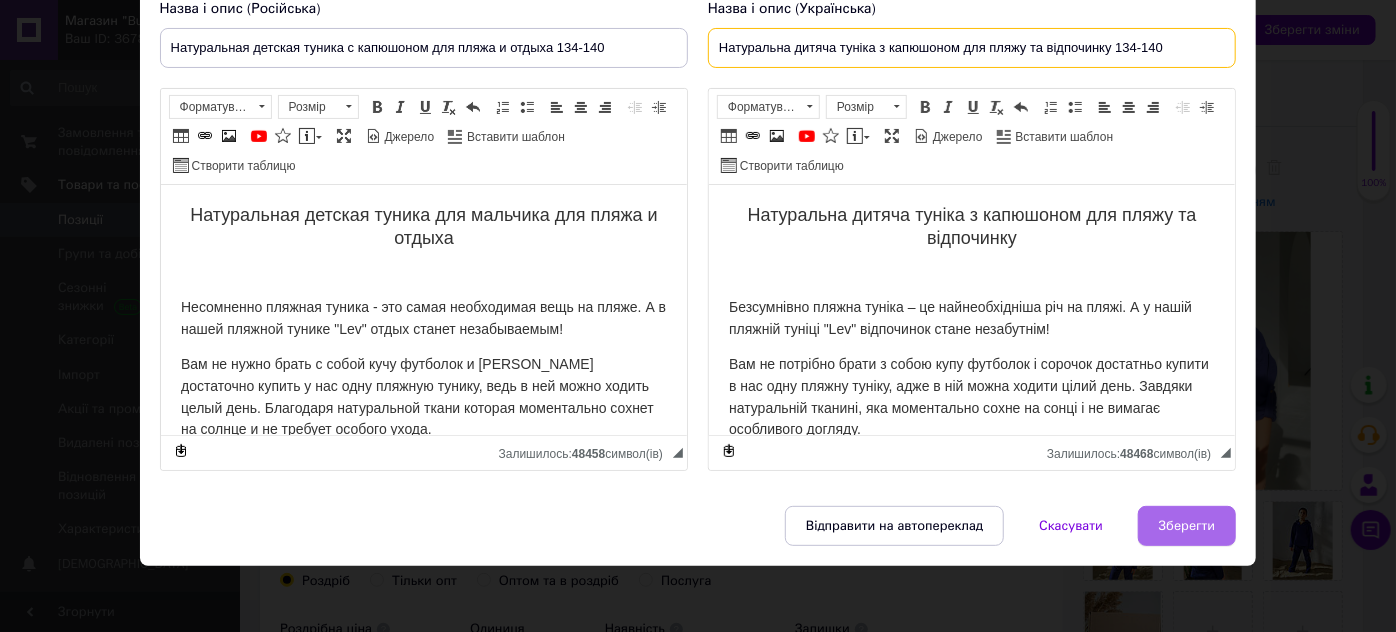 type on "Натуральна дитяча туніка з капюшоном для пляжу та відпочинку 134-140" 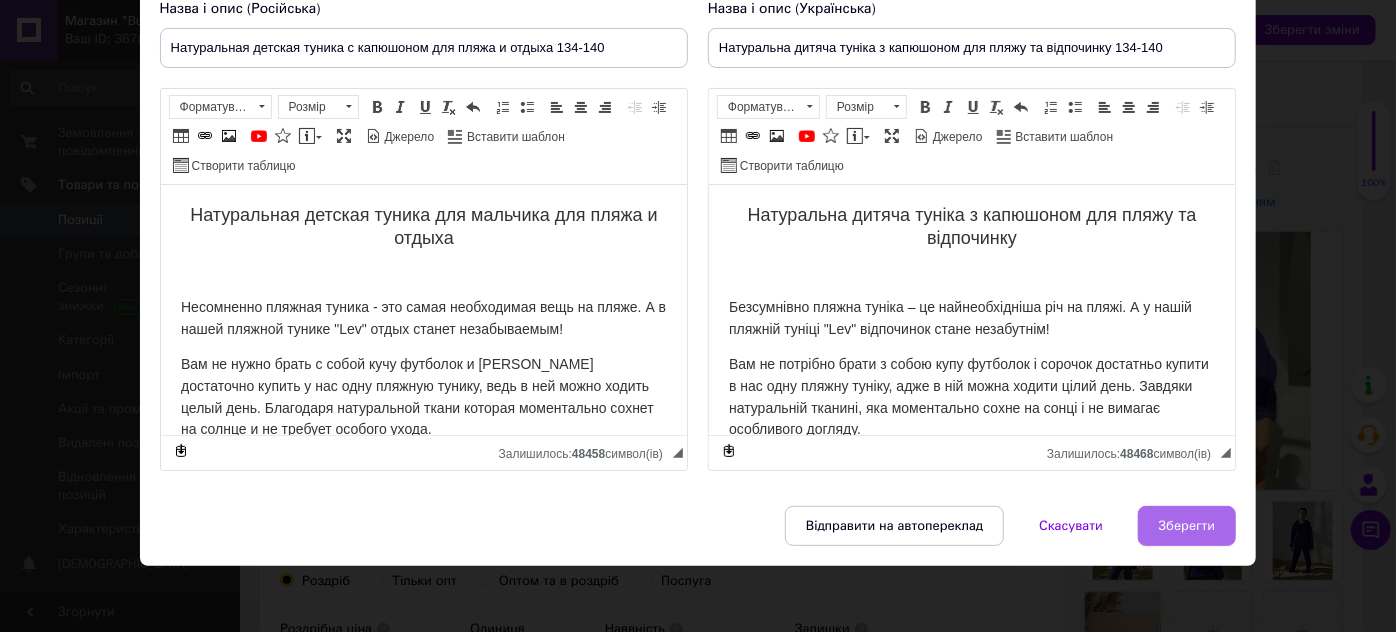 click on "Зберегти" at bounding box center (1187, 526) 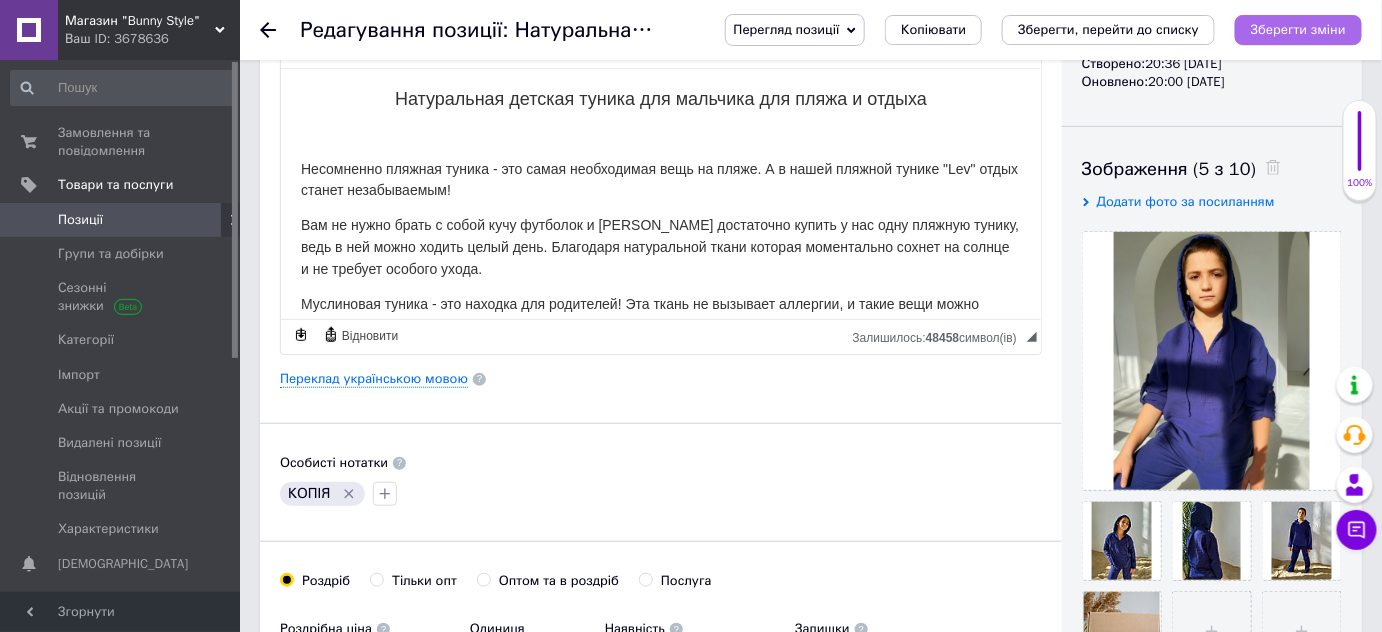 click on "Зберегти зміни" at bounding box center (1298, 29) 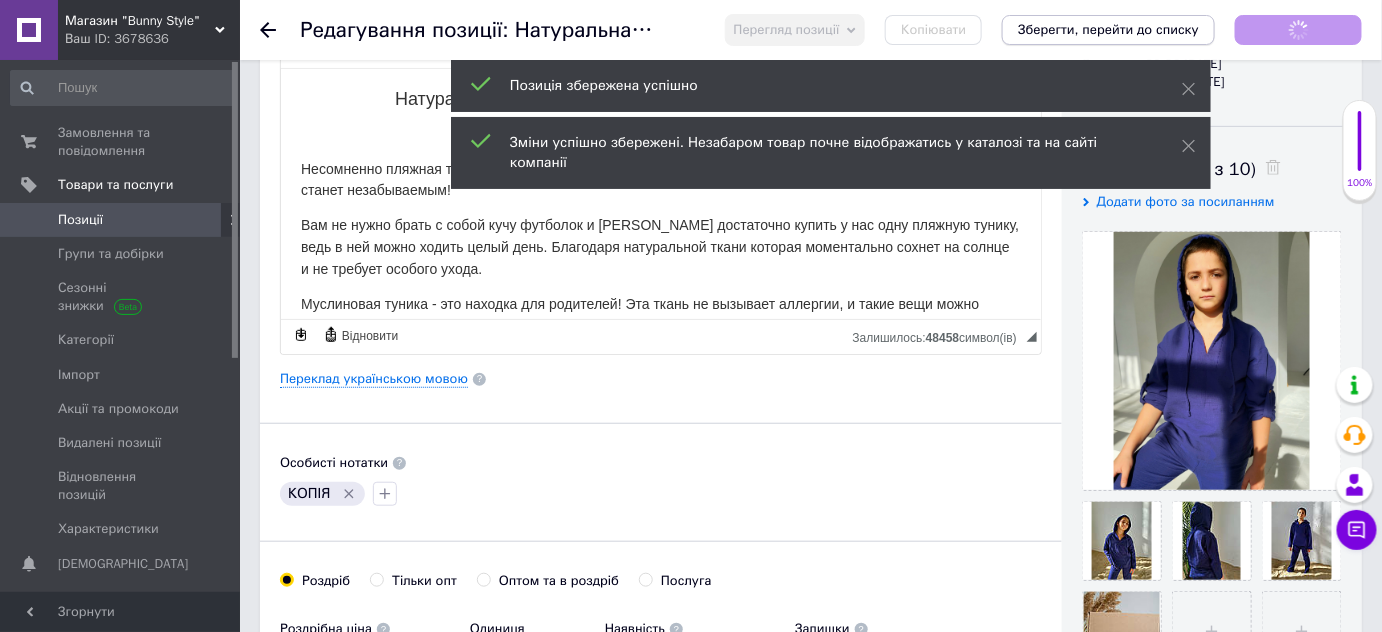 click on "Зберегти, перейти до списку" at bounding box center [1108, 29] 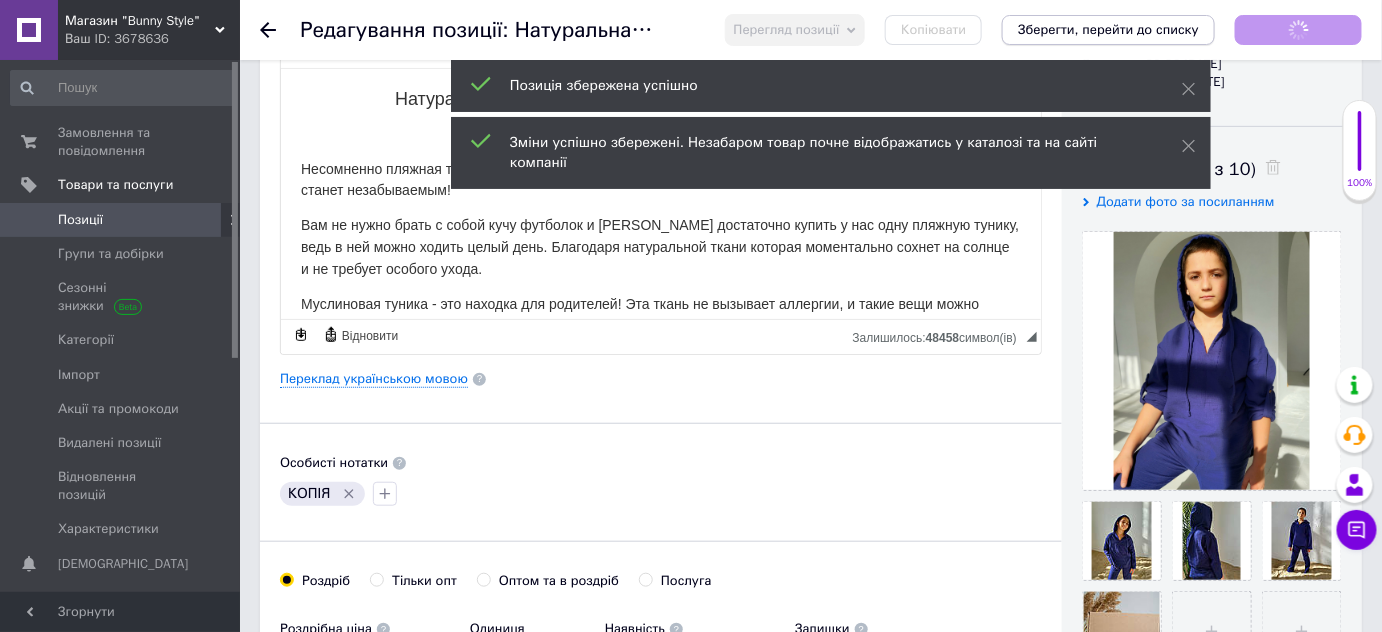 checkbox on "true" 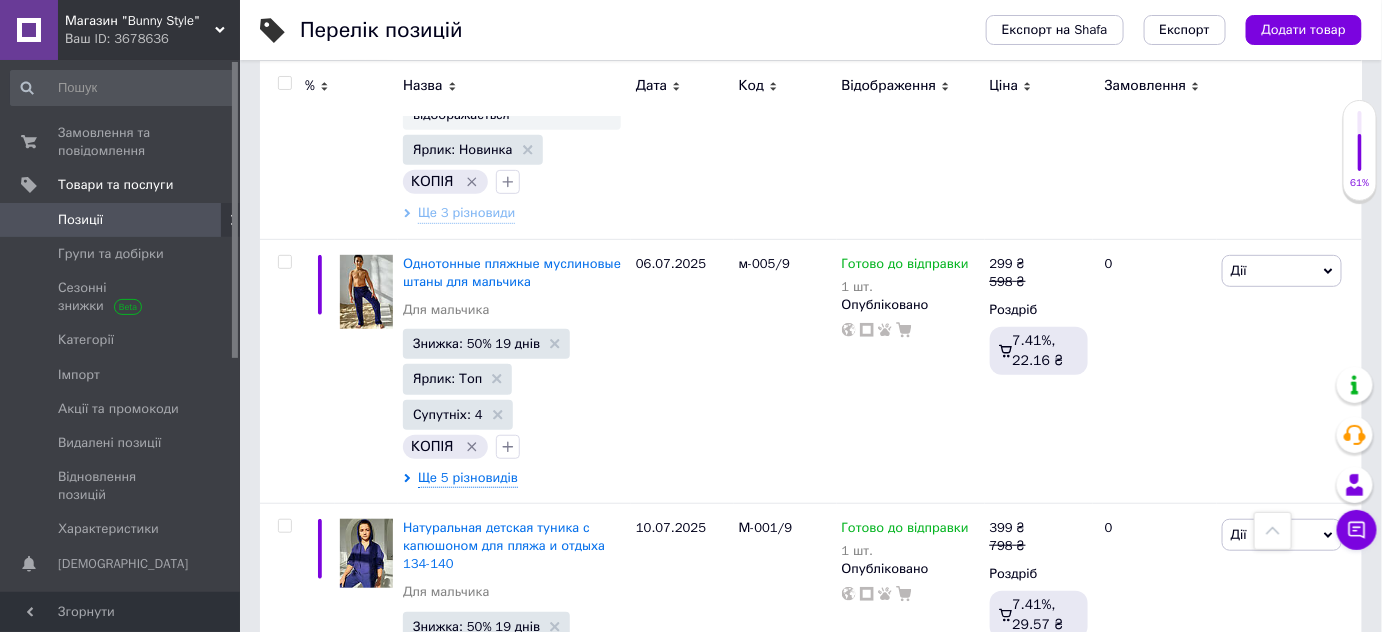 scroll, scrollTop: 7818, scrollLeft: 0, axis: vertical 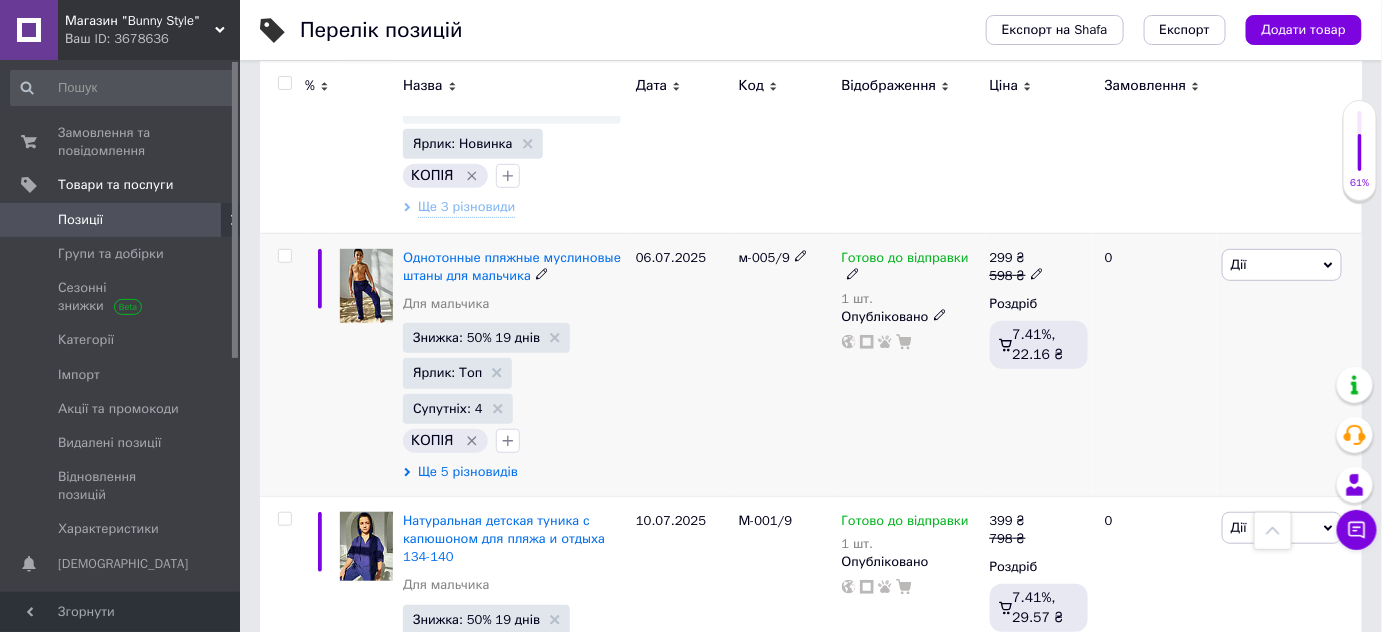 click on "Ще 5 різновидів" at bounding box center (468, 472) 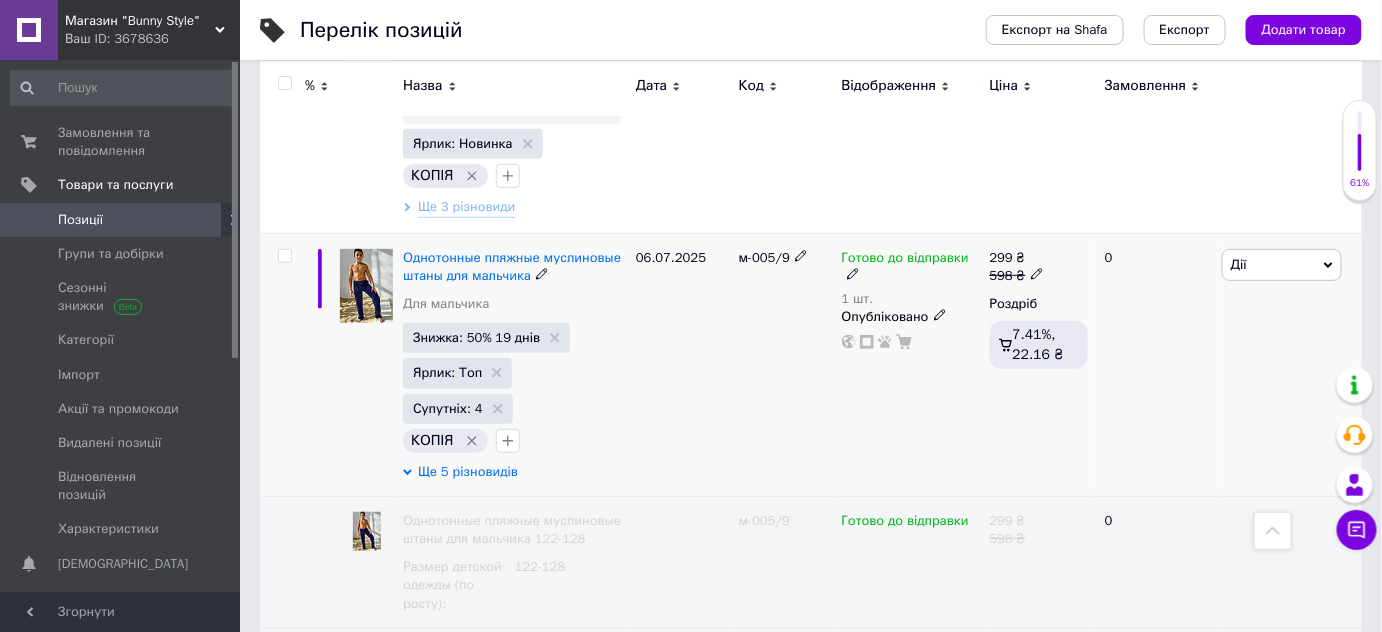 click on "Ще 5 різновидів" at bounding box center (468, 472) 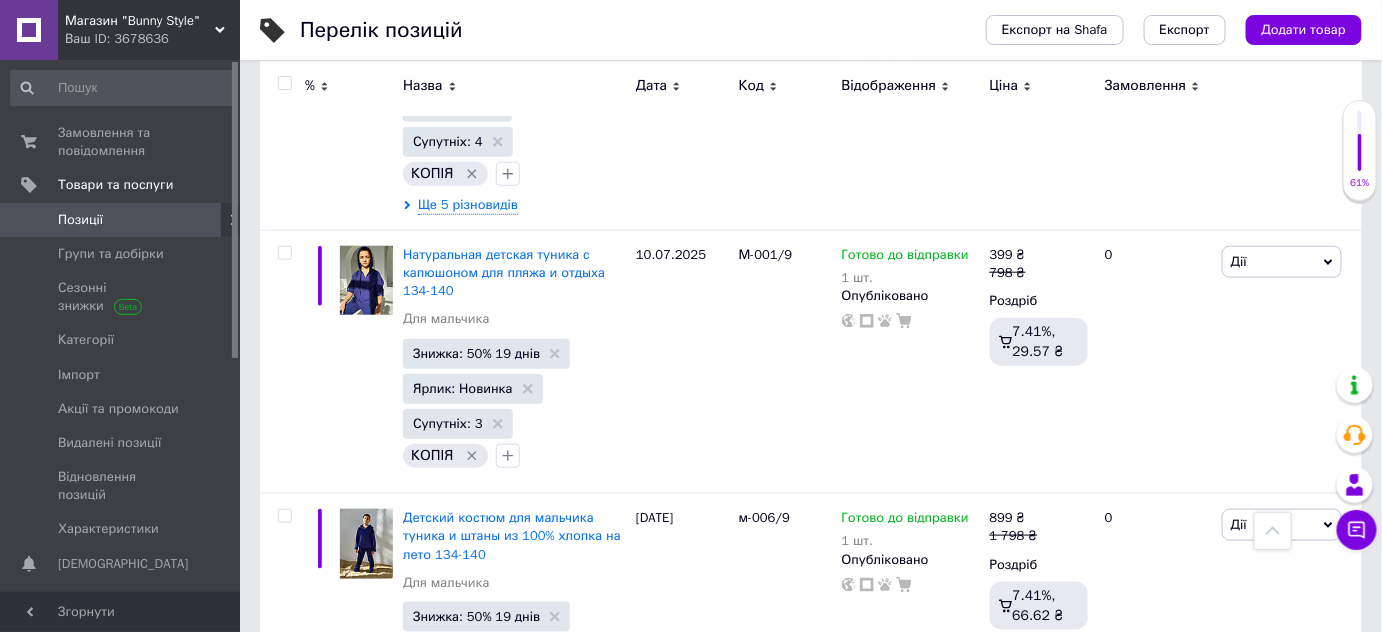 scroll, scrollTop: 8121, scrollLeft: 0, axis: vertical 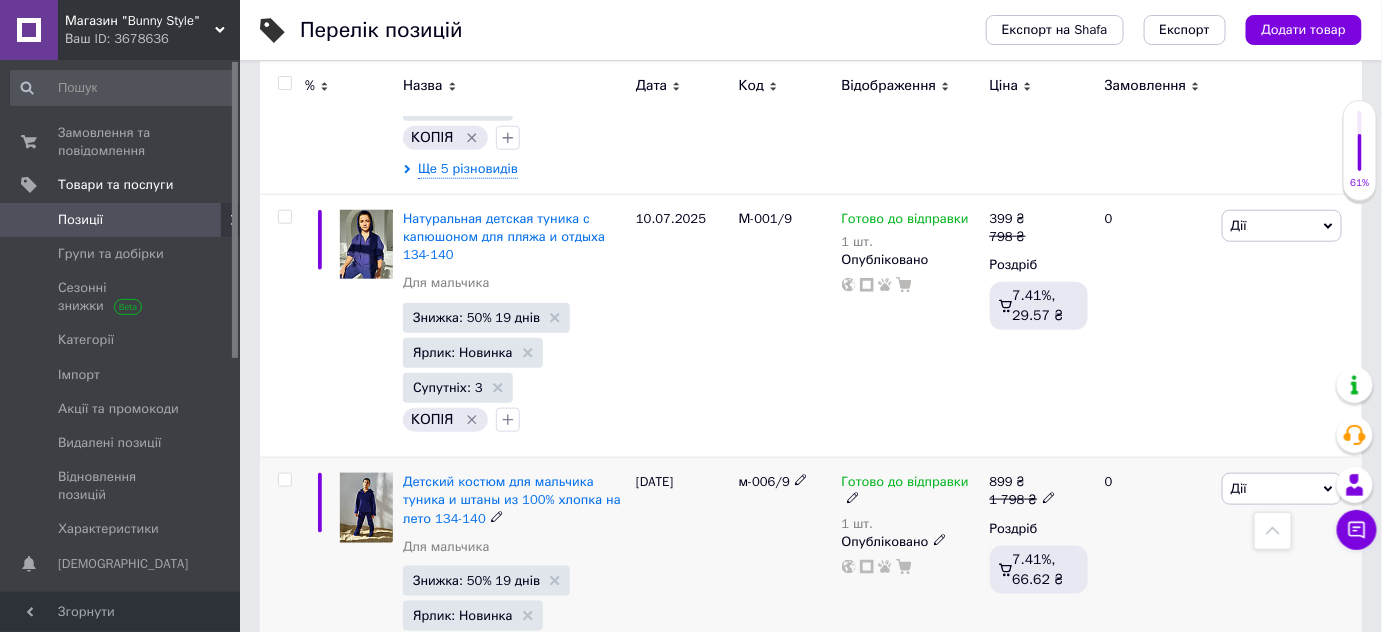 click 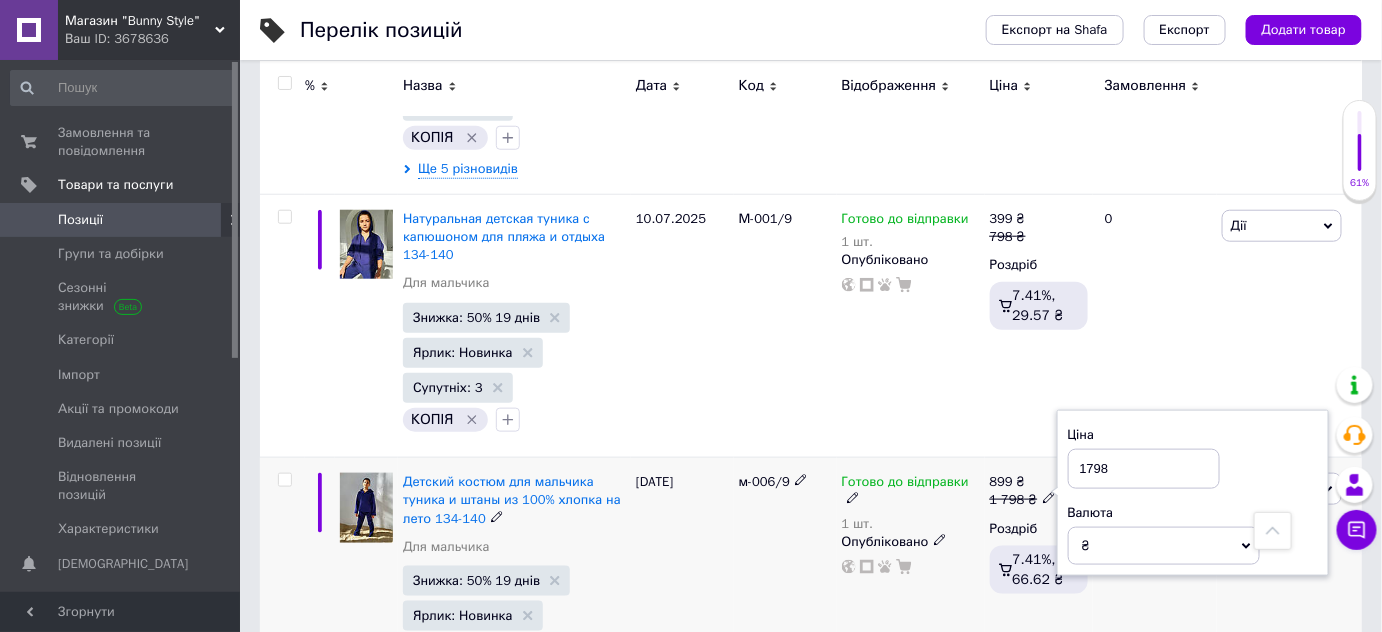 click on "1798" at bounding box center [1144, 469] 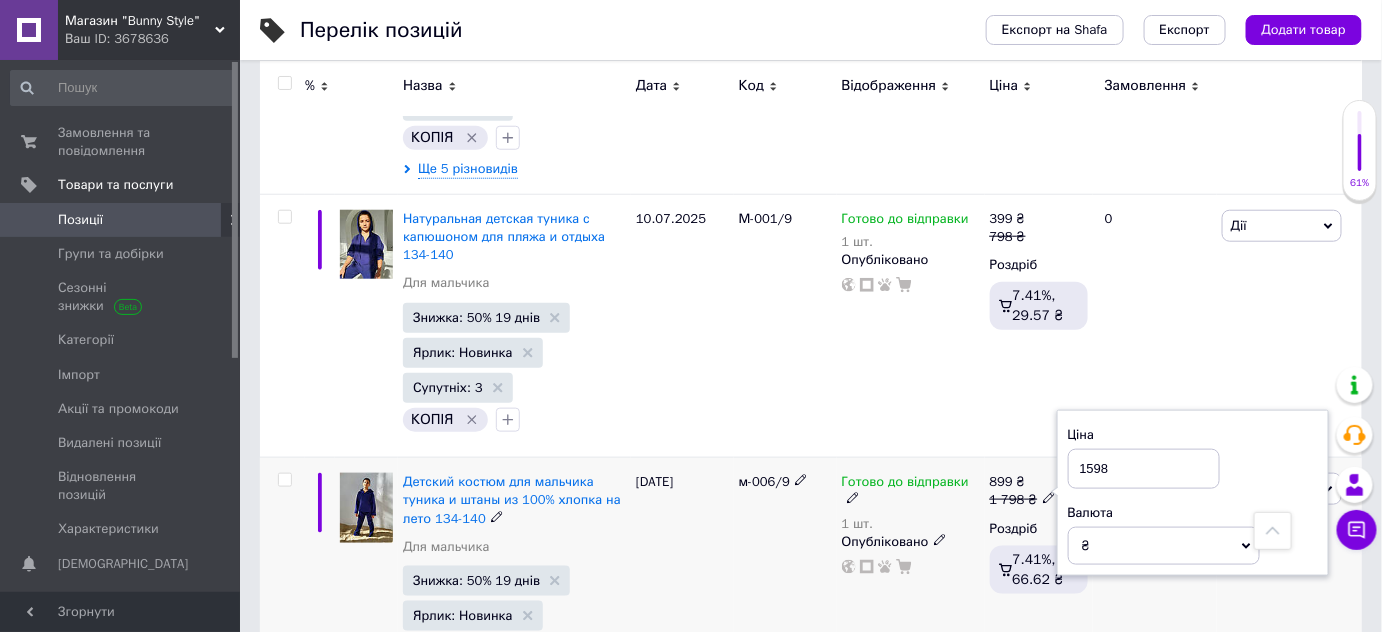 type on "1598" 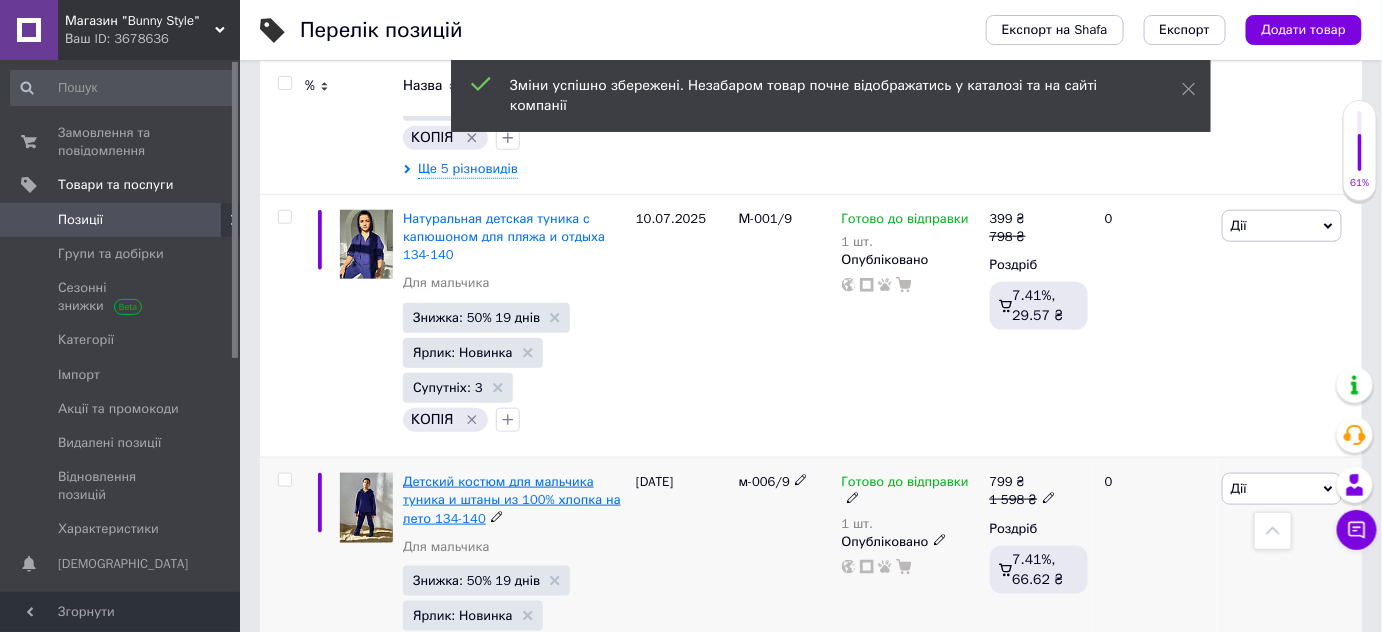 click on "Детский костюм для мальчика туника и штаны из 100% хлопка на лето 134-140" at bounding box center (512, 499) 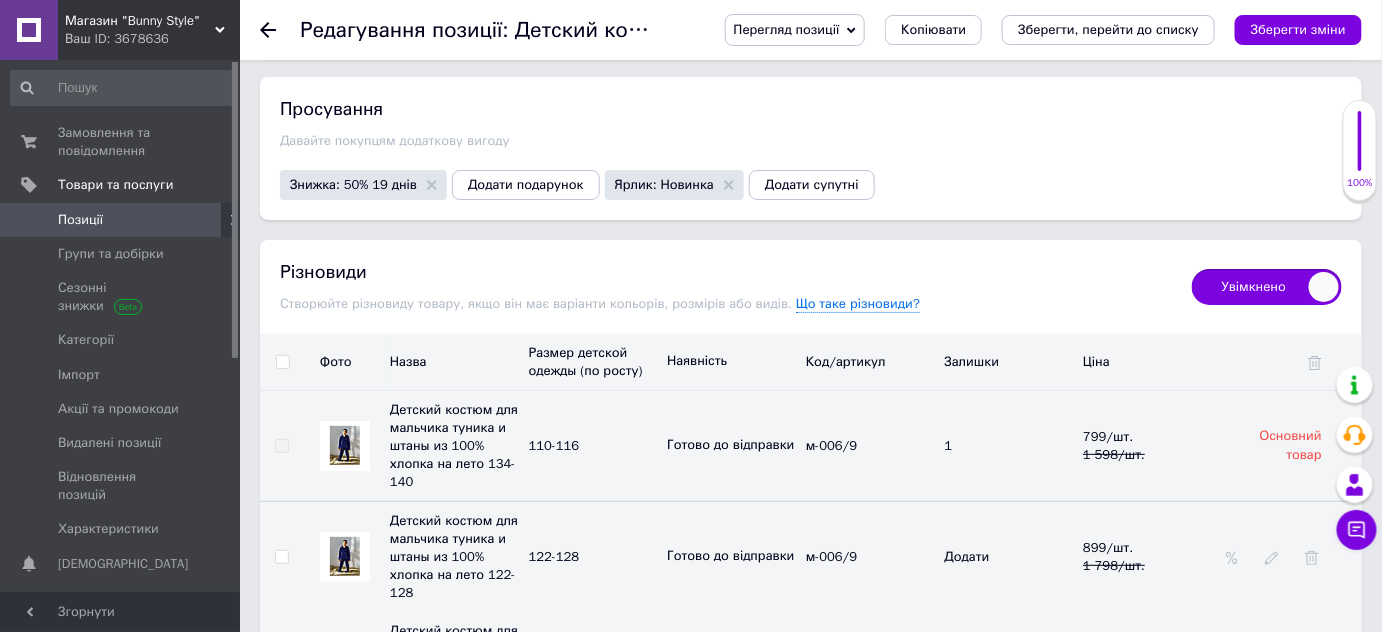 scroll, scrollTop: 2450, scrollLeft: 0, axis: vertical 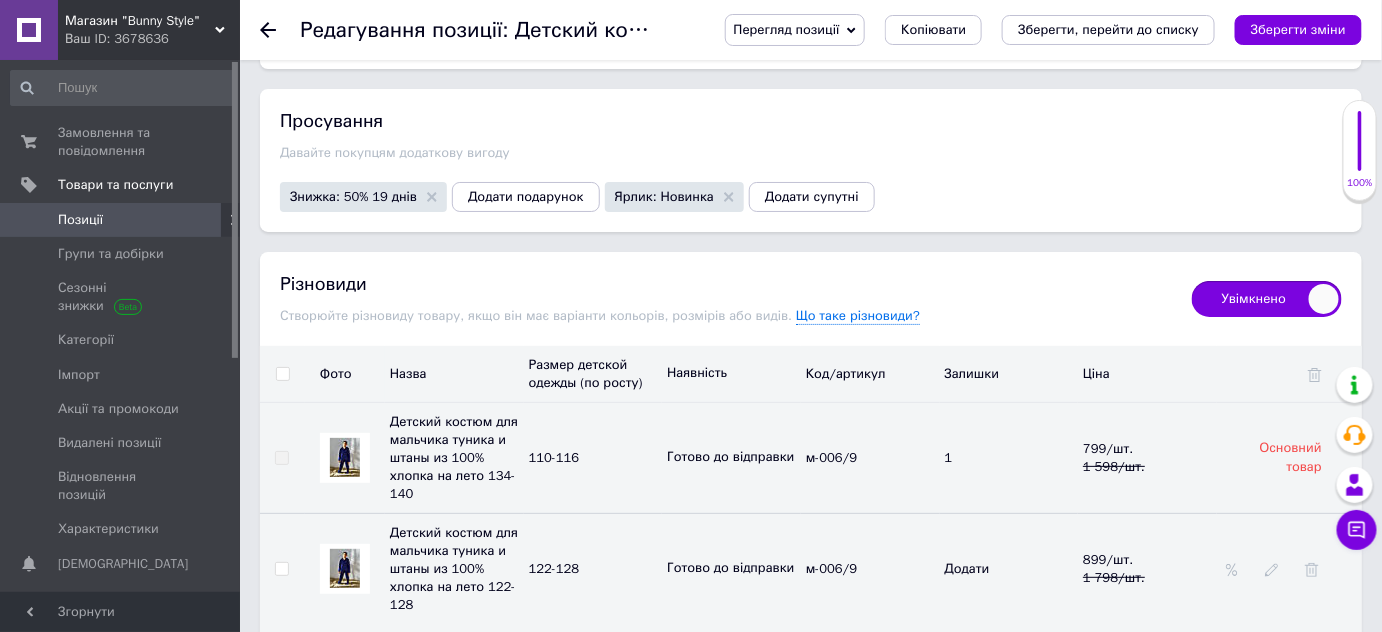click on "Увімкнено" at bounding box center [1267, 299] 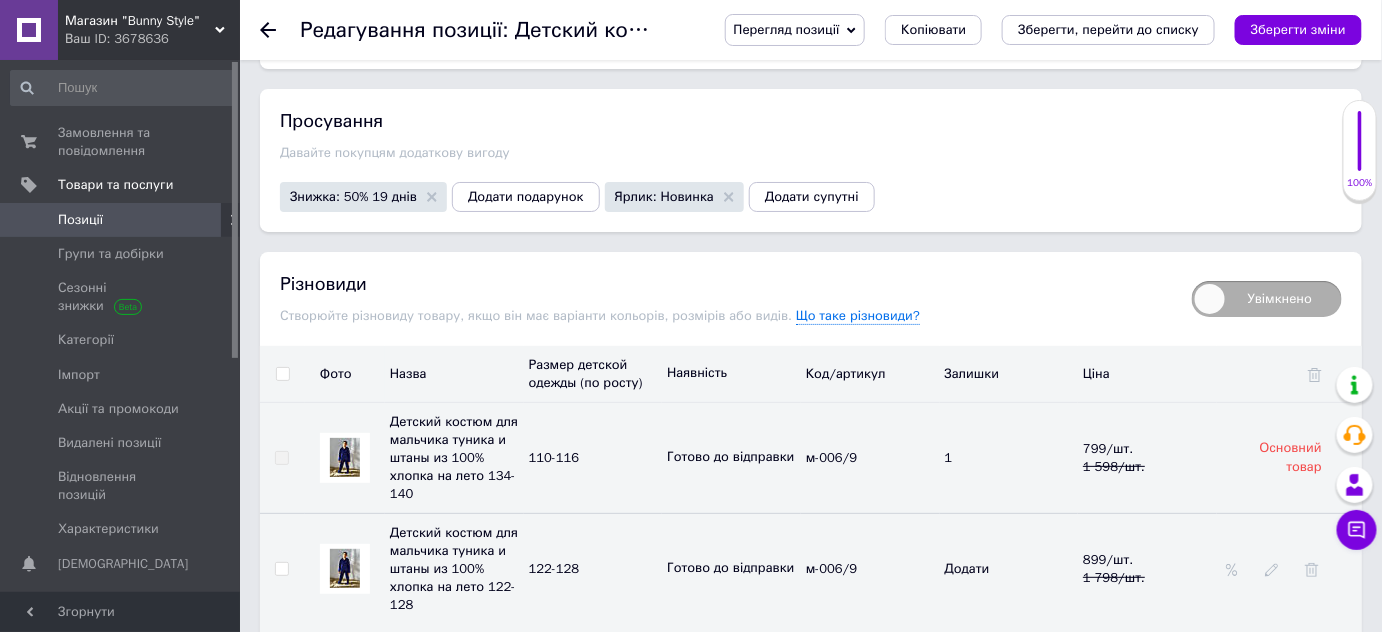 checkbox on "false" 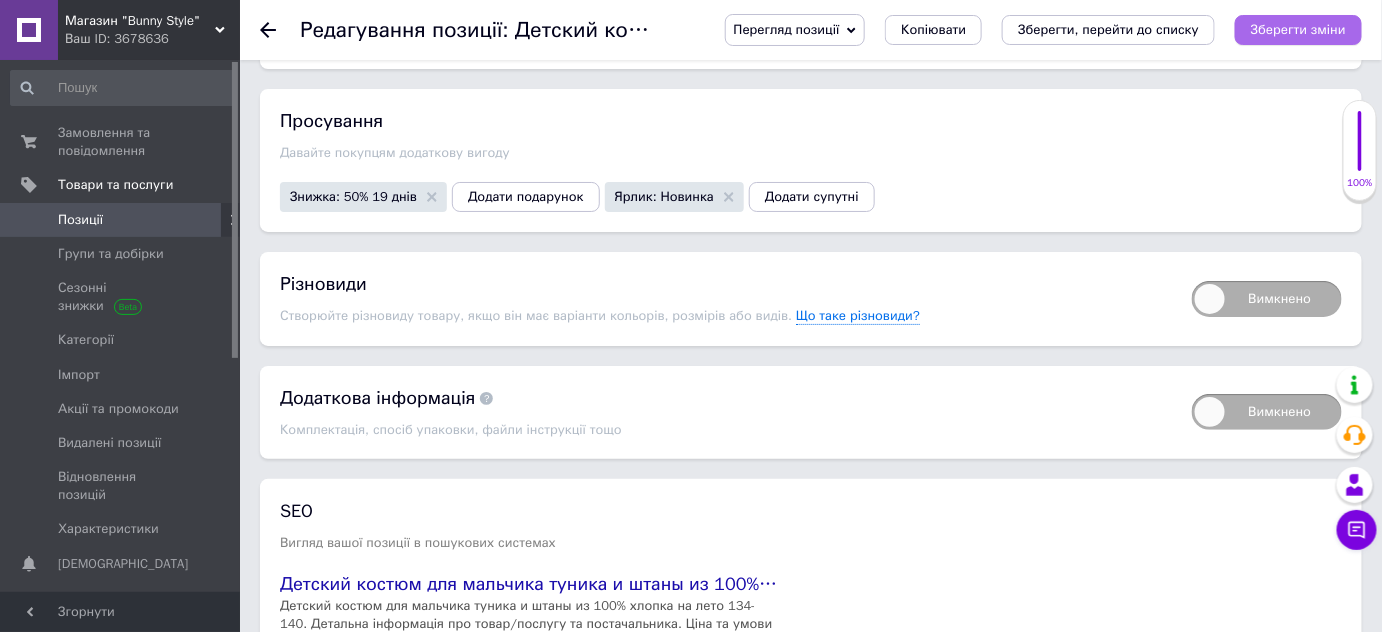 click on "Зберегти зміни" at bounding box center [1298, 30] 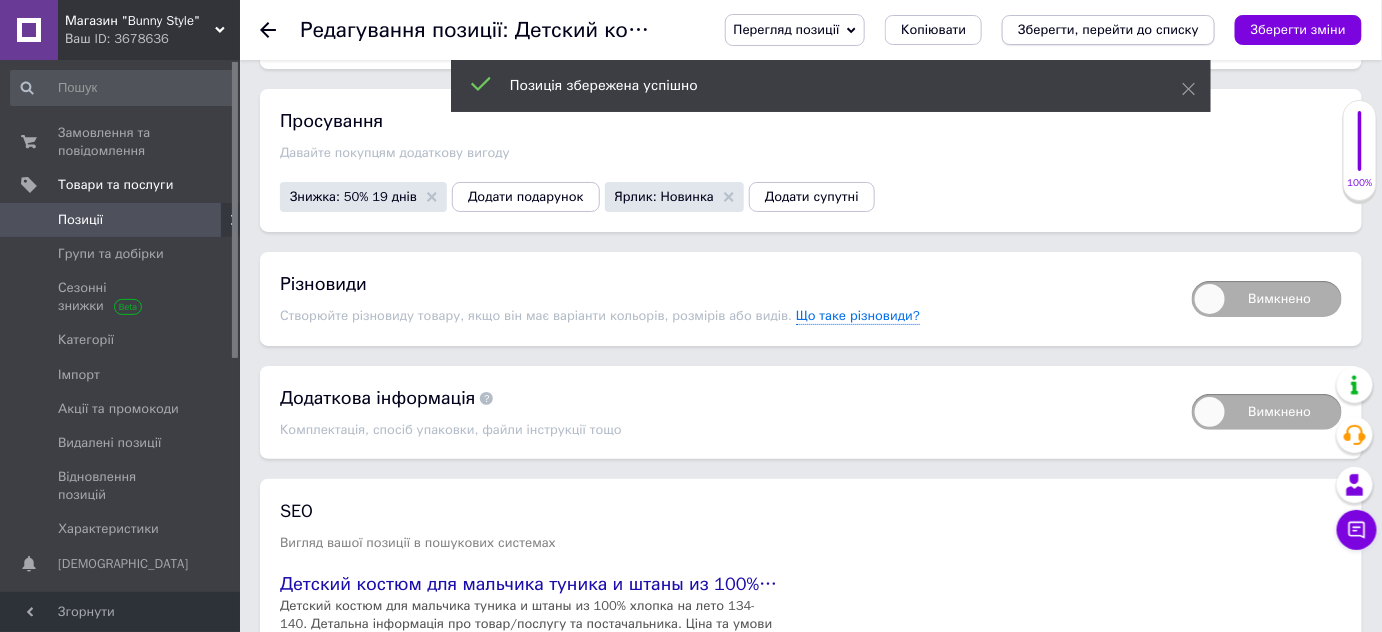 click on "Зберегти, перейти до списку" at bounding box center [1108, 29] 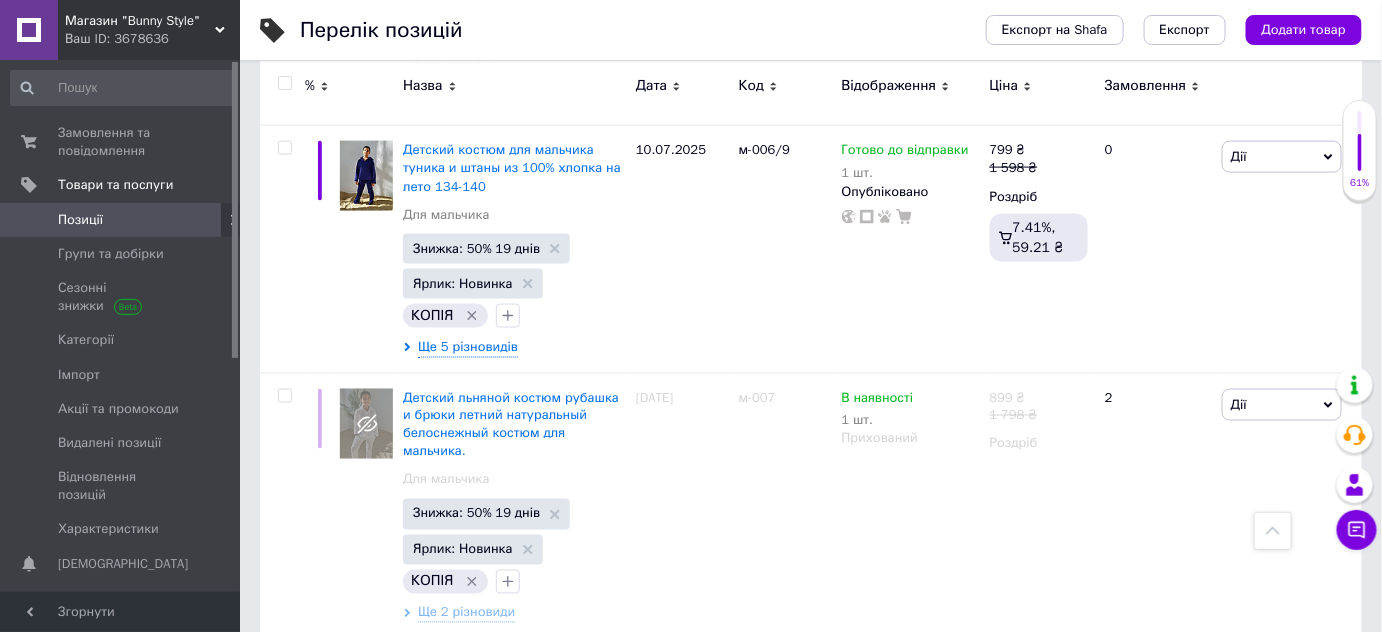 scroll, scrollTop: 8331, scrollLeft: 0, axis: vertical 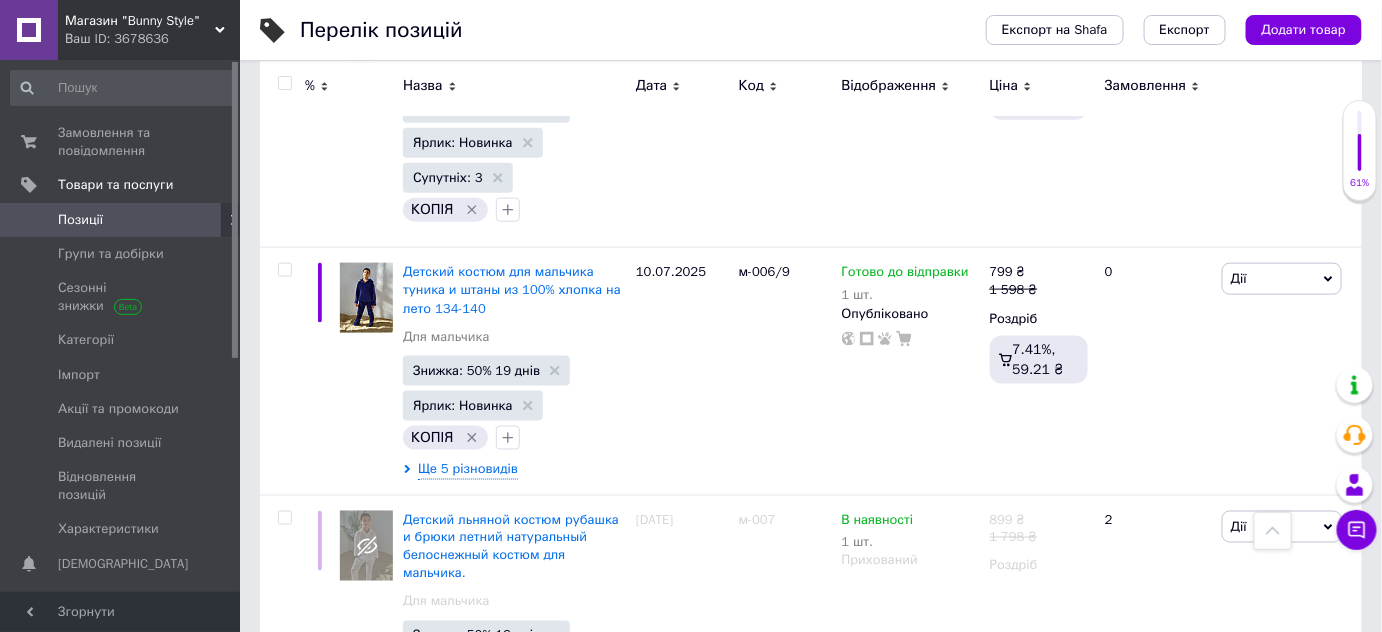 click on "Магазин "Bunny Style" Ваш ID: 3678636 Сайт Магазин "Bunny Style" Кабінет покупця Перевірити стан системи Сторінка на порталі Довідка Вийти Замовлення та повідомлення 0 0 Товари та послуги Позиції Групи та добірки Сезонні знижки Категорії Імпорт Акції та промокоди Видалені позиції Відновлення позицій Характеристики Сповіщення 0 0 Показники роботи компанії Панель управління Відгуки Клієнти Каталог ProSale Аналітика Інструменти веб-майстра та SEO Управління сайтом Гаманець компанії Маркет Налаштування Тарифи та рахунки 615" at bounding box center (691, -850) 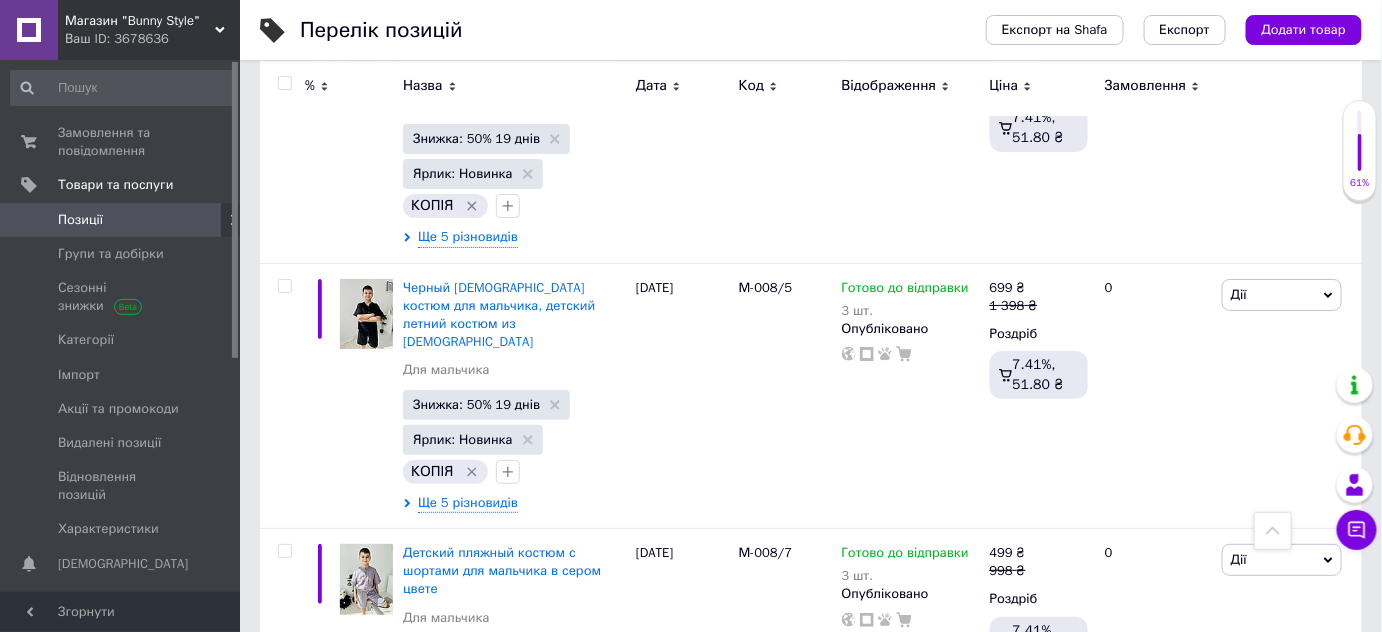 scroll, scrollTop: 10137, scrollLeft: 0, axis: vertical 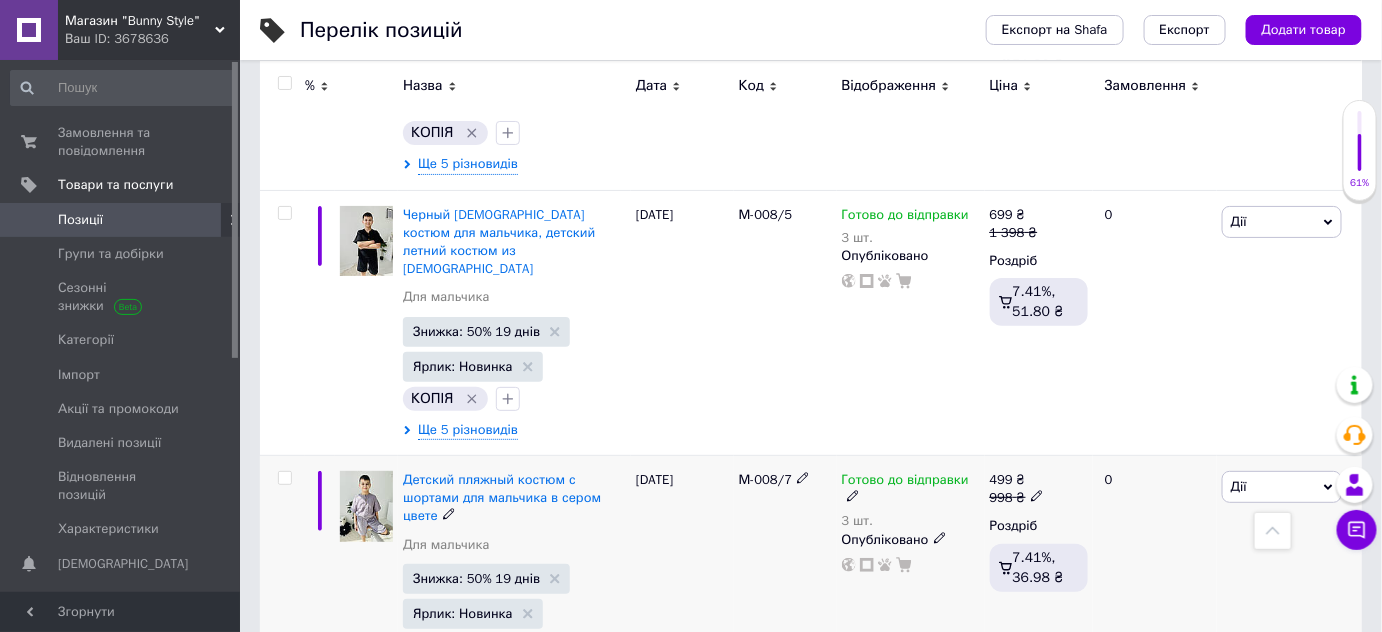 click on "Ще 4 різновиди" at bounding box center [466, 677] 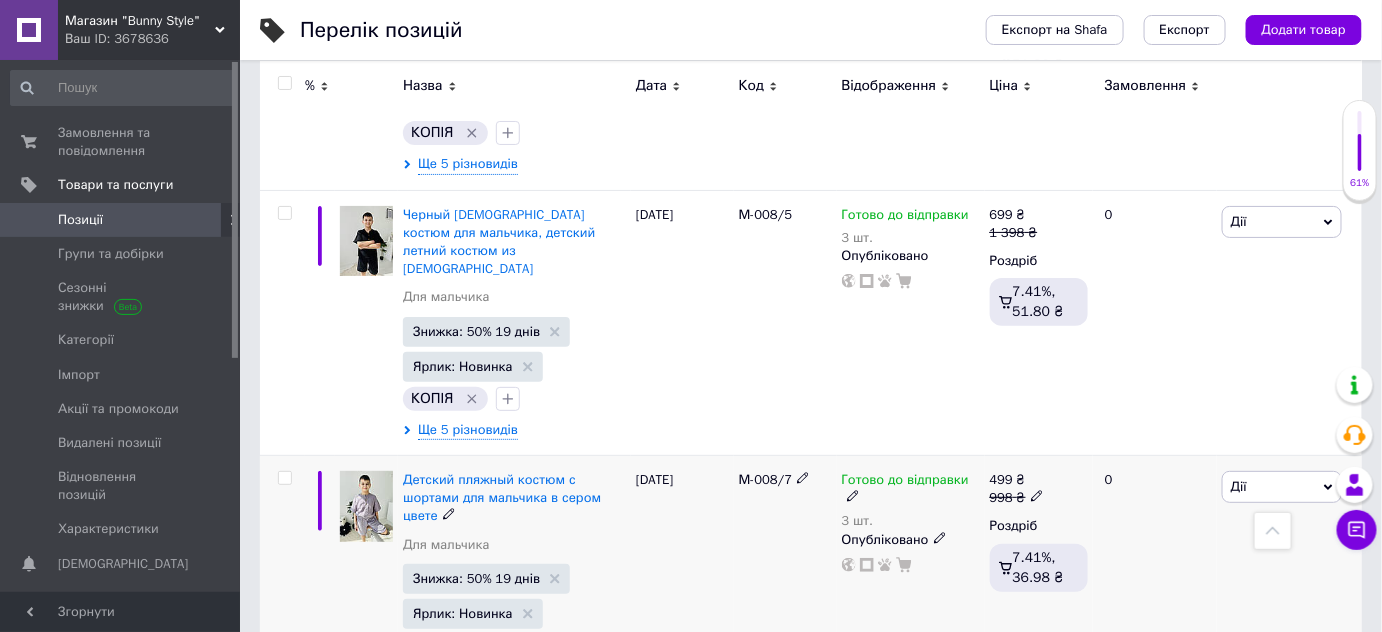 click on "Ще 4 різновиди" at bounding box center [466, 677] 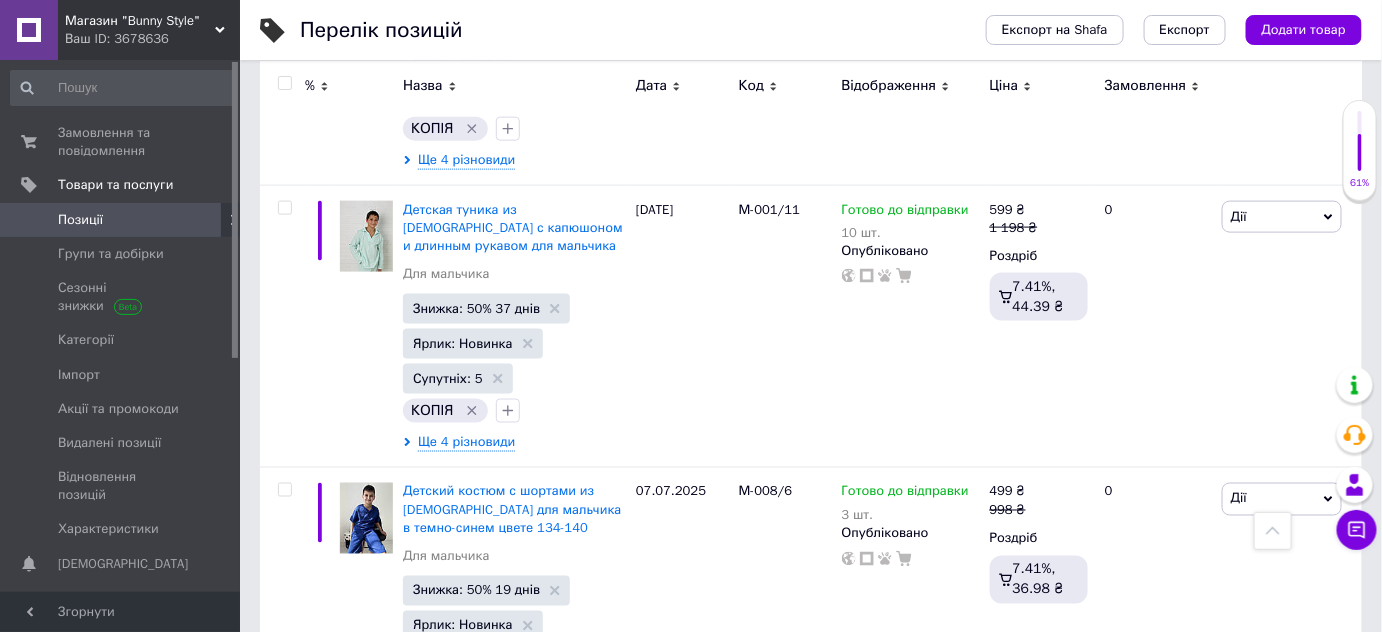 scroll, scrollTop: 10973, scrollLeft: 0, axis: vertical 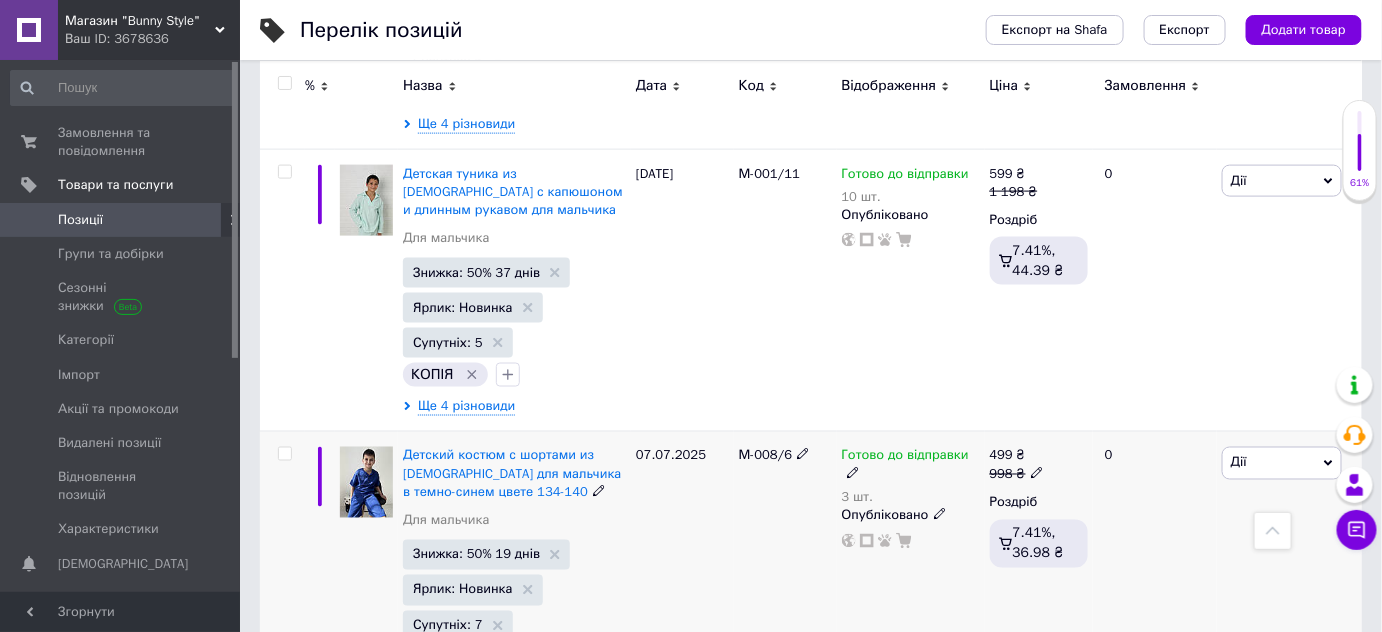 click on "Ще 5 різновидів" at bounding box center (468, 689) 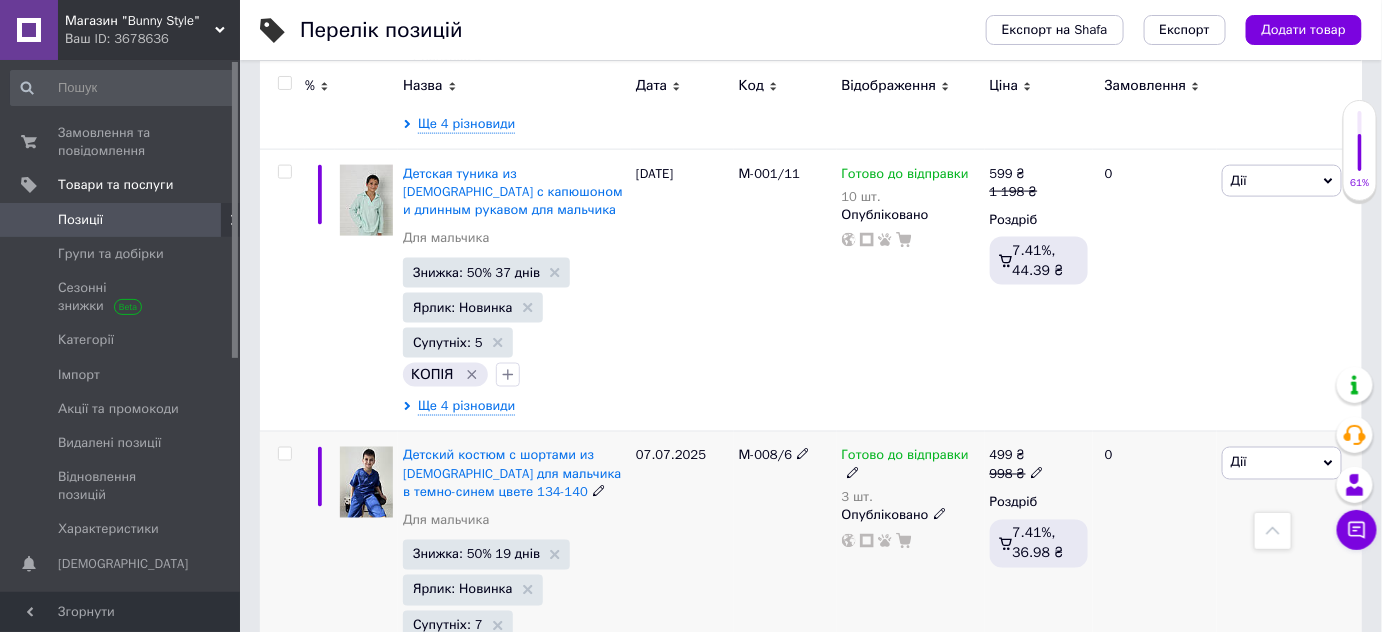 click on "Ще 5 різновидів" at bounding box center (468, 689) 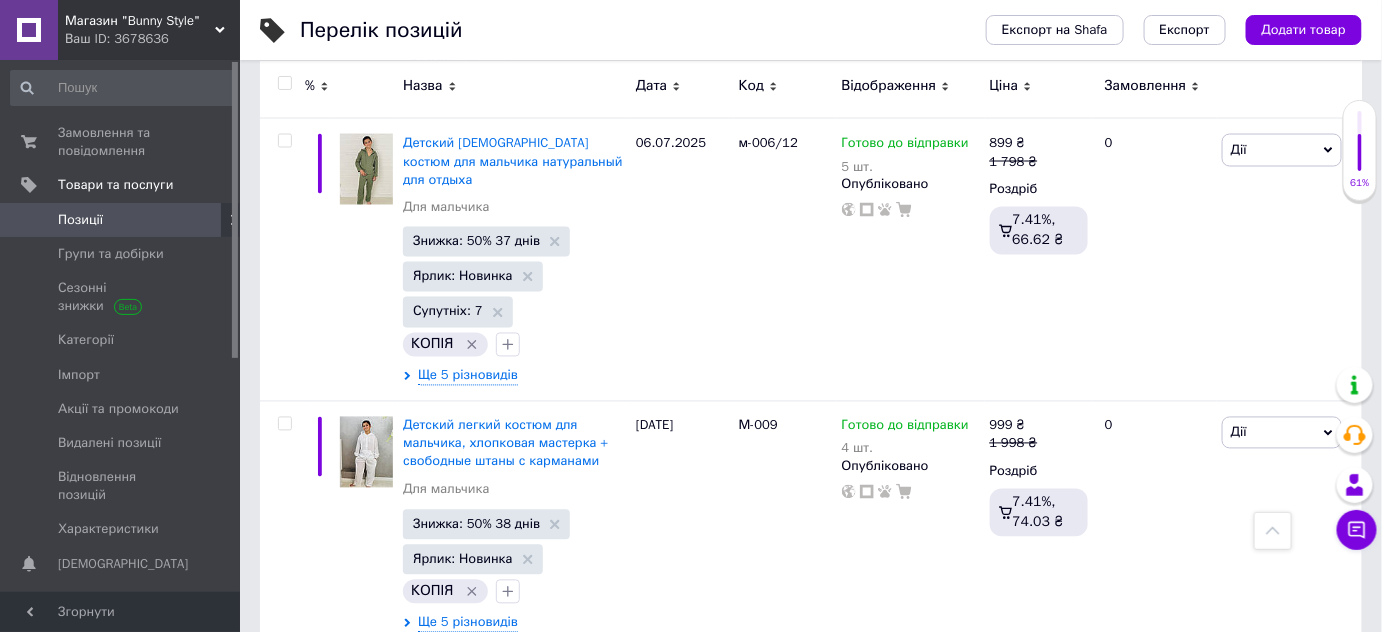 scroll, scrollTop: 13600, scrollLeft: 0, axis: vertical 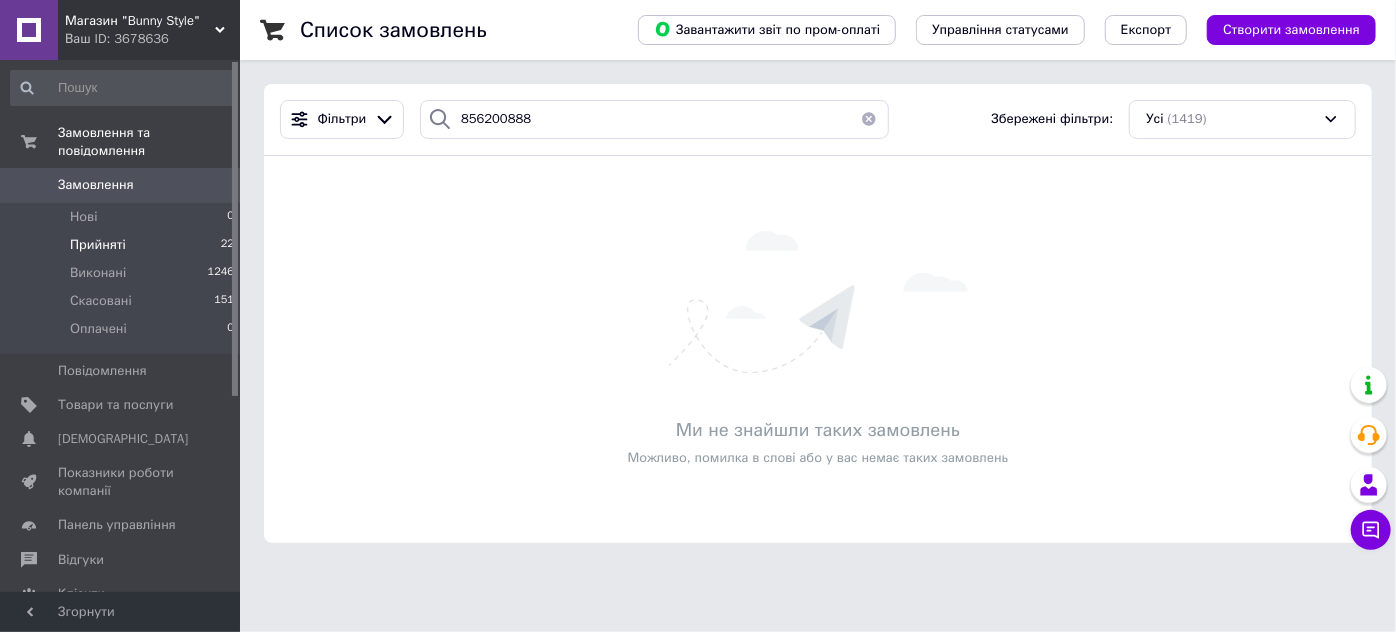 click on "Прийняті" at bounding box center (98, 245) 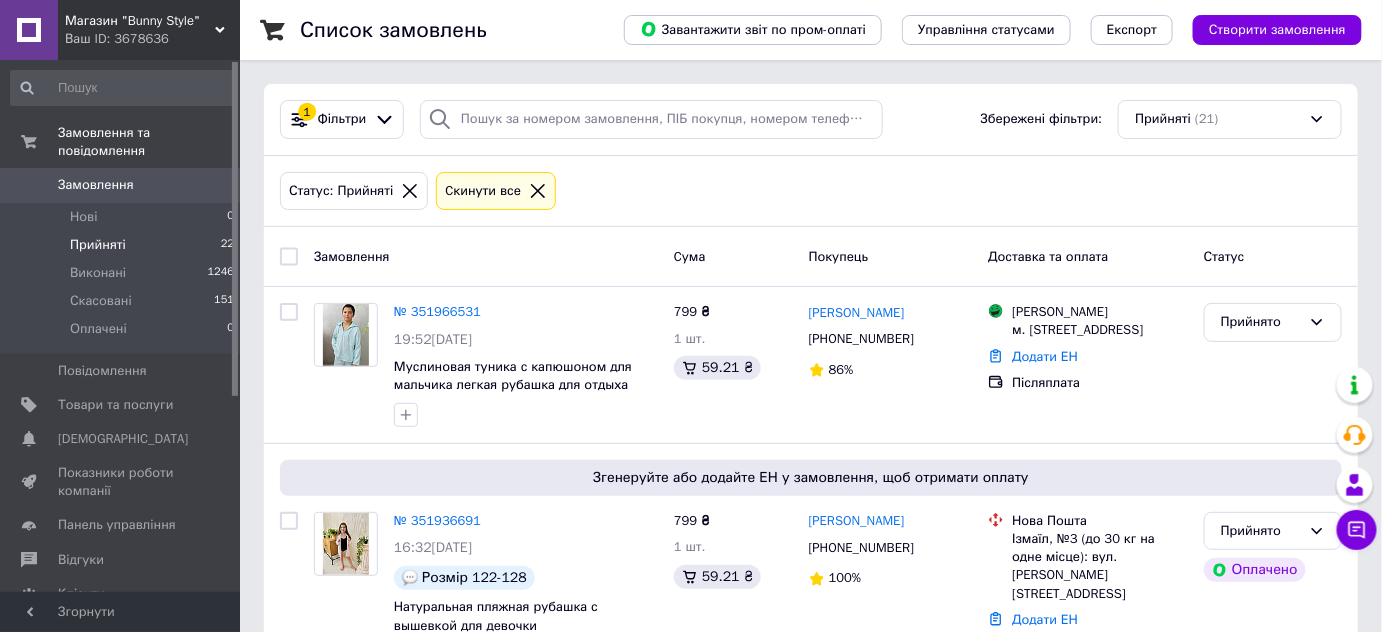 scroll, scrollTop: 552, scrollLeft: 0, axis: vertical 